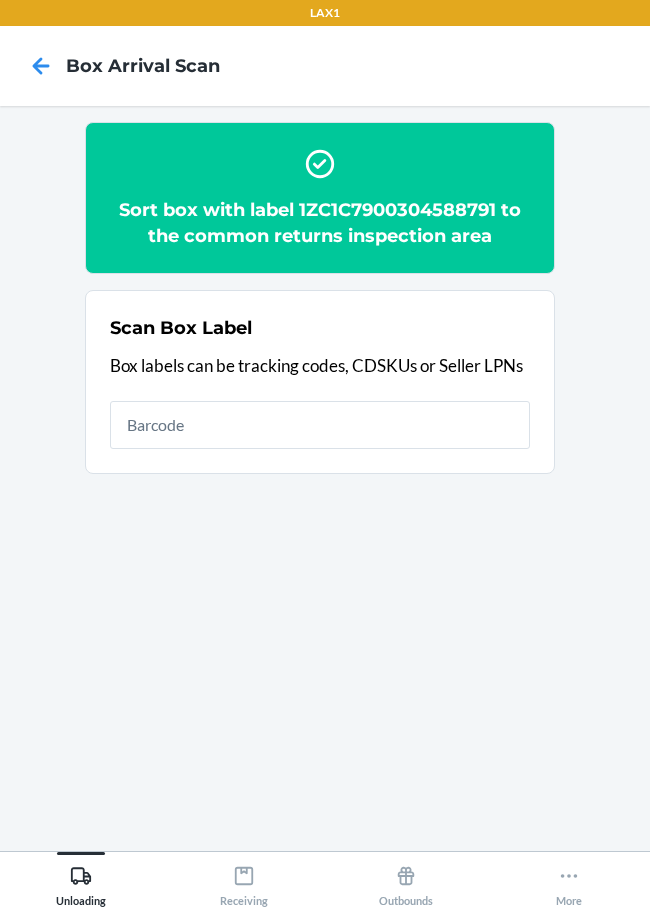 scroll, scrollTop: 0, scrollLeft: 0, axis: both 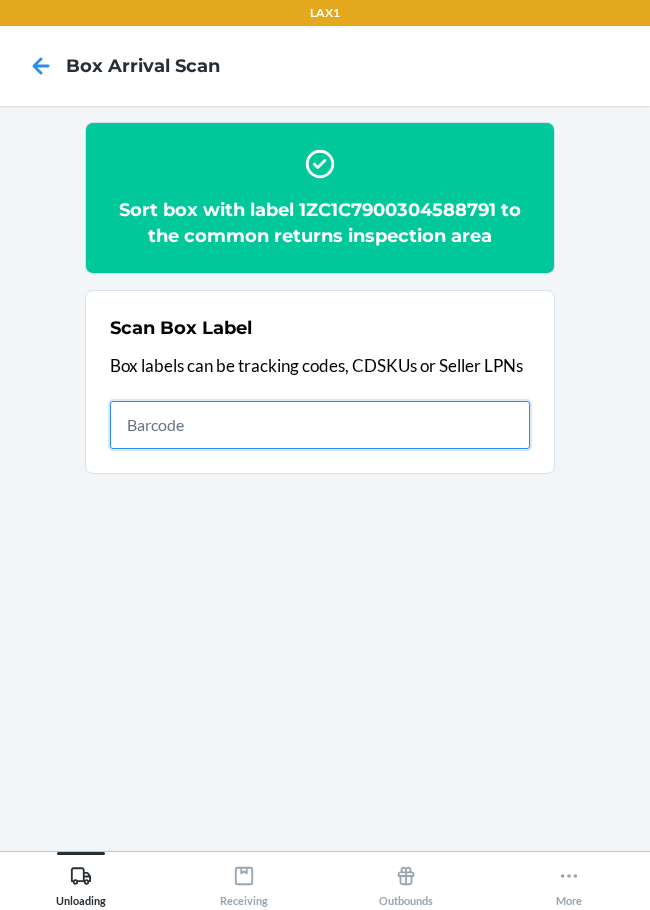 click at bounding box center [320, 425] 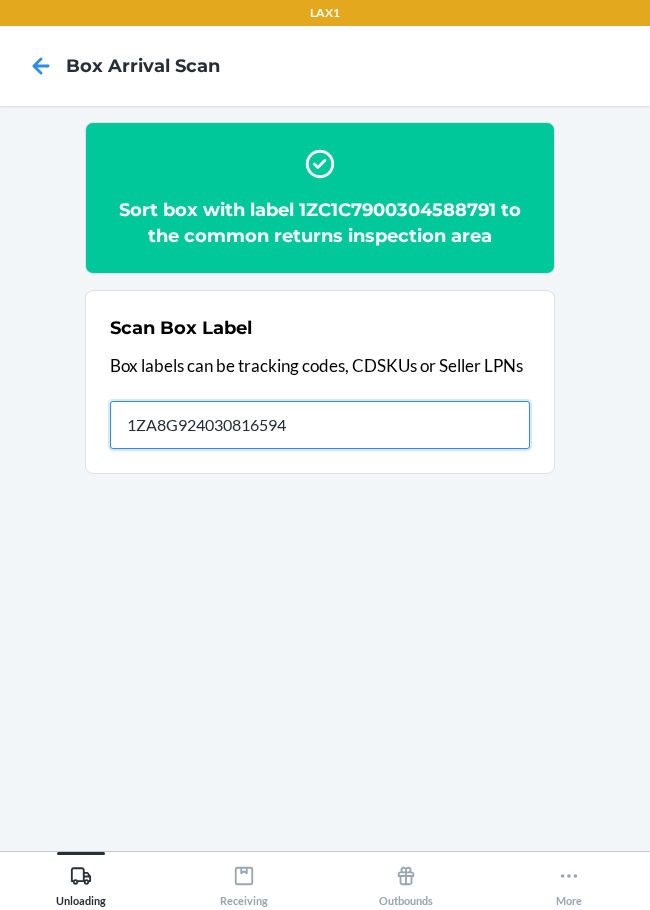 type on "1ZA8G9240308165944" 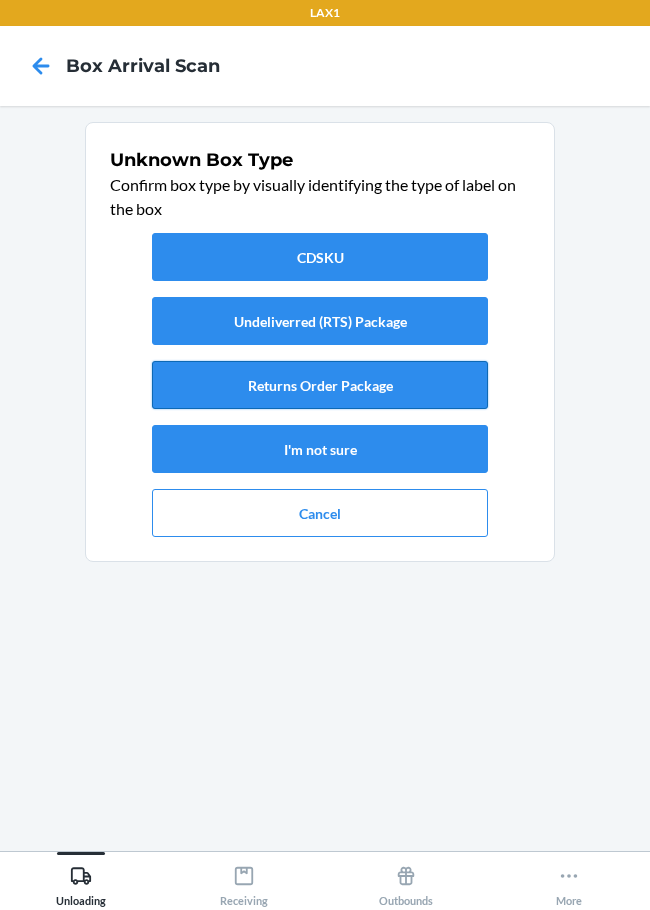 click on "Returns Order Package" at bounding box center (320, 385) 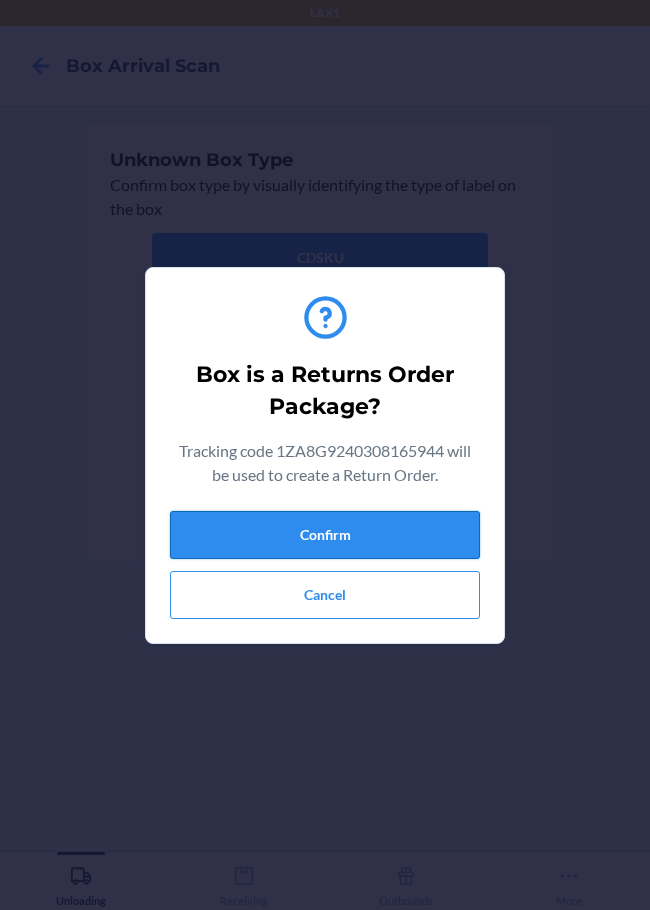 click on "Confirm" at bounding box center (325, 535) 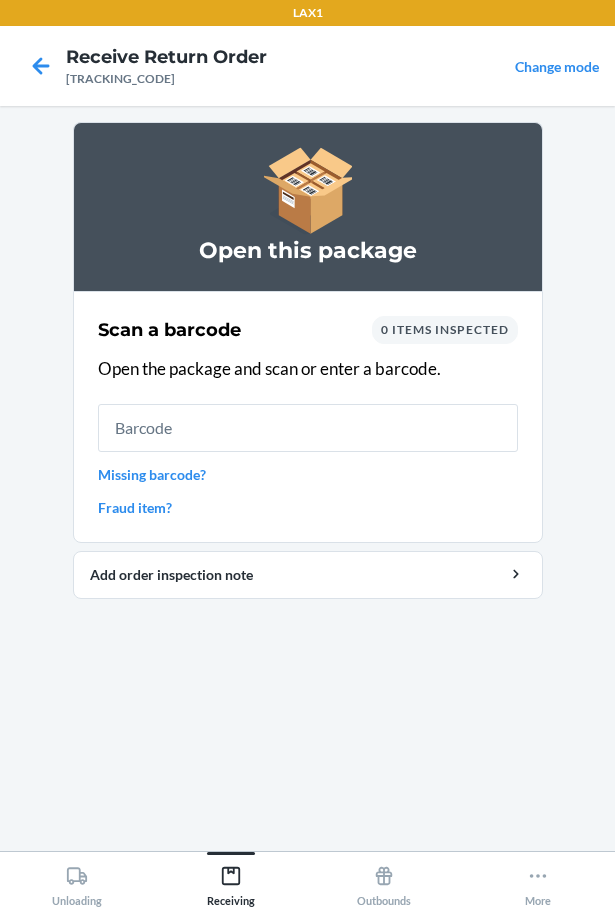scroll, scrollTop: 0, scrollLeft: 0, axis: both 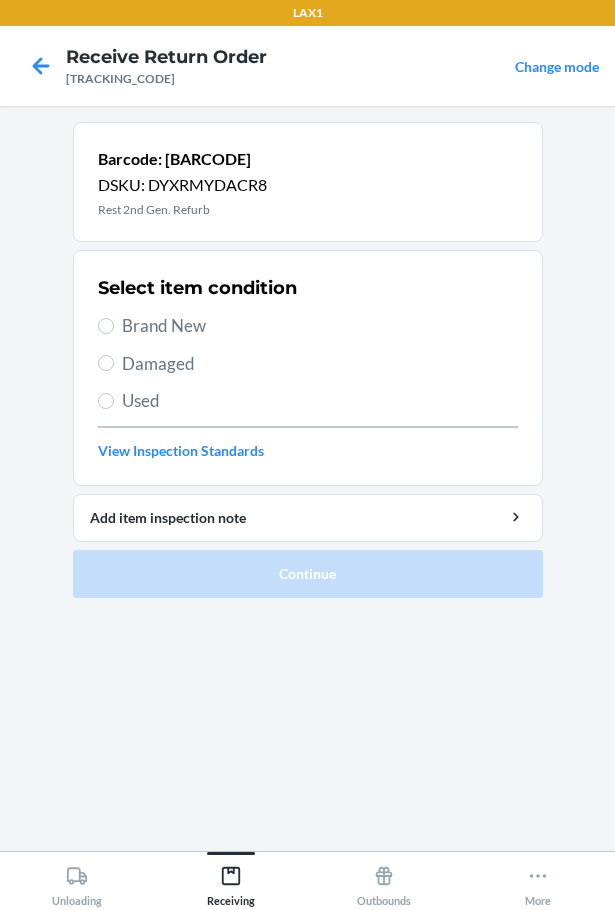 click on "Damaged" at bounding box center (320, 364) 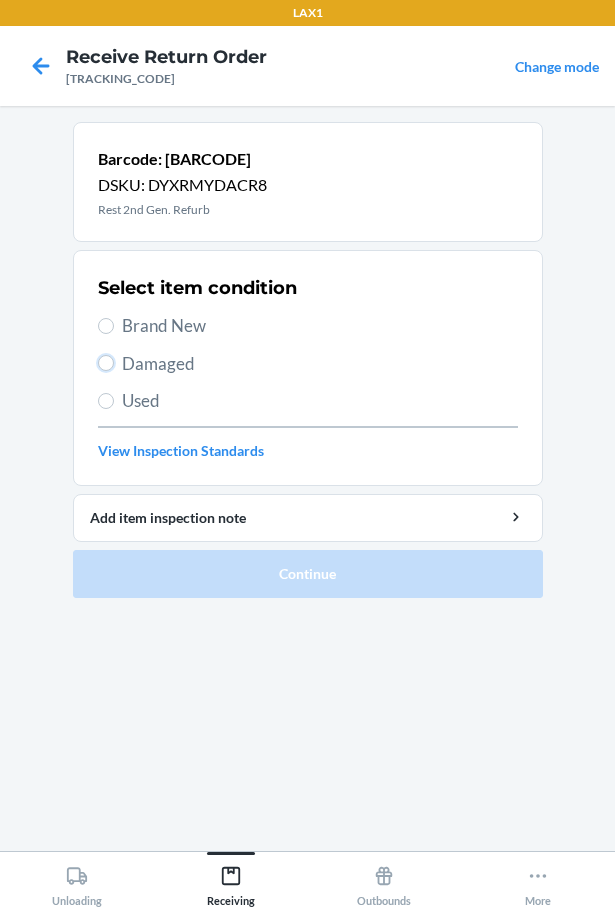 click on "Damaged" at bounding box center [106, 363] 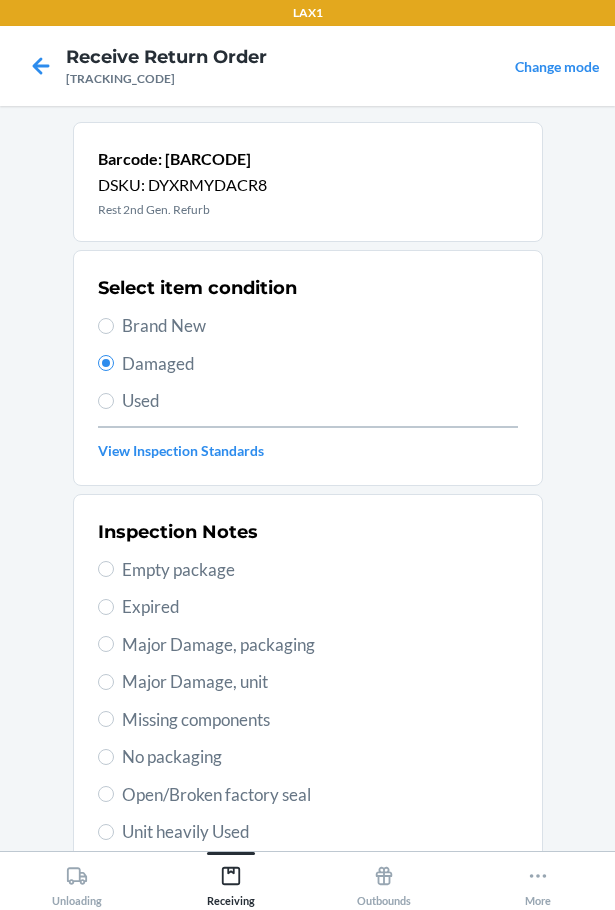 click on "Major Damage, unit" at bounding box center (320, 682) 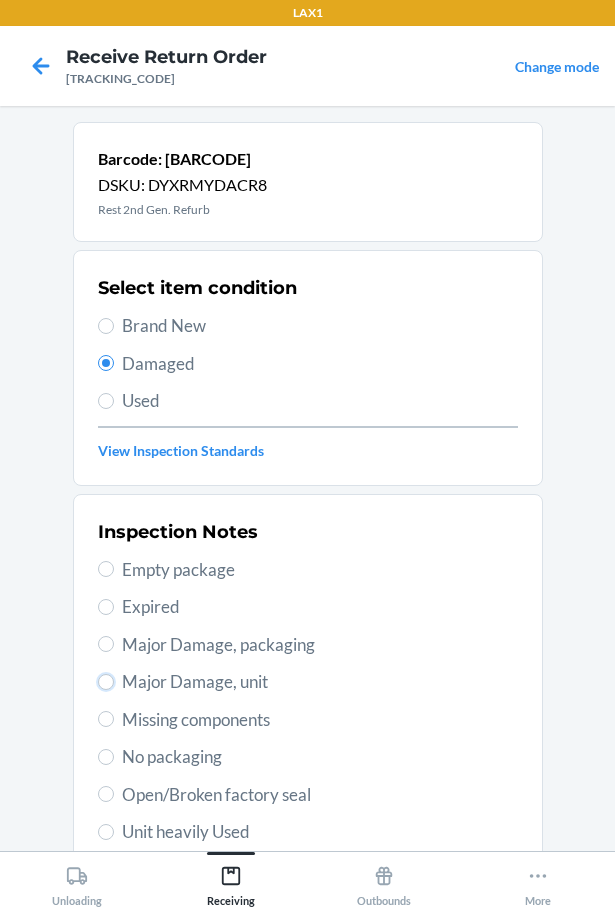 click on "Major Damage, unit" at bounding box center (106, 682) 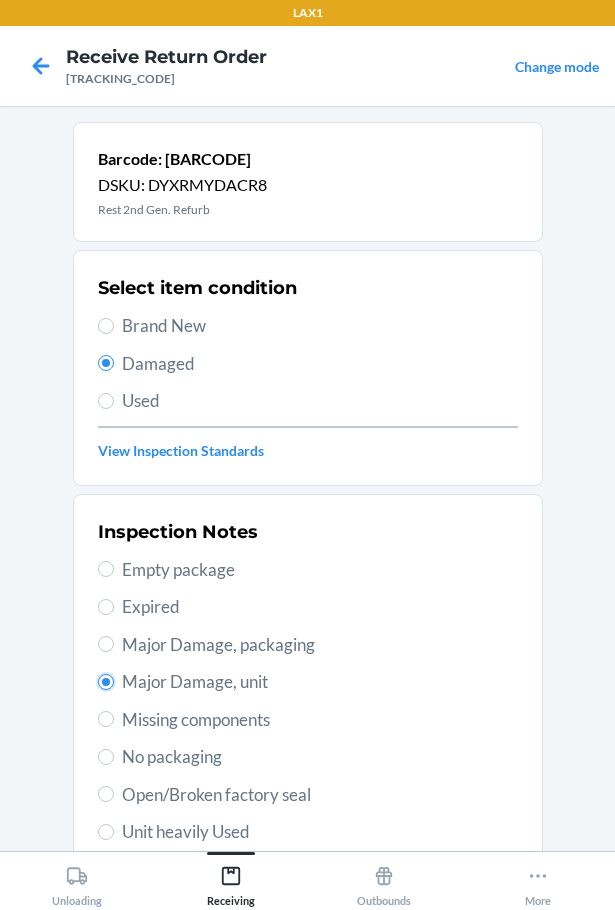 radio on "true" 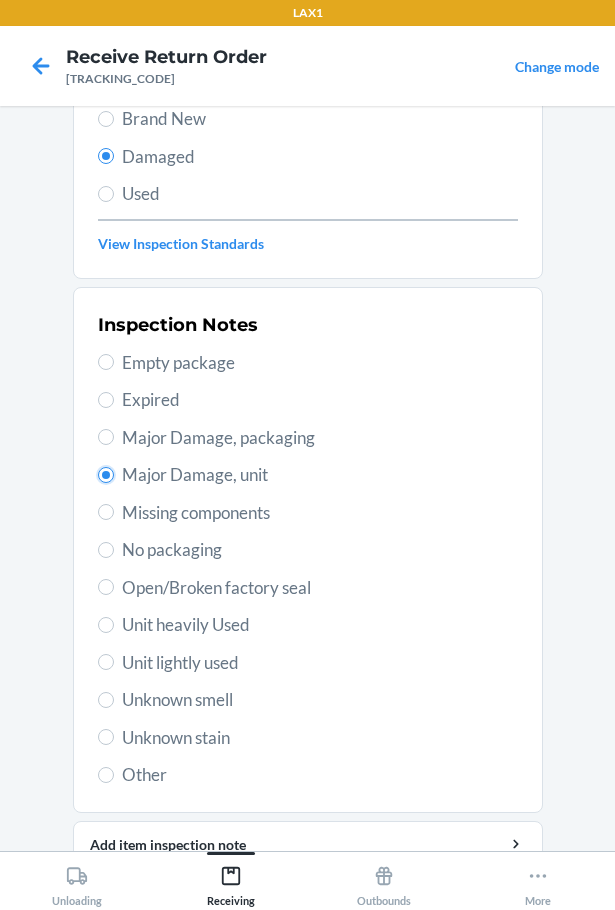 scroll, scrollTop: 297, scrollLeft: 0, axis: vertical 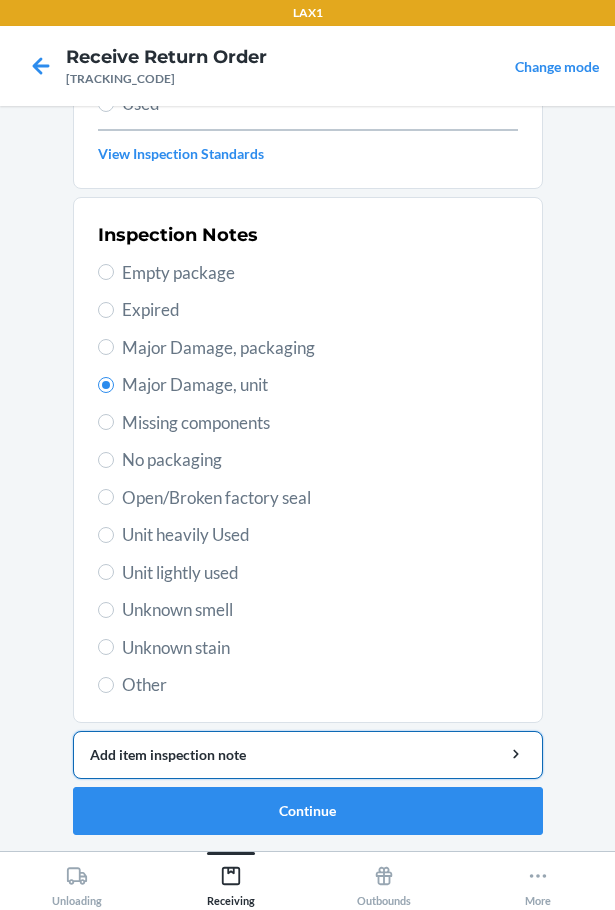 click on "Add item inspection note" at bounding box center [308, 754] 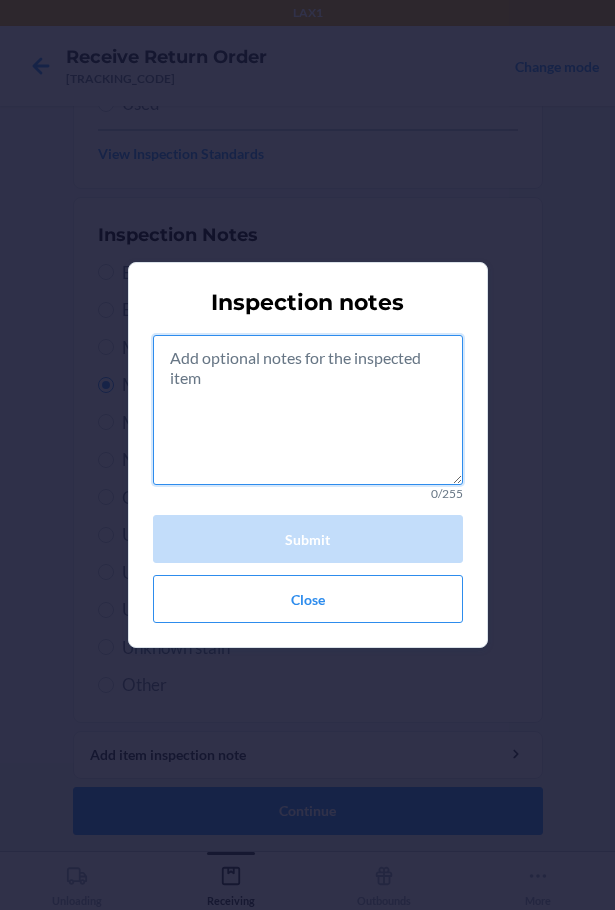 click at bounding box center [308, 410] 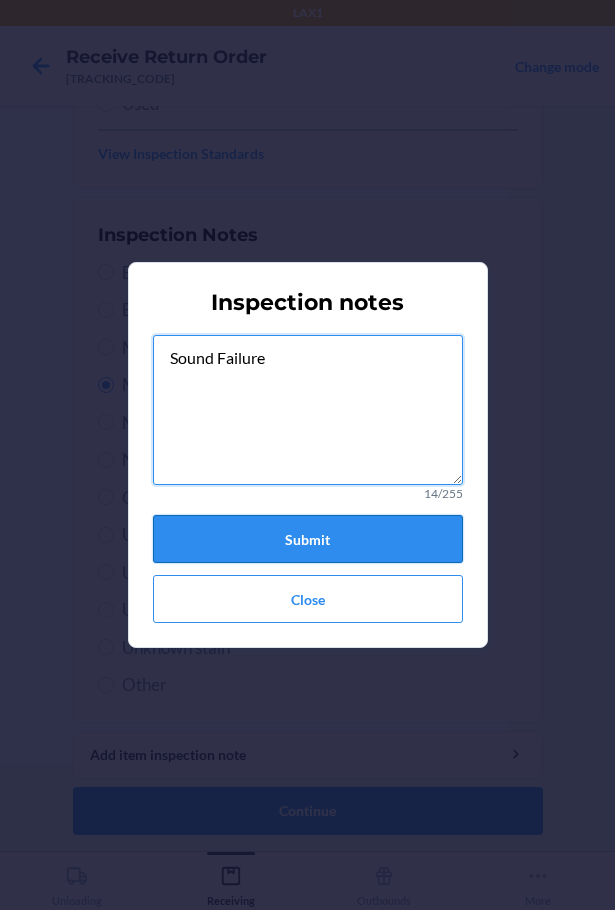 type on "Sound Failure" 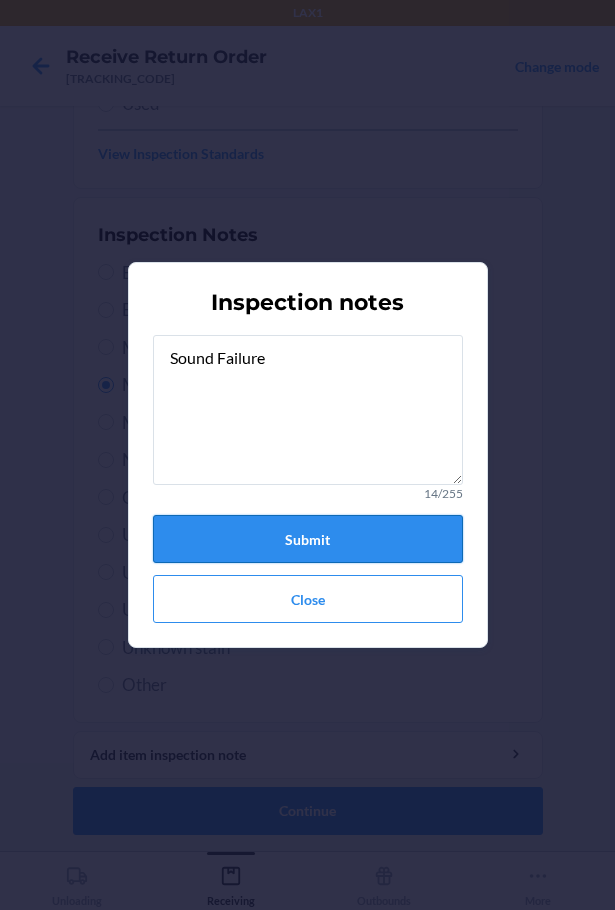 click on "Submit" at bounding box center (308, 539) 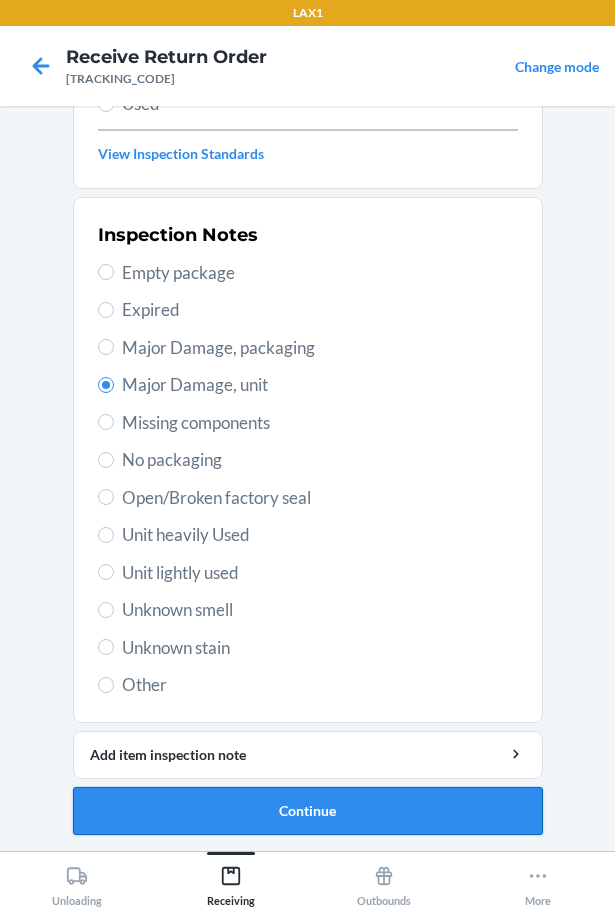 click on "Continue" at bounding box center (308, 811) 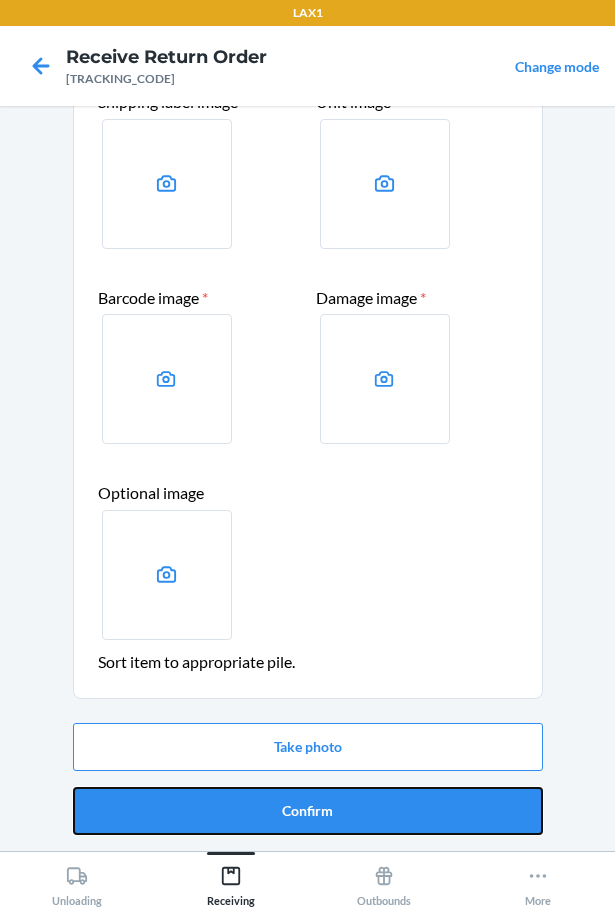 click on "Confirm" at bounding box center (308, 811) 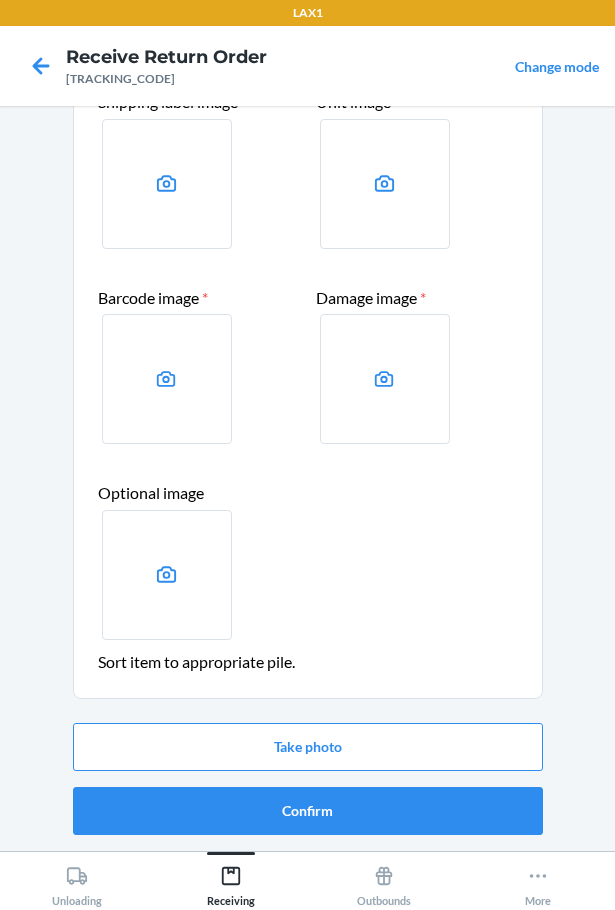 scroll, scrollTop: 0, scrollLeft: 0, axis: both 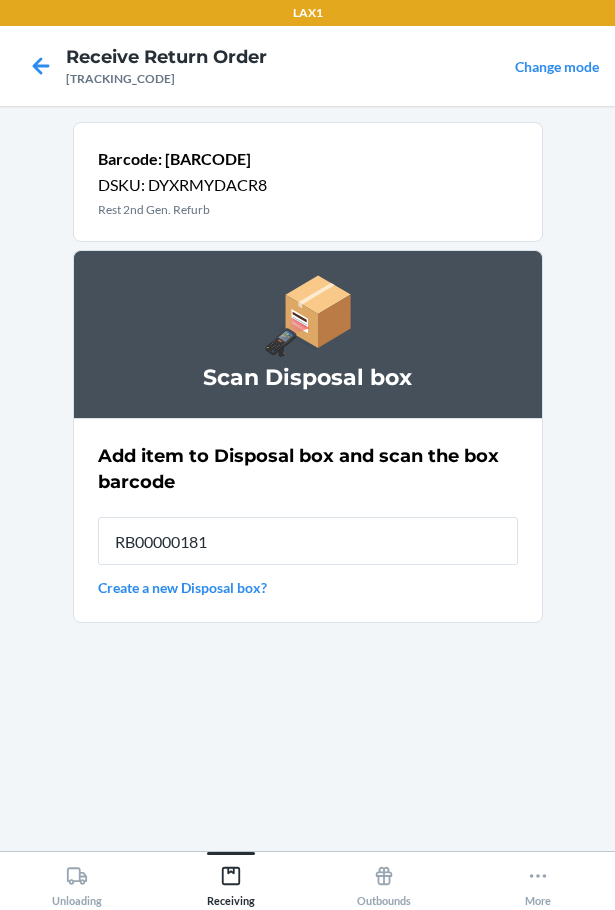 type on "RB000001819" 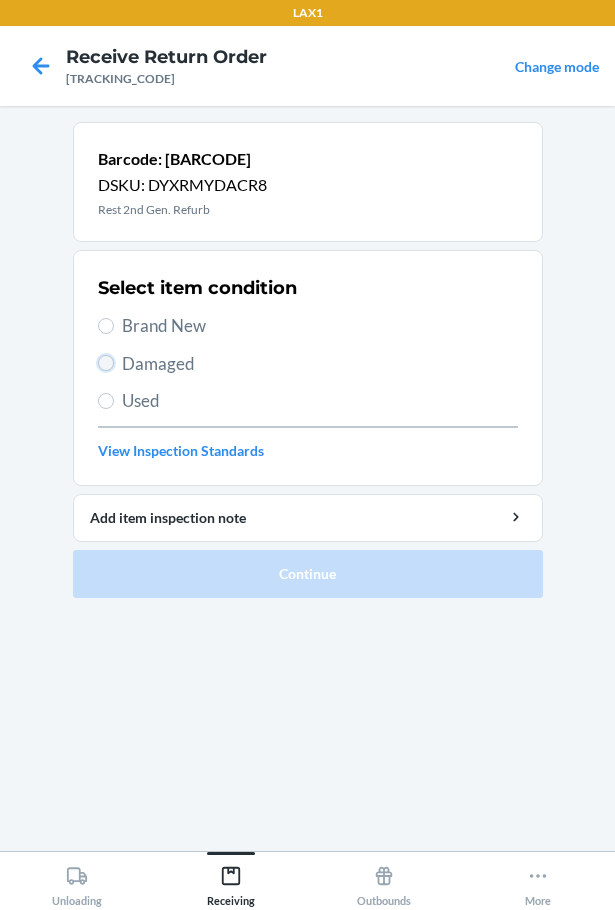 click on "Damaged" at bounding box center [106, 363] 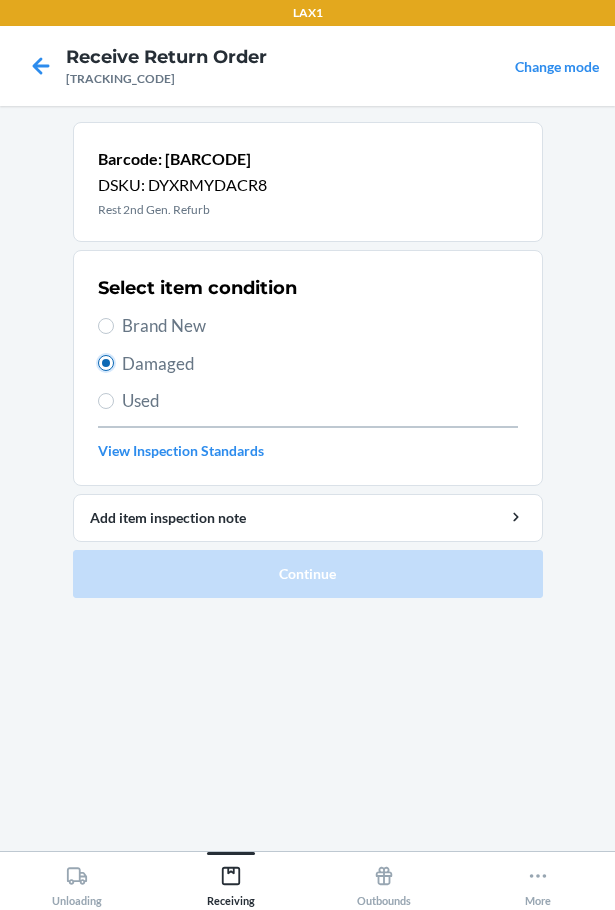 radio on "true" 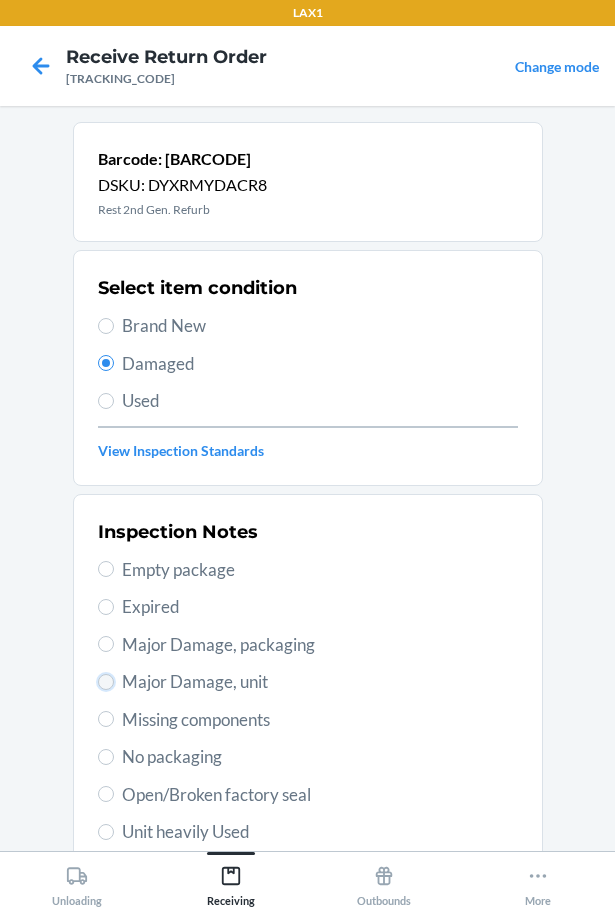 click on "Major Damage, unit" at bounding box center (106, 682) 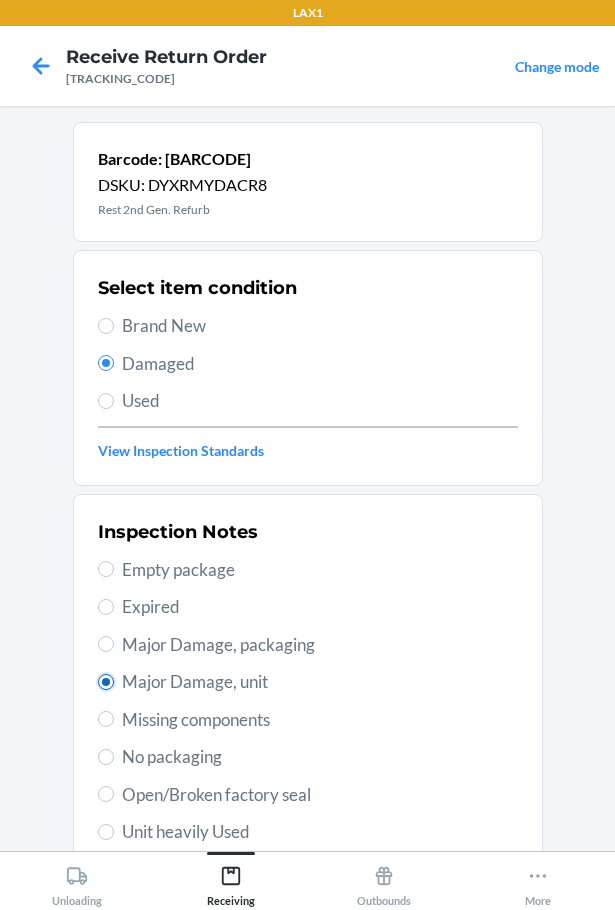 radio on "true" 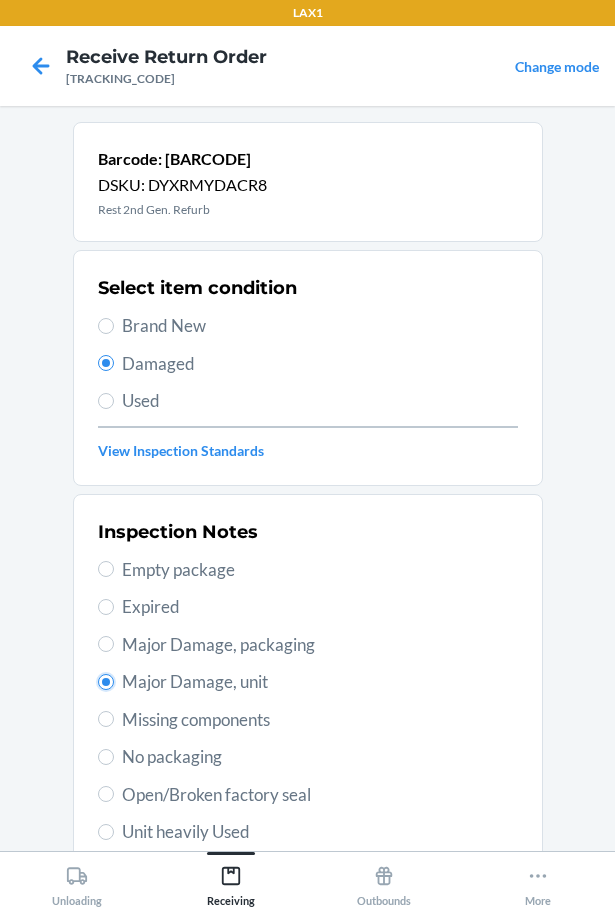 scroll, scrollTop: 297, scrollLeft: 0, axis: vertical 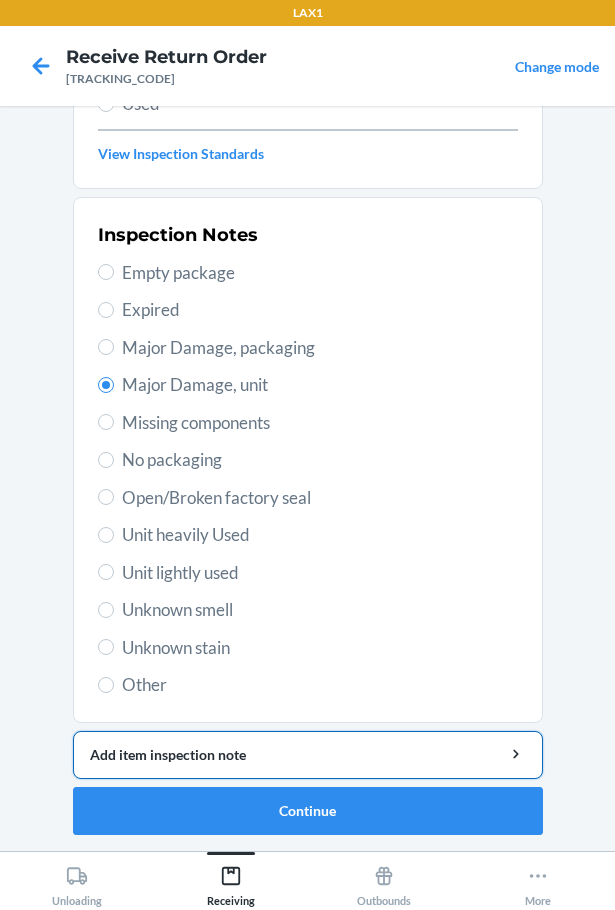 click on "Add item inspection note" at bounding box center (308, 754) 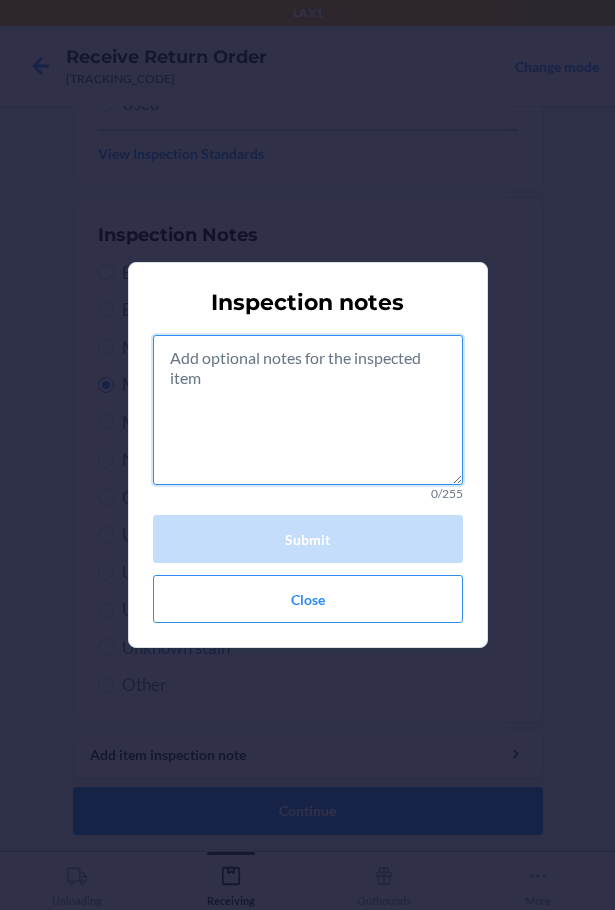 drag, startPoint x: 264, startPoint y: 394, endPoint x: 269, endPoint y: 381, distance: 13.928389 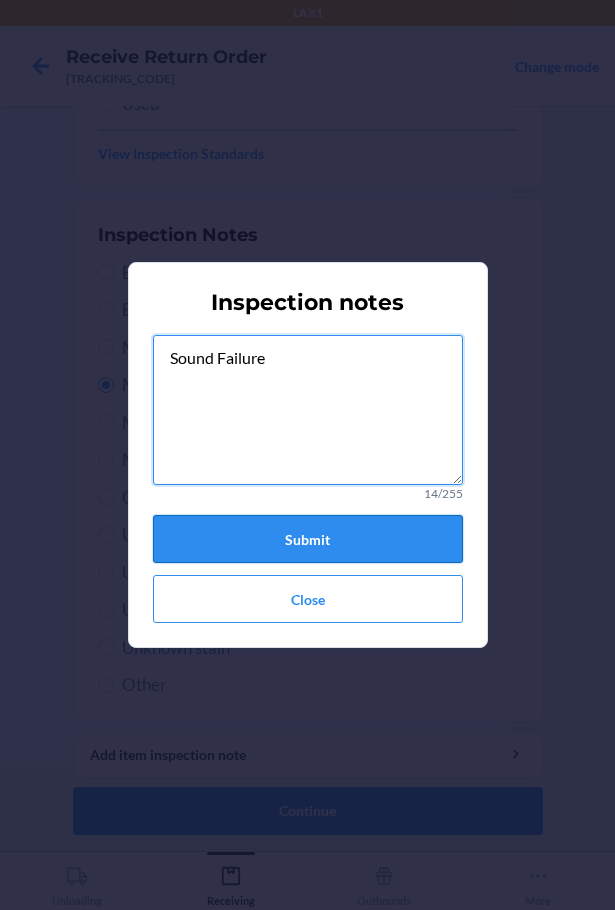 type on "Sound Failure" 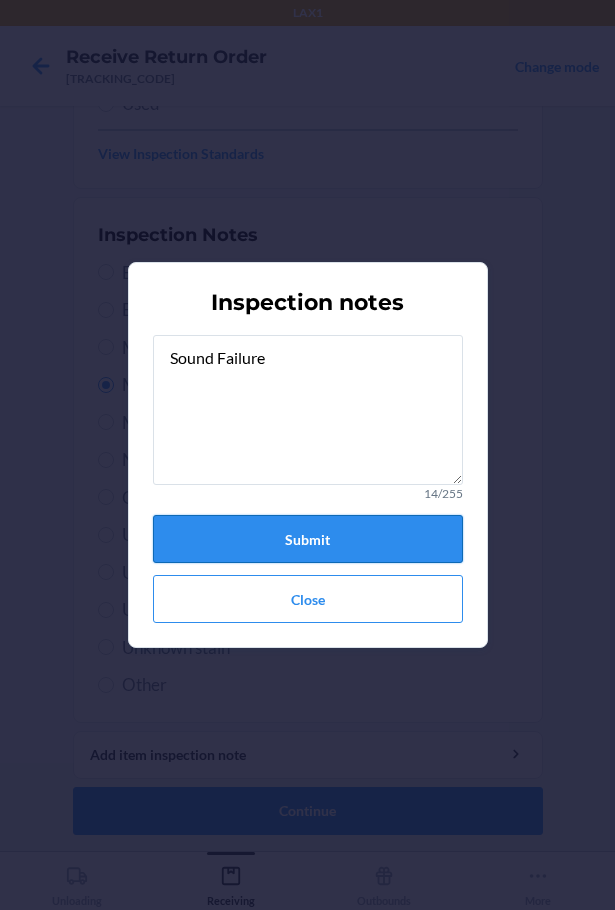 click on "Submit" at bounding box center (308, 539) 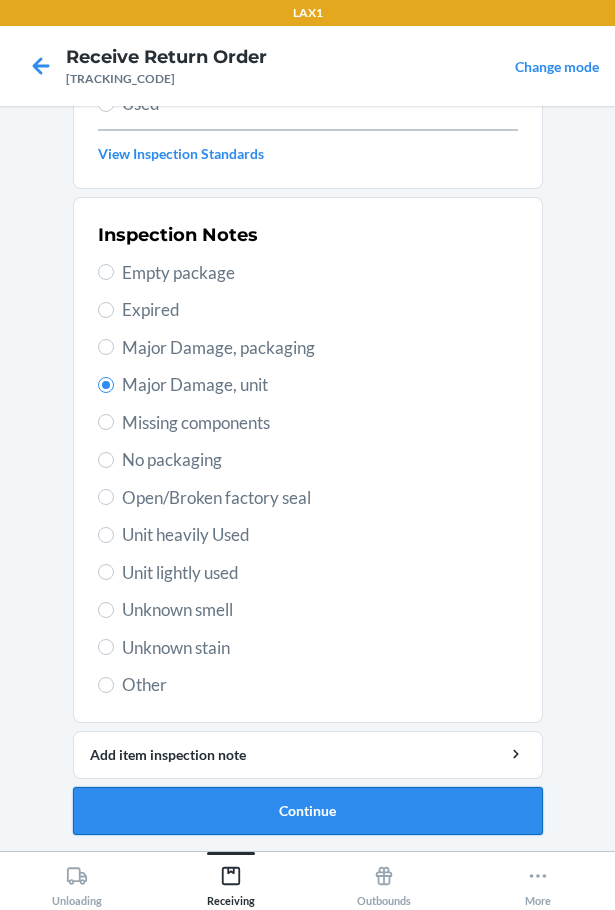 click on "Continue" at bounding box center (308, 811) 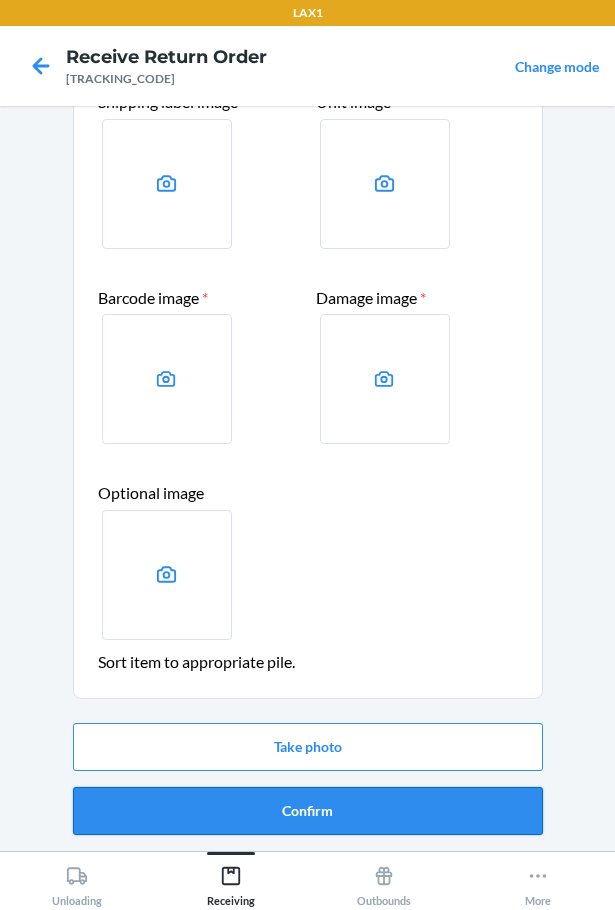 click on "Confirm" at bounding box center [308, 811] 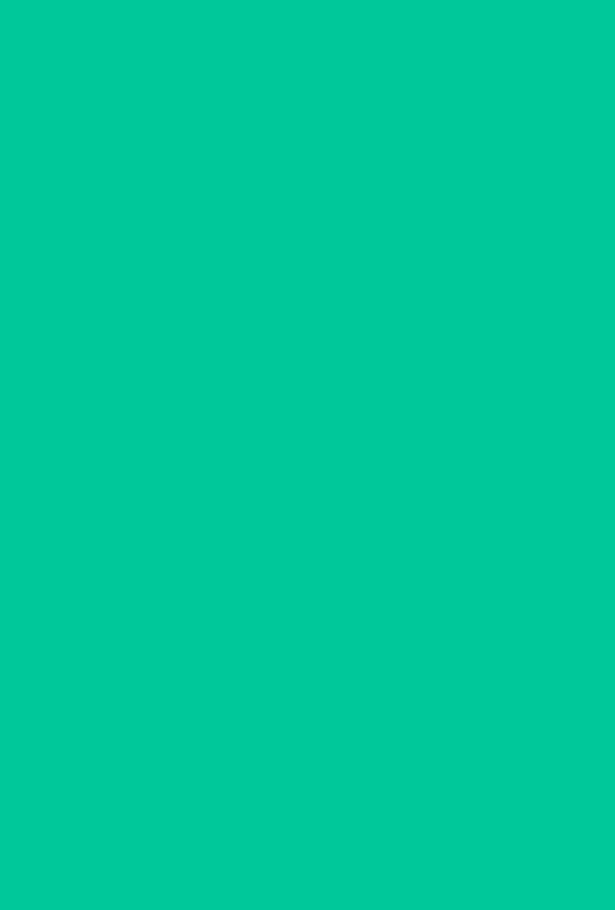 scroll, scrollTop: 0, scrollLeft: 0, axis: both 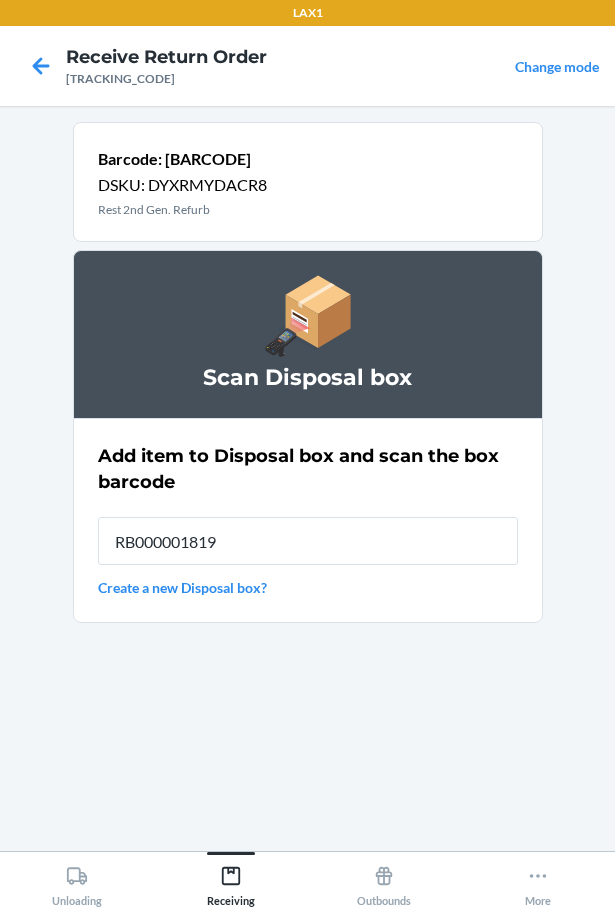 type on "RB000001819" 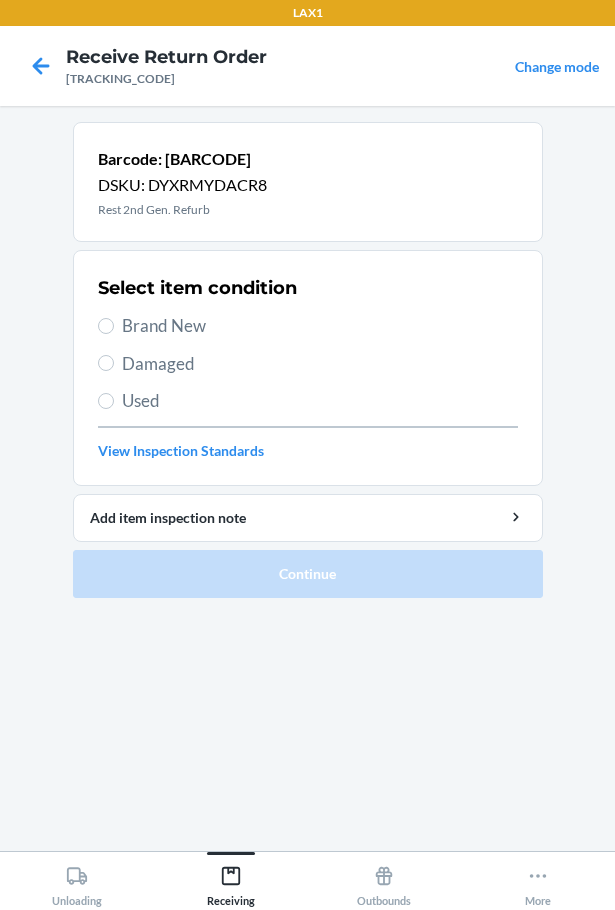 click on "Damaged" at bounding box center [320, 364] 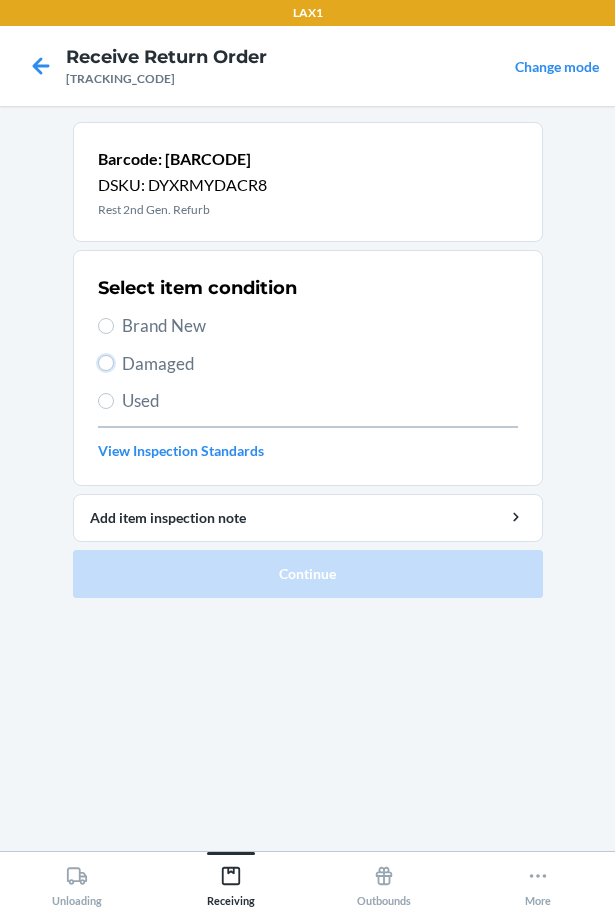 click on "Damaged" at bounding box center (106, 363) 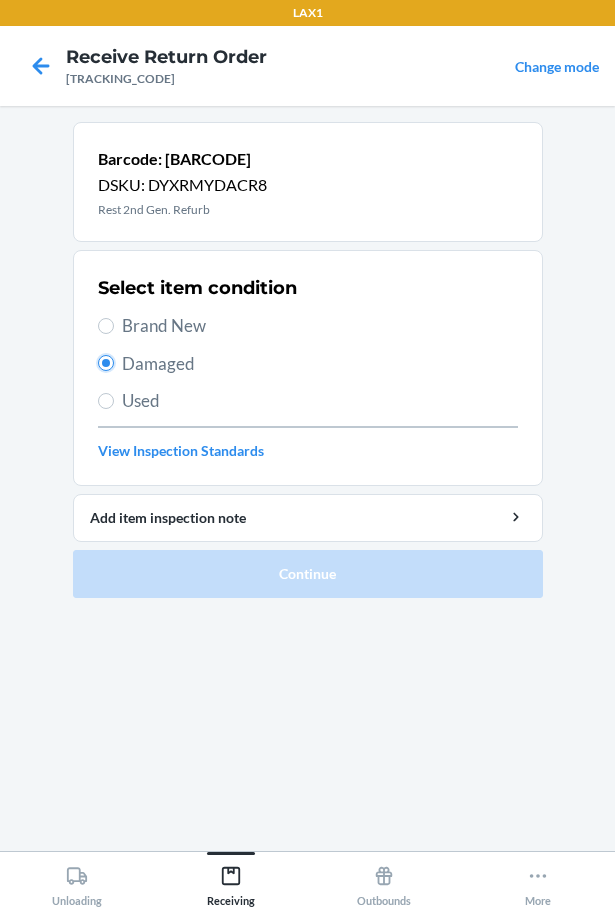 radio on "true" 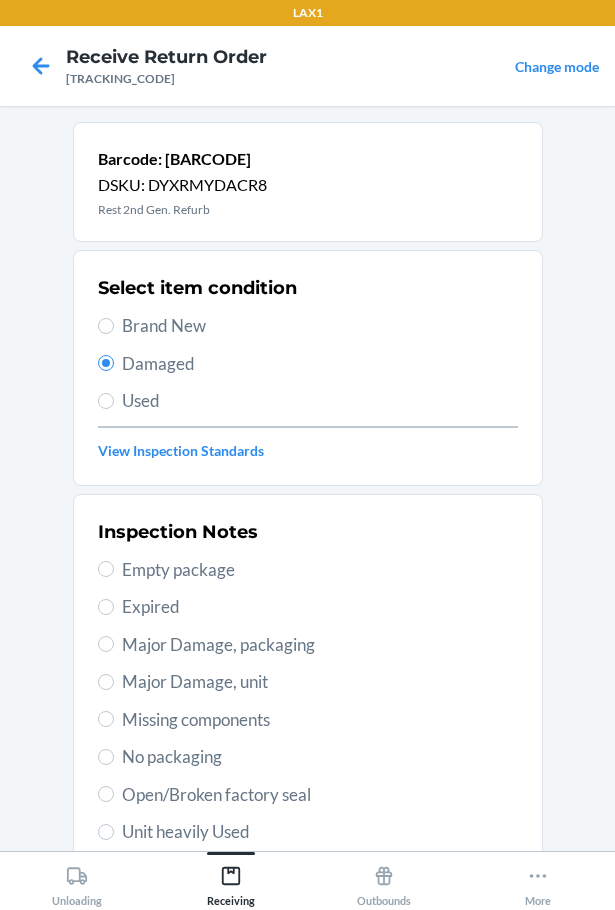 drag, startPoint x: 134, startPoint y: 676, endPoint x: 137, endPoint y: 691, distance: 15.297058 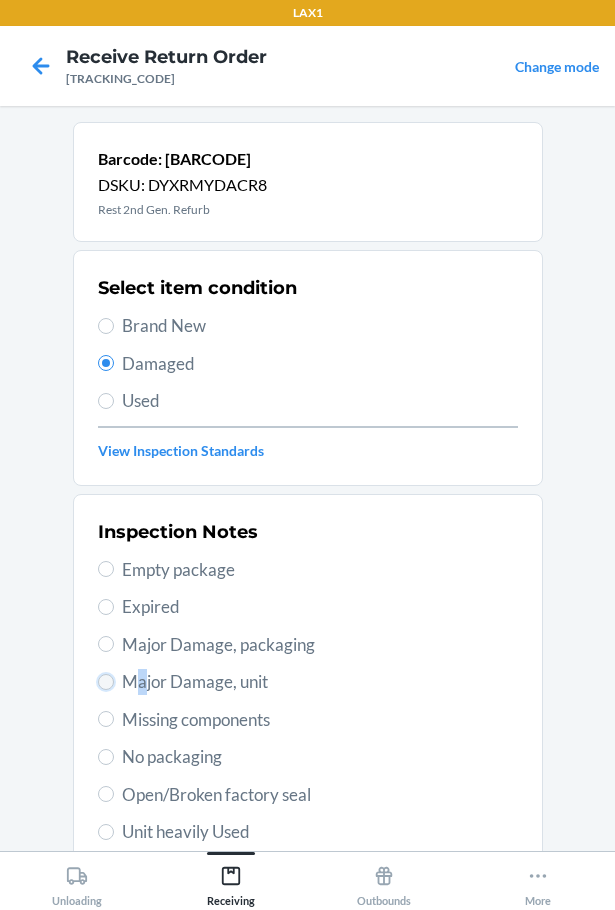 click on "Major Damage, unit" at bounding box center [106, 682] 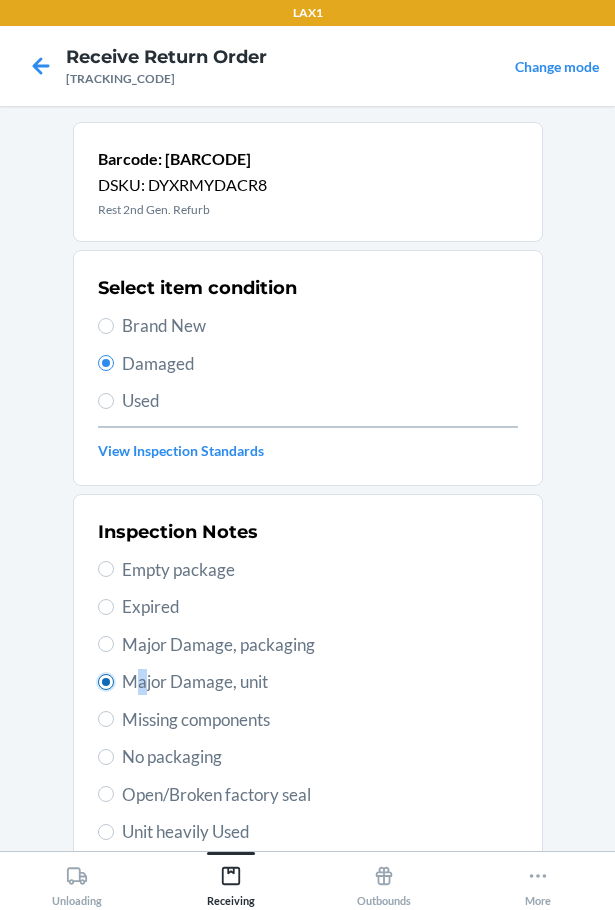 radio on "true" 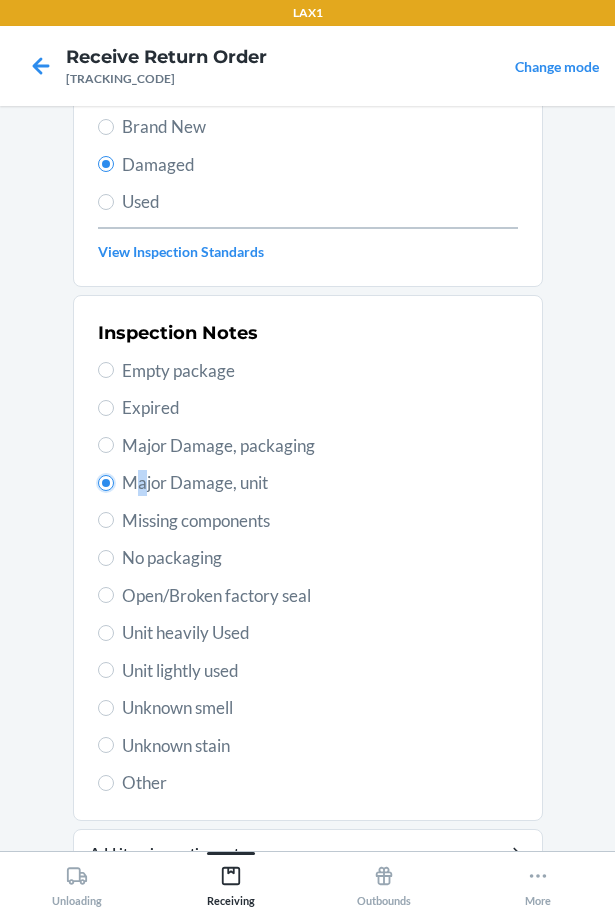 scroll, scrollTop: 297, scrollLeft: 0, axis: vertical 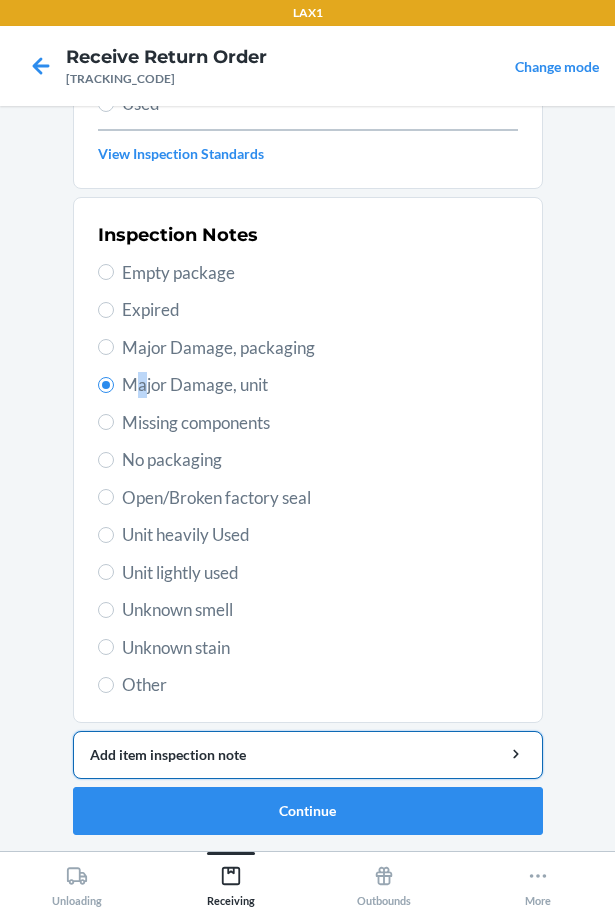 click on "Add item inspection note" at bounding box center (308, 754) 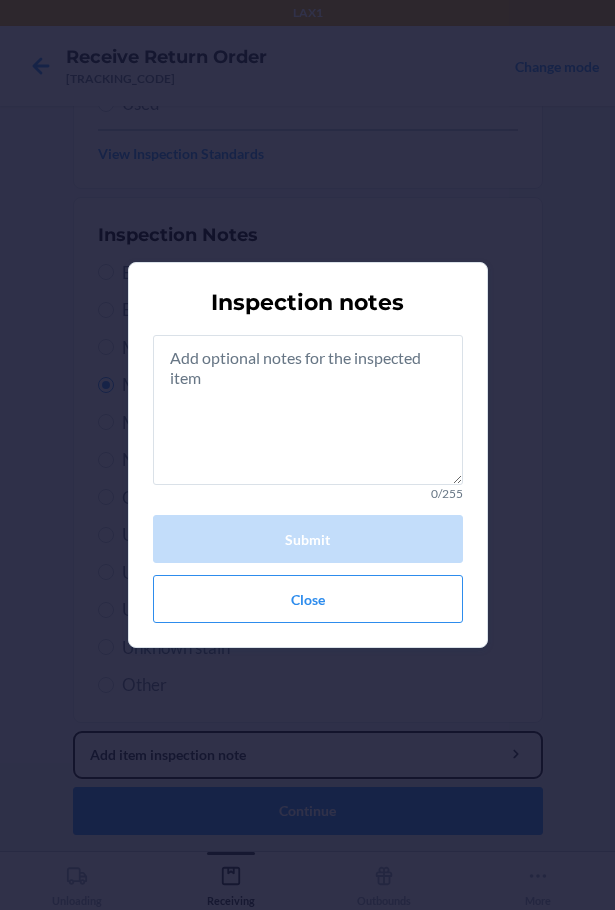 type 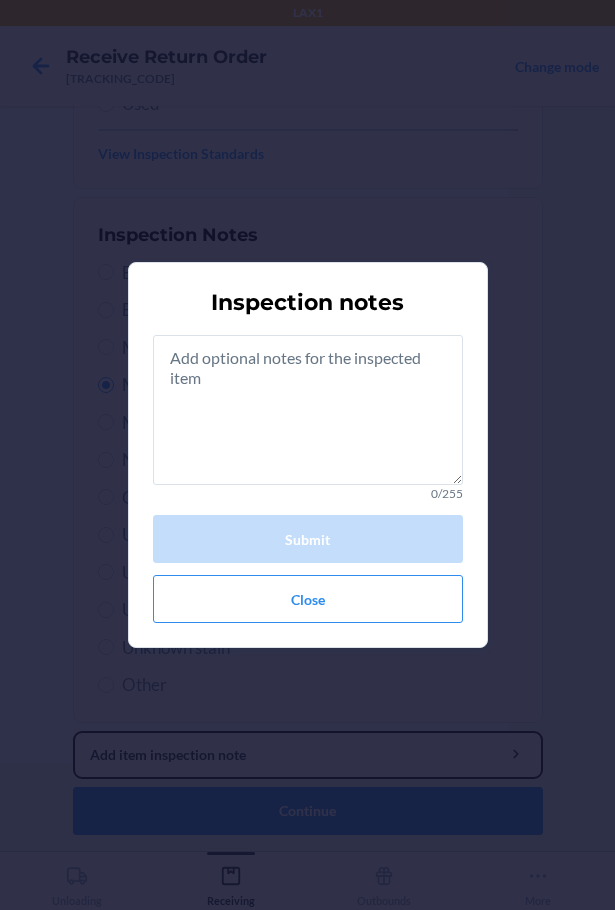 click on "Add item inspection note" at bounding box center (308, 755) 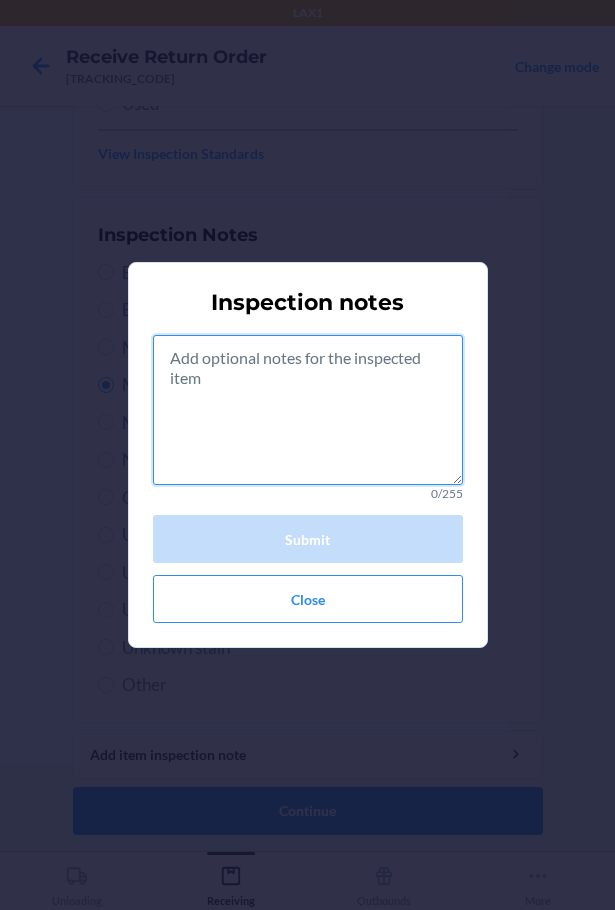 drag, startPoint x: 407, startPoint y: 417, endPoint x: 423, endPoint y: 407, distance: 18.867962 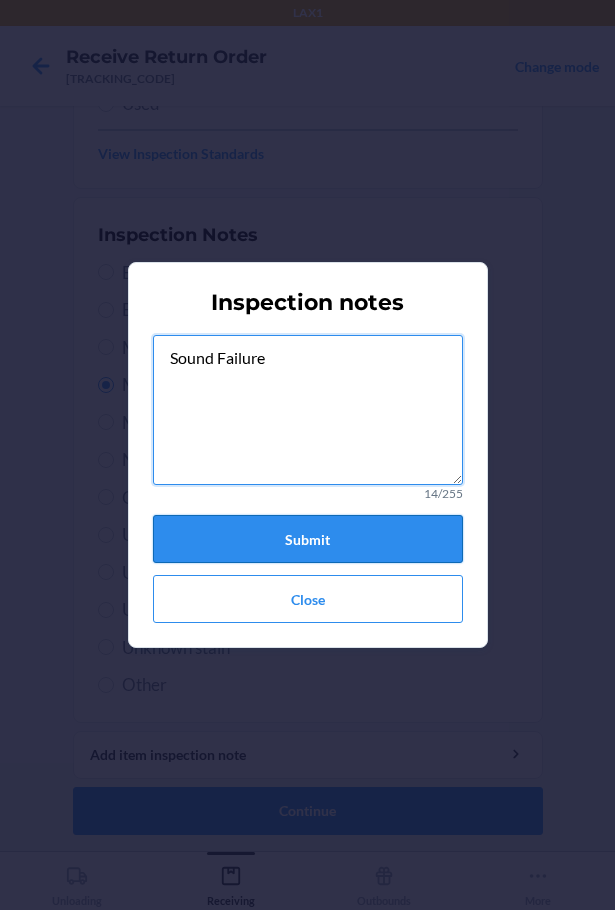 type on "Sound Failure" 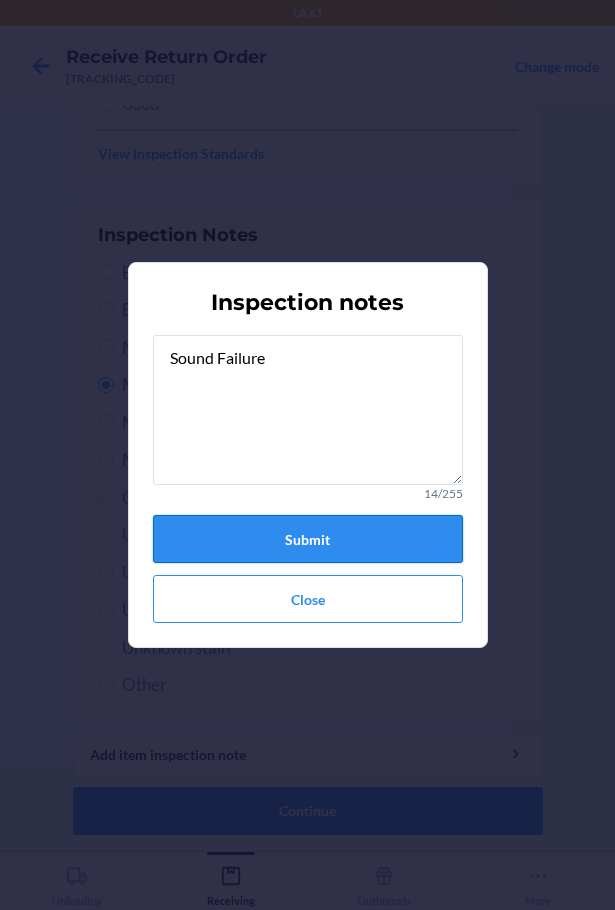 click on "Submit" at bounding box center [308, 539] 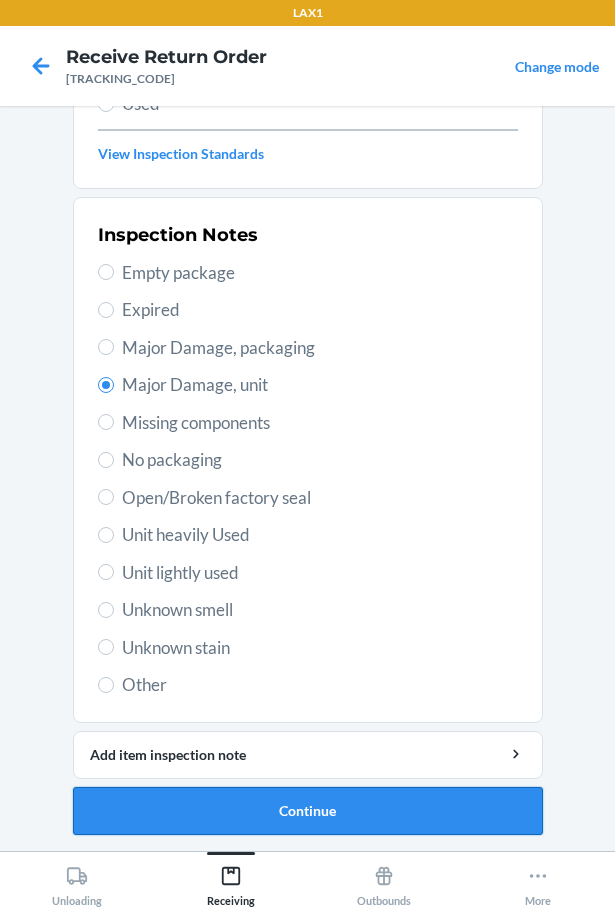 click on "Continue" at bounding box center [308, 811] 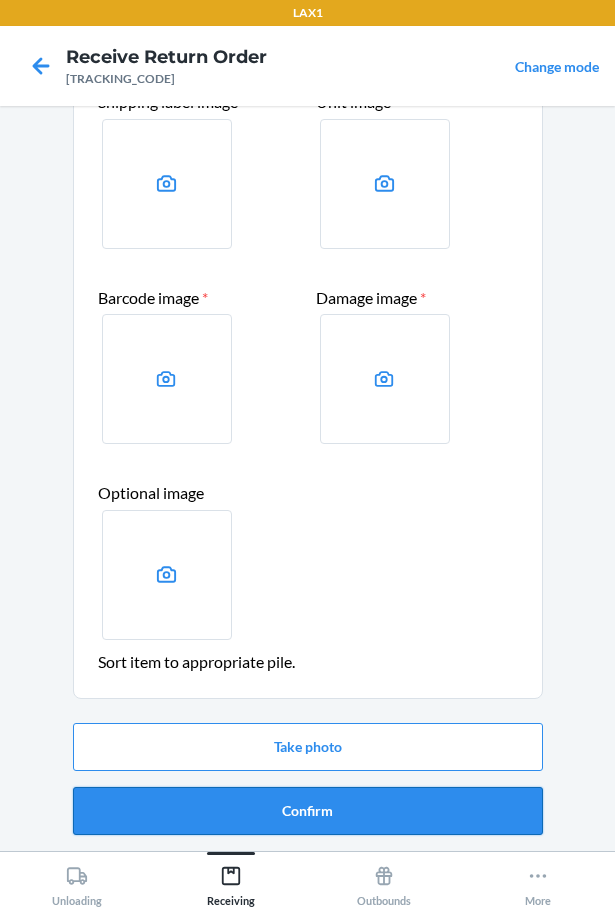 click on "Confirm" at bounding box center (308, 811) 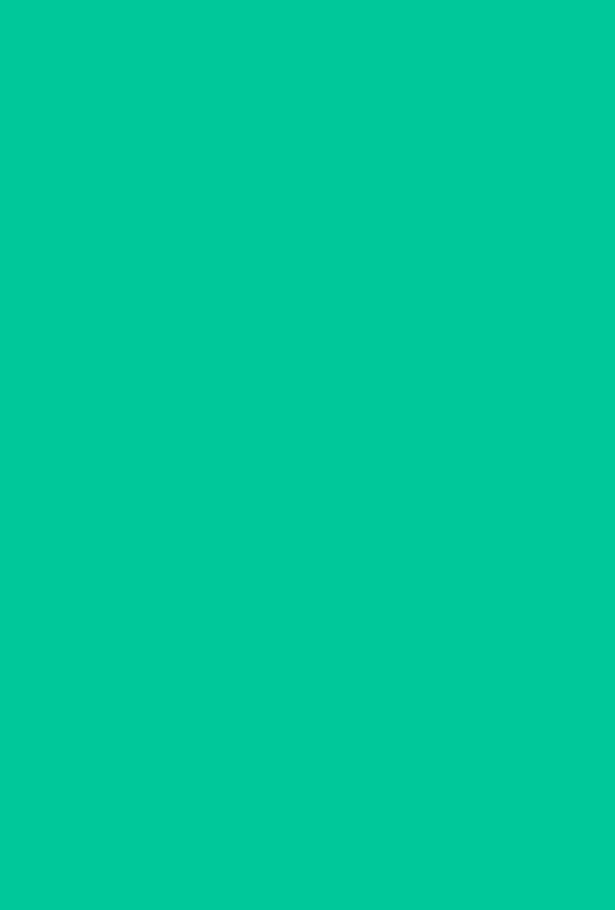 scroll, scrollTop: 0, scrollLeft: 0, axis: both 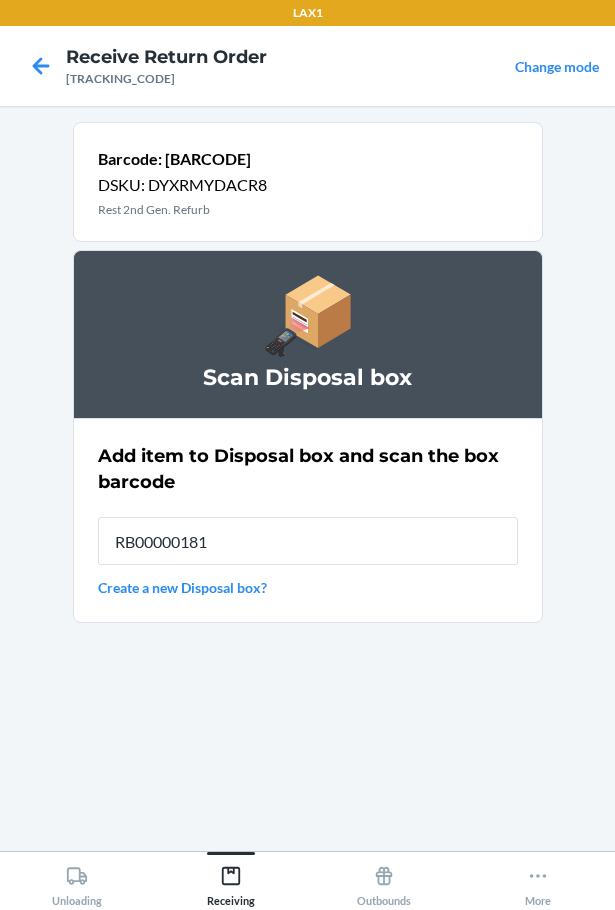 type on "RB000001819" 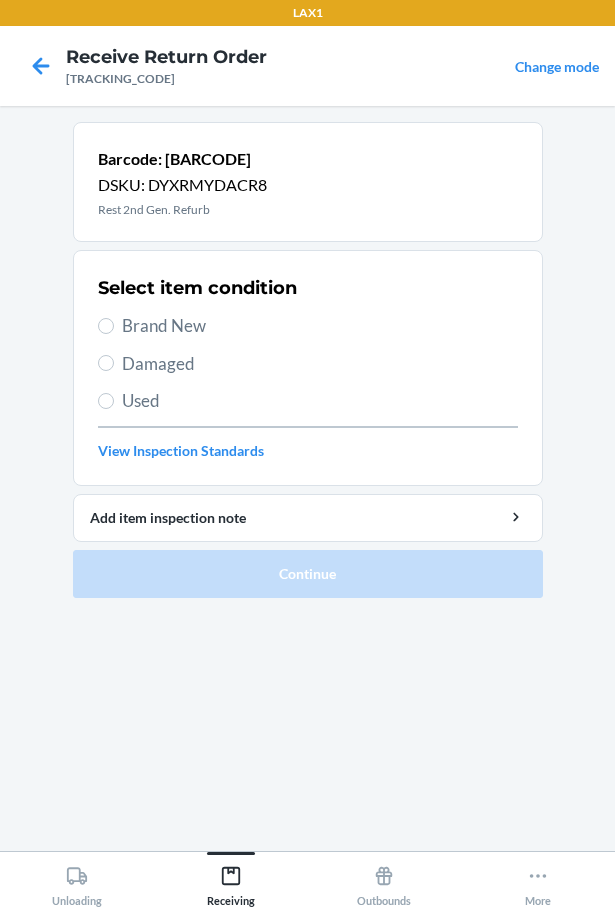 click on "Damaged" at bounding box center [320, 364] 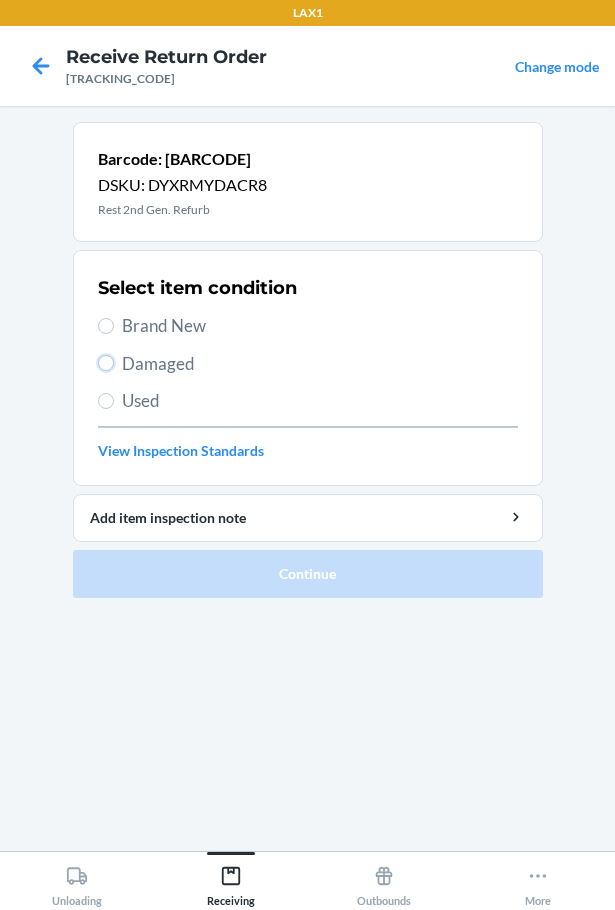 click on "Damaged" at bounding box center (106, 363) 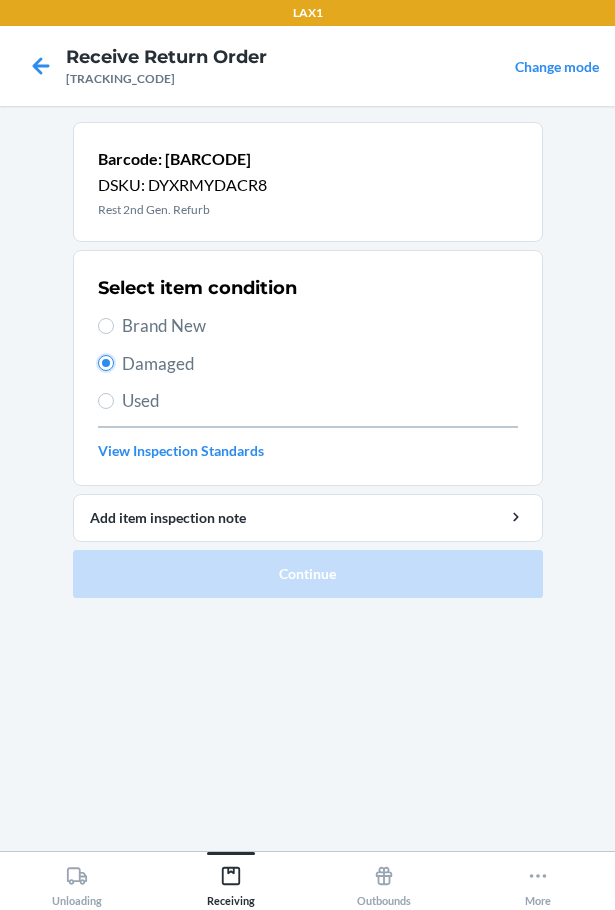 radio on "true" 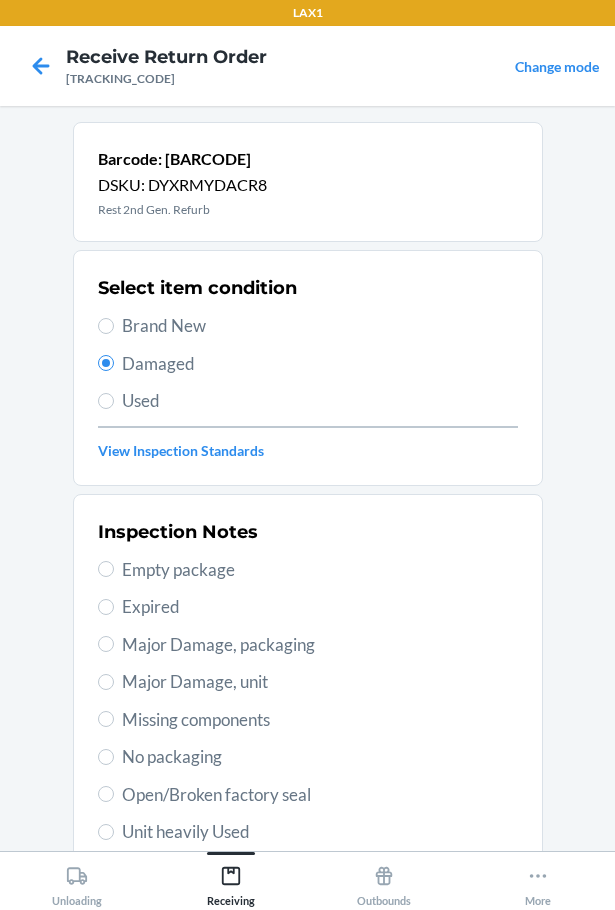 click on "Major Damage, unit" at bounding box center (320, 682) 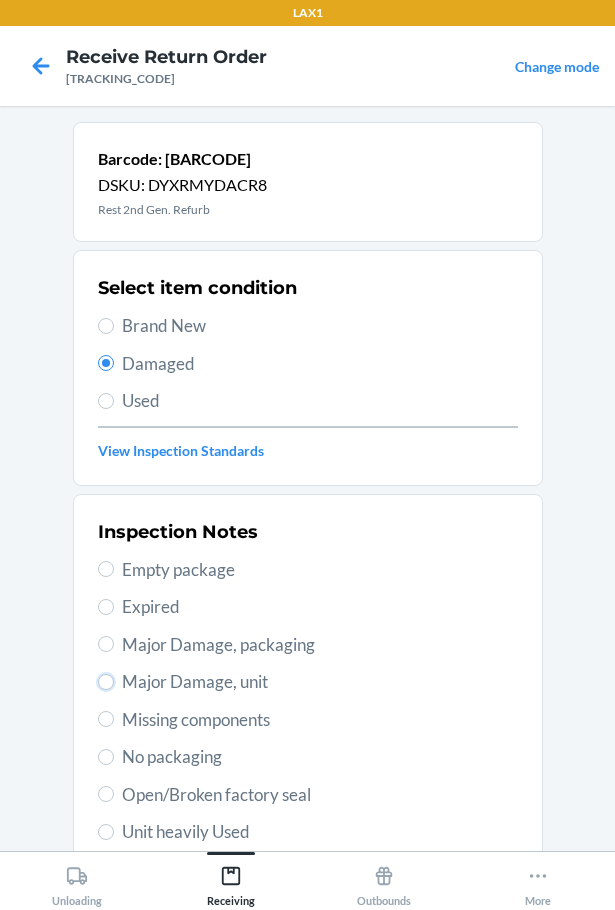 click on "Major Damage, unit" at bounding box center (106, 682) 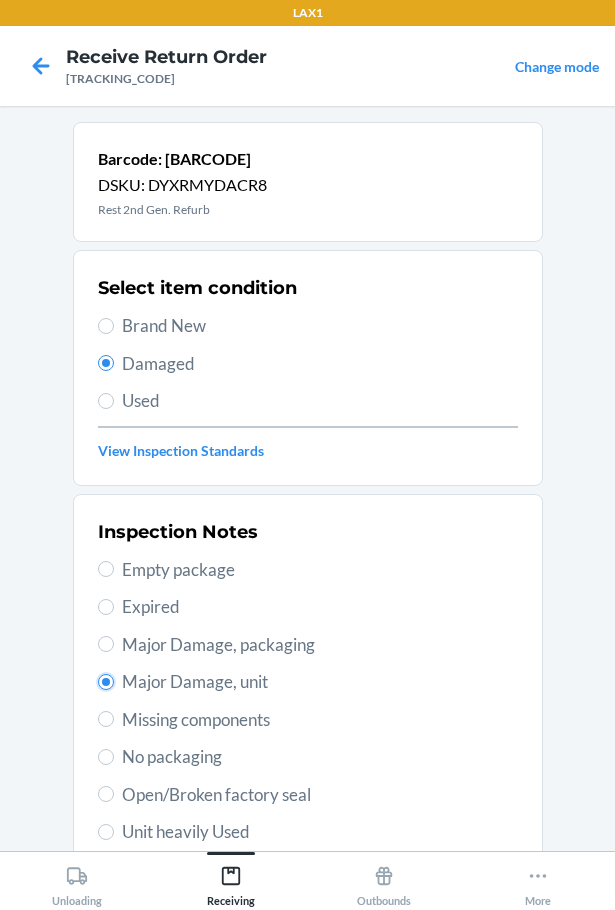 radio on "true" 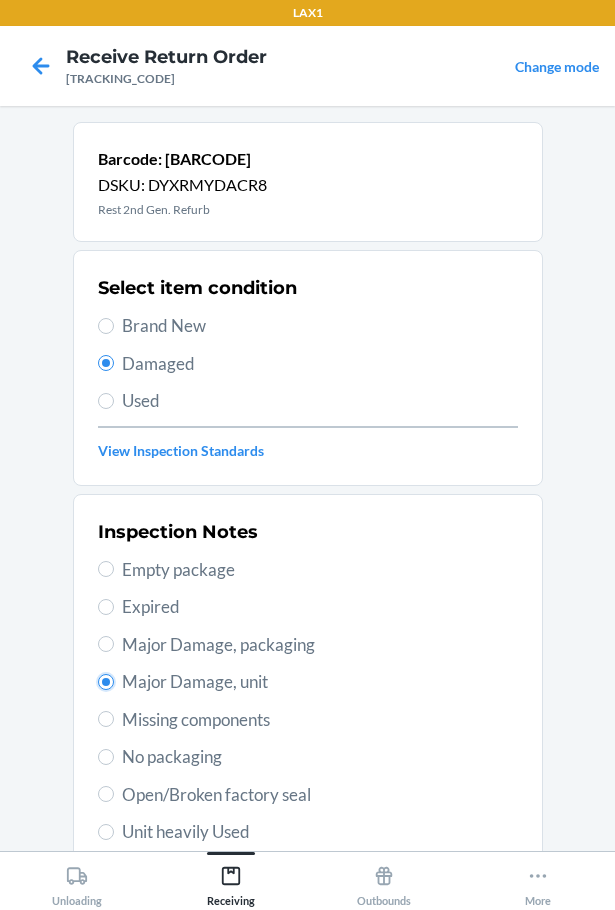 scroll, scrollTop: 297, scrollLeft: 0, axis: vertical 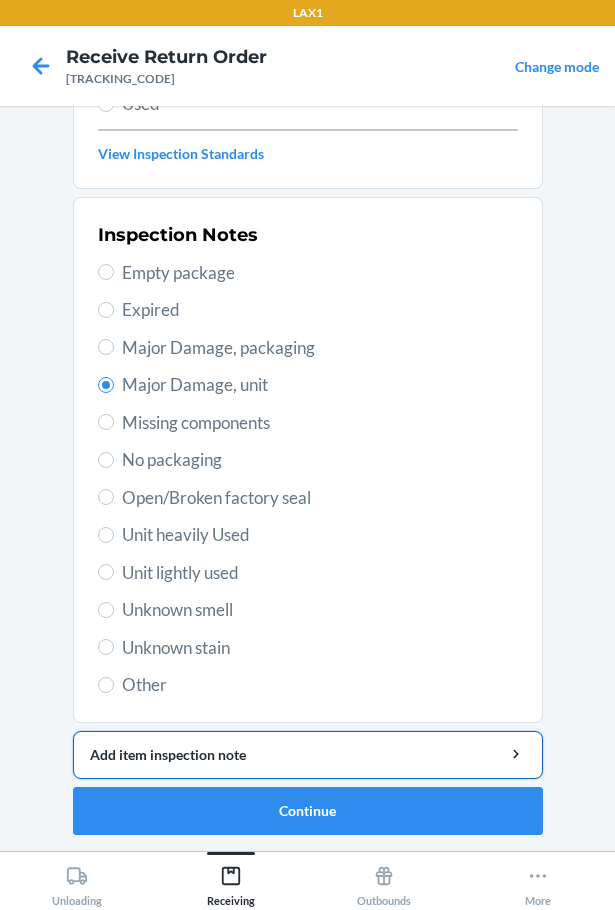 click on "Add item inspection note" at bounding box center (308, 754) 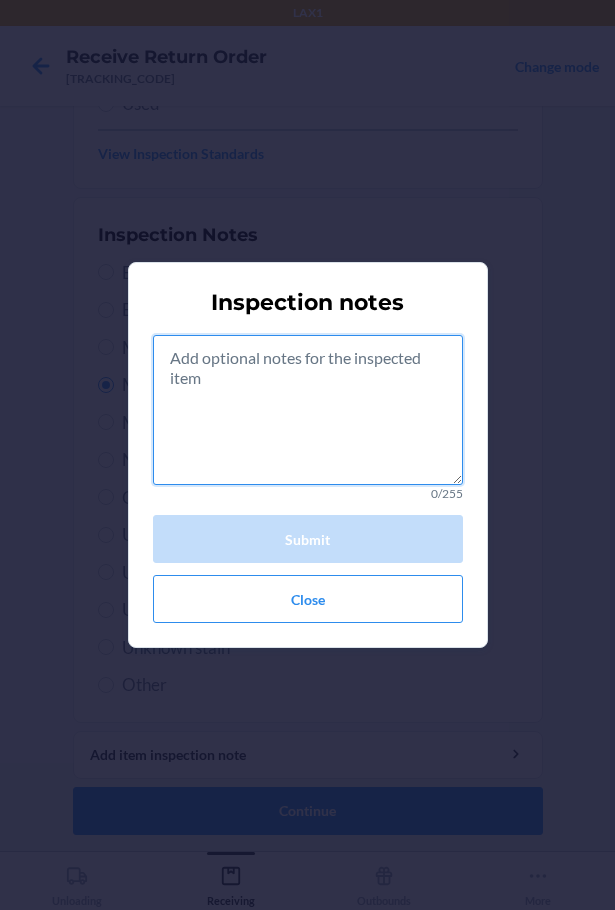 click at bounding box center (308, 410) 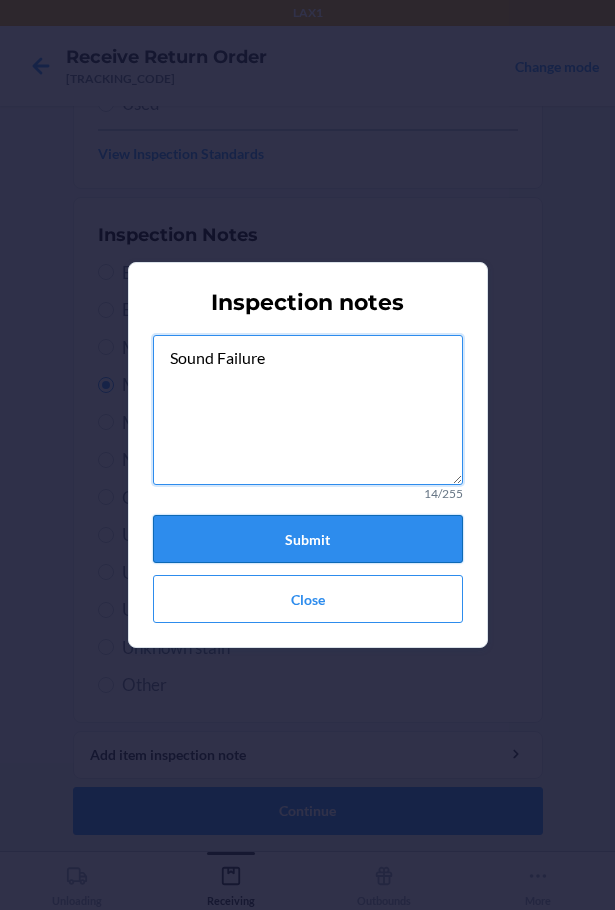 type on "Sound Failure" 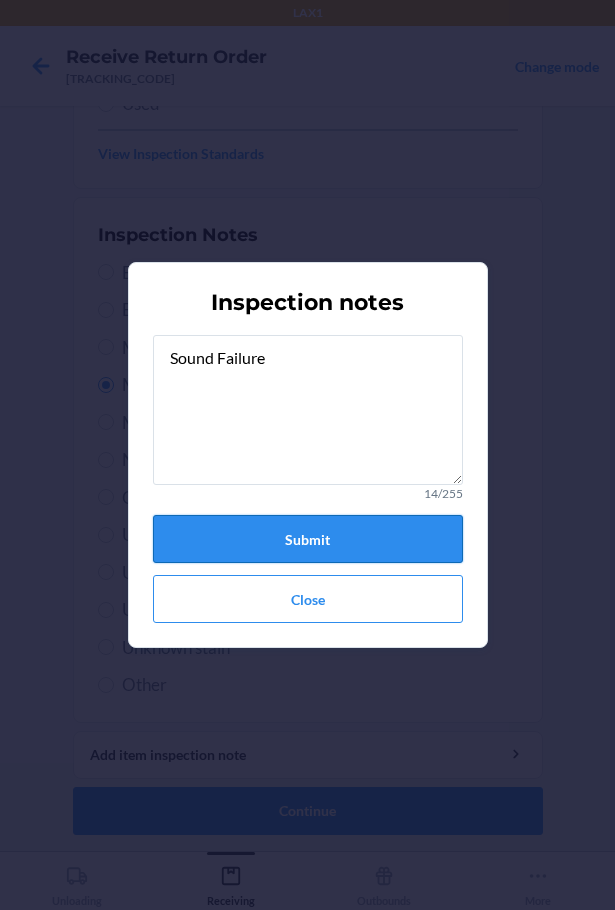 click on "Submit" at bounding box center (308, 539) 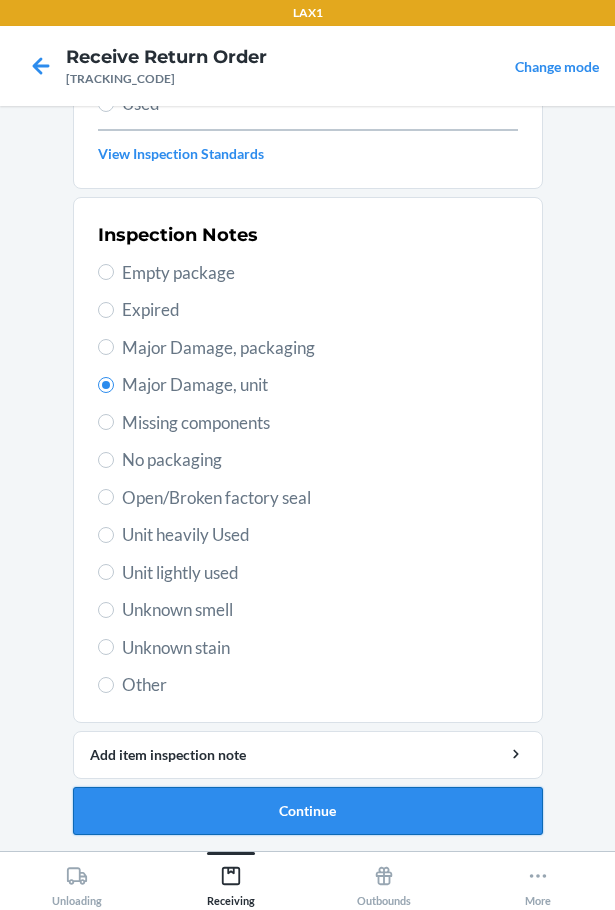 click on "Continue" at bounding box center (308, 811) 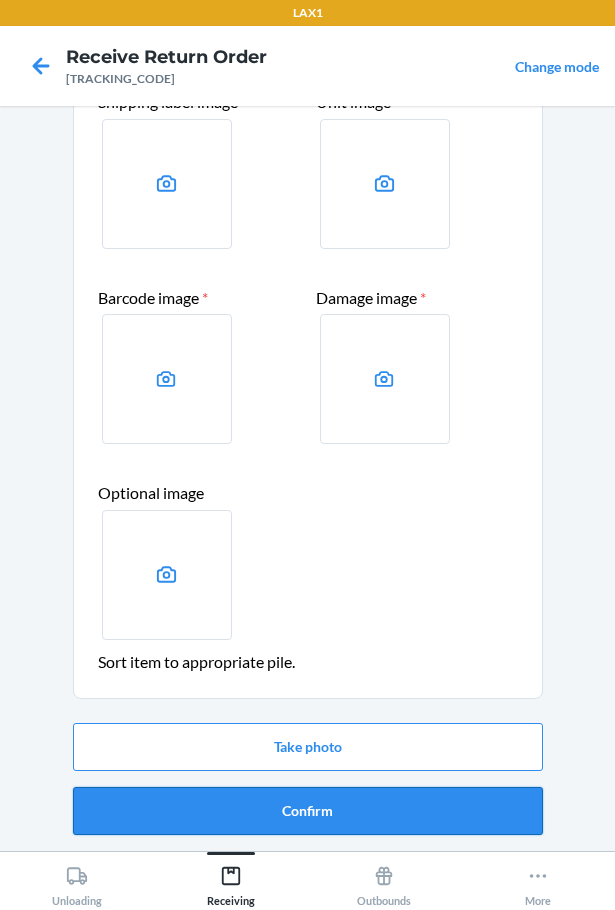 click on "Confirm" at bounding box center (308, 811) 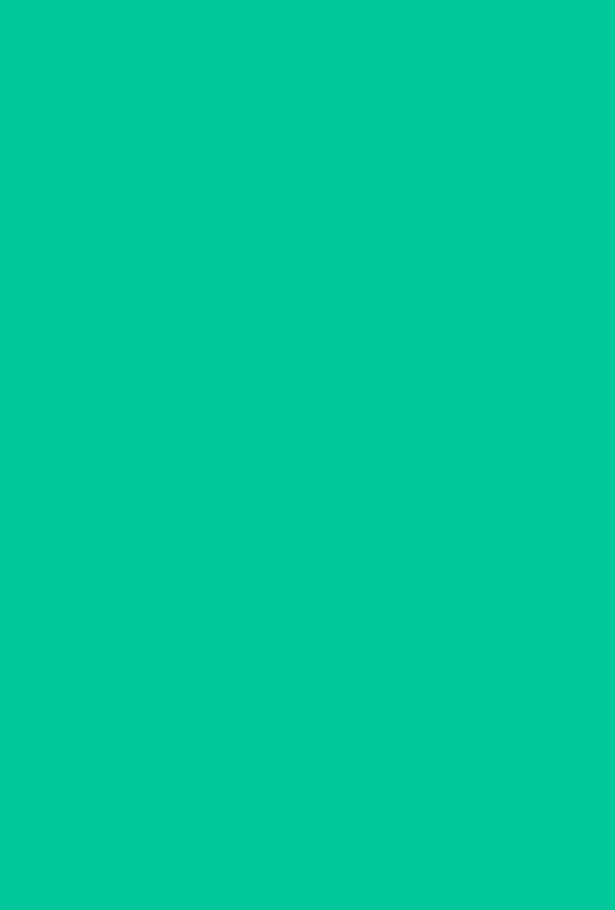 scroll, scrollTop: 0, scrollLeft: 0, axis: both 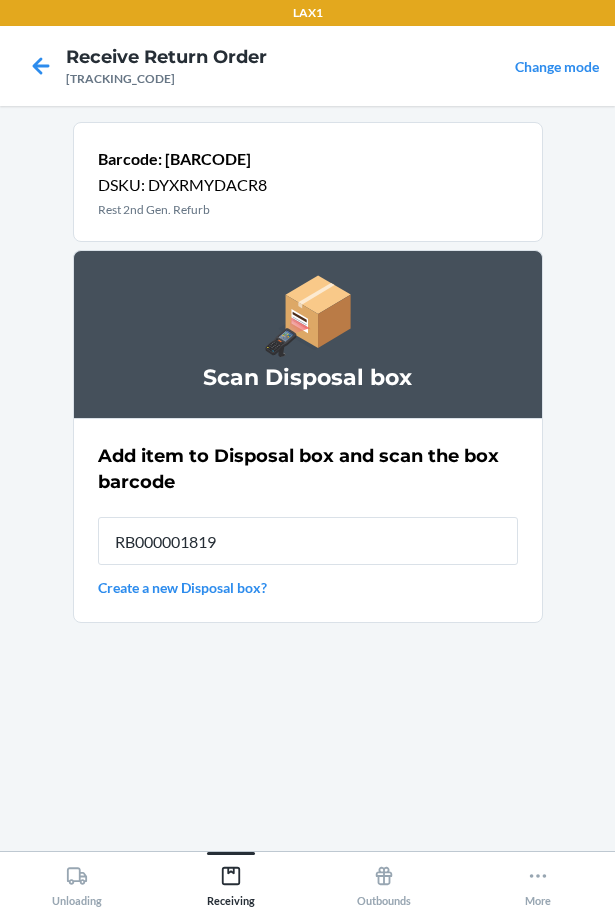 type on "RB000001819" 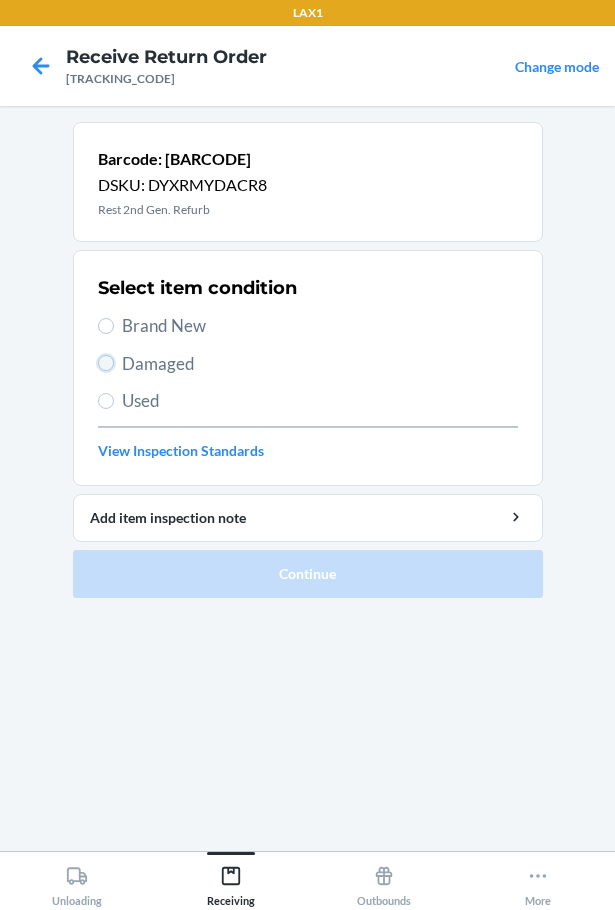click on "Damaged" at bounding box center (106, 363) 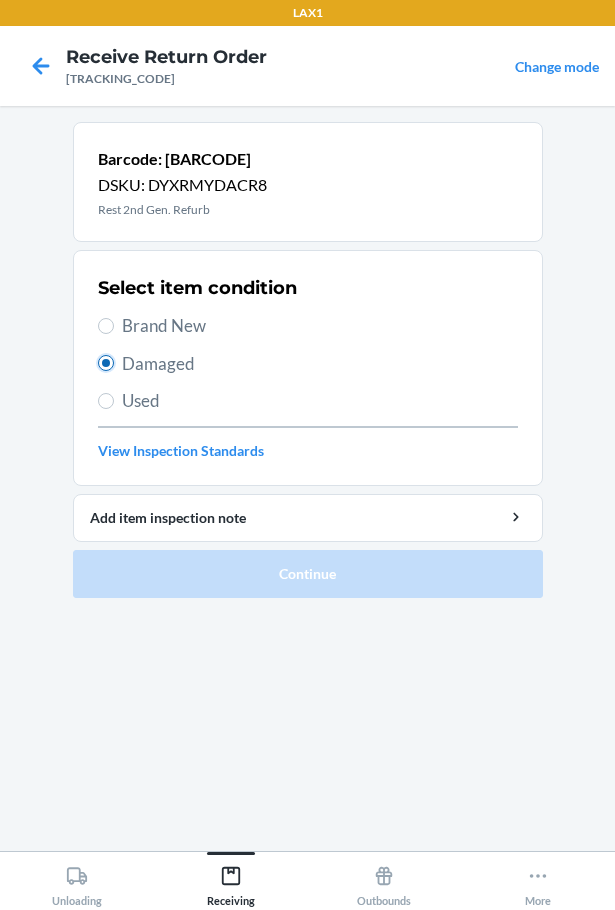 radio on "true" 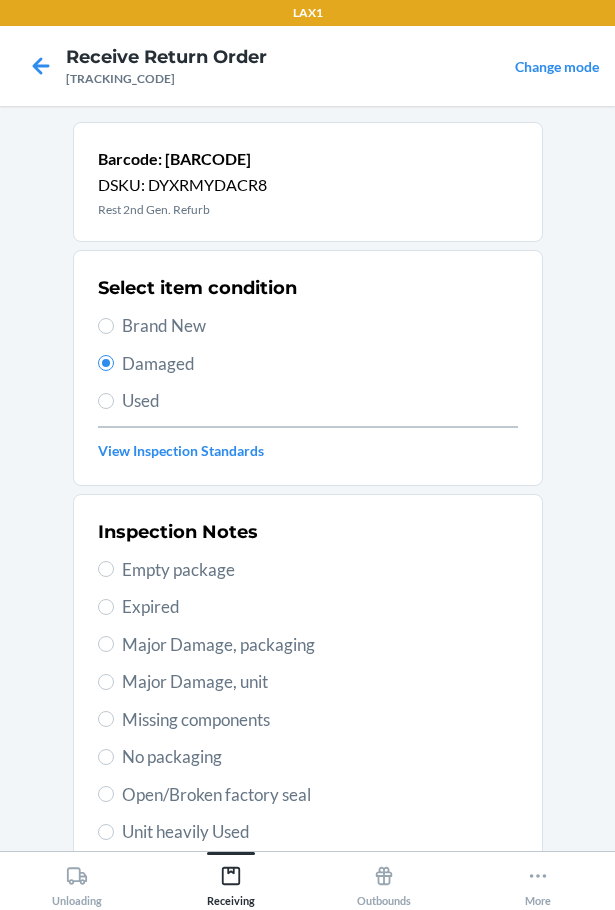 click on "Major Damage, packaging" at bounding box center [320, 645] 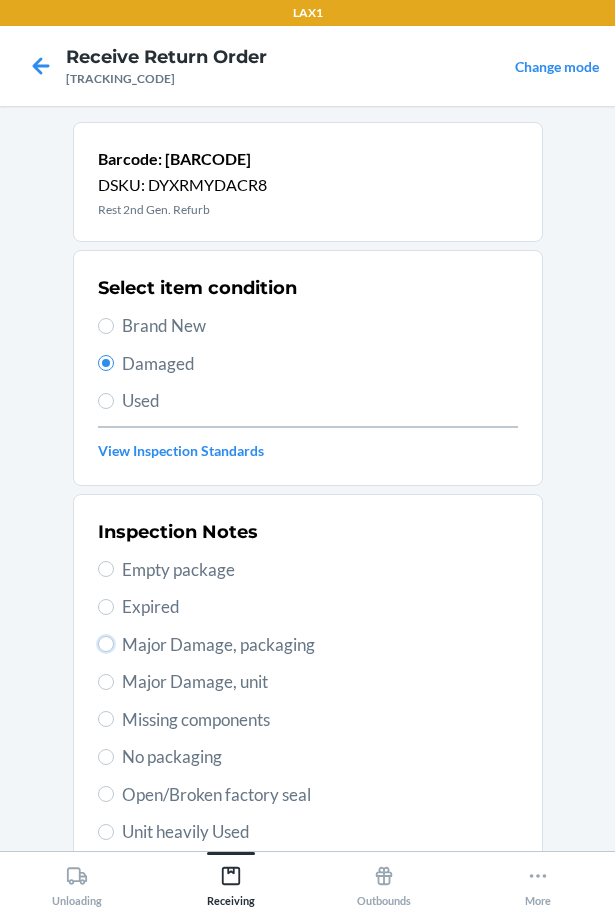 click on "Major Damage, packaging" at bounding box center (106, 644) 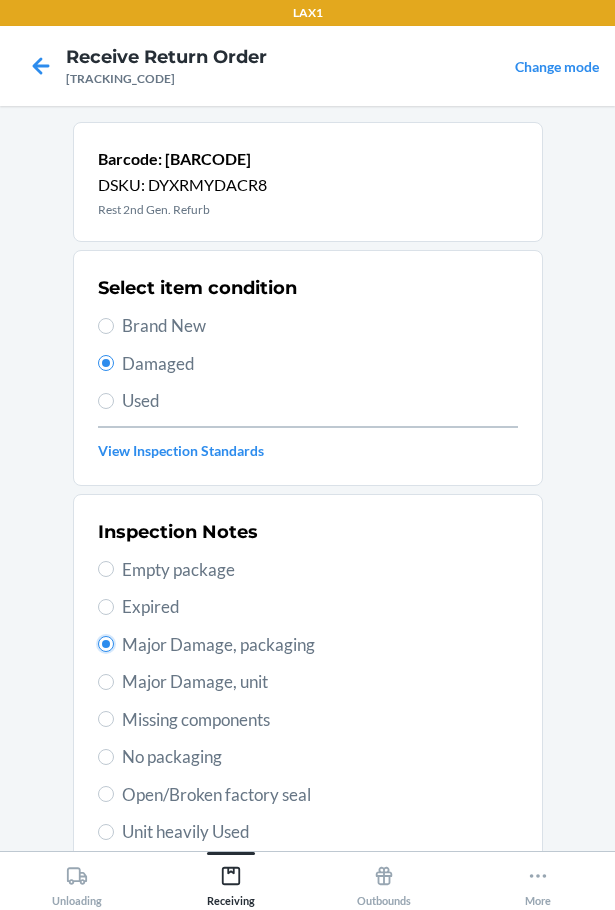 radio on "true" 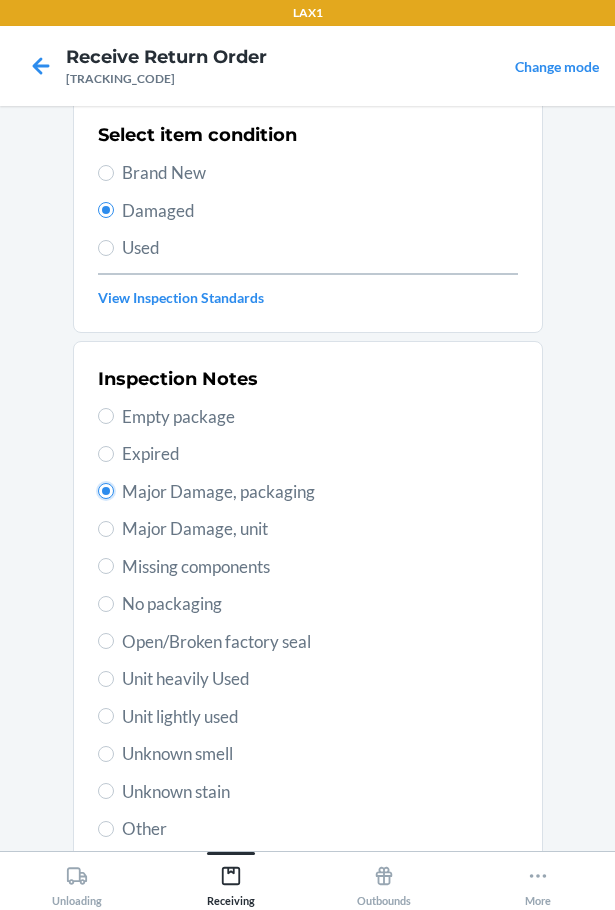 scroll, scrollTop: 297, scrollLeft: 0, axis: vertical 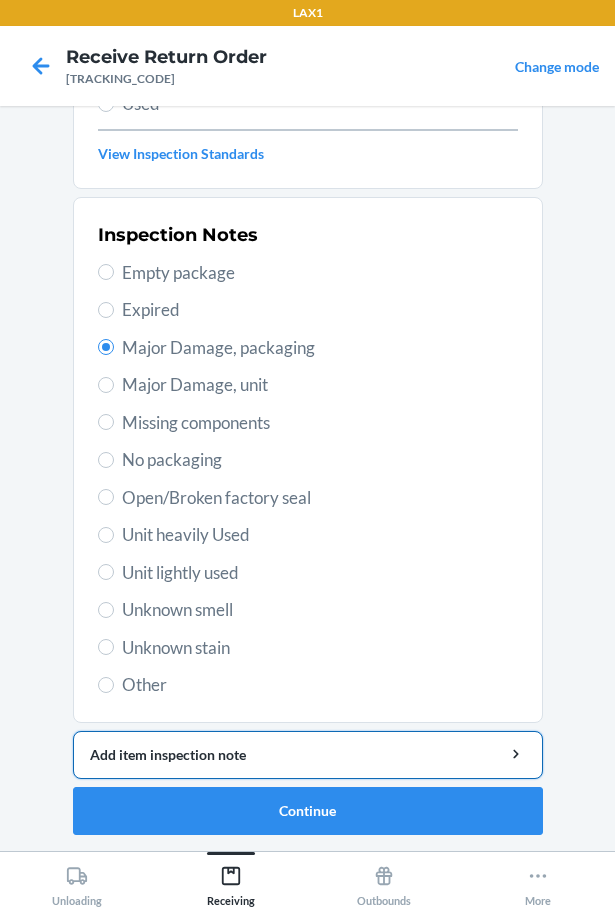 click on "Add item inspection note" at bounding box center (308, 754) 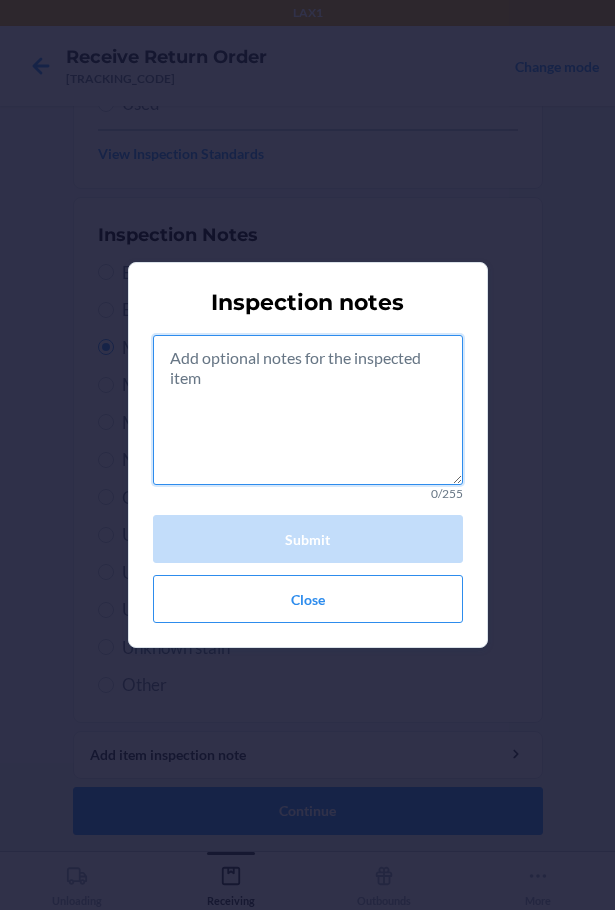 click at bounding box center (308, 410) 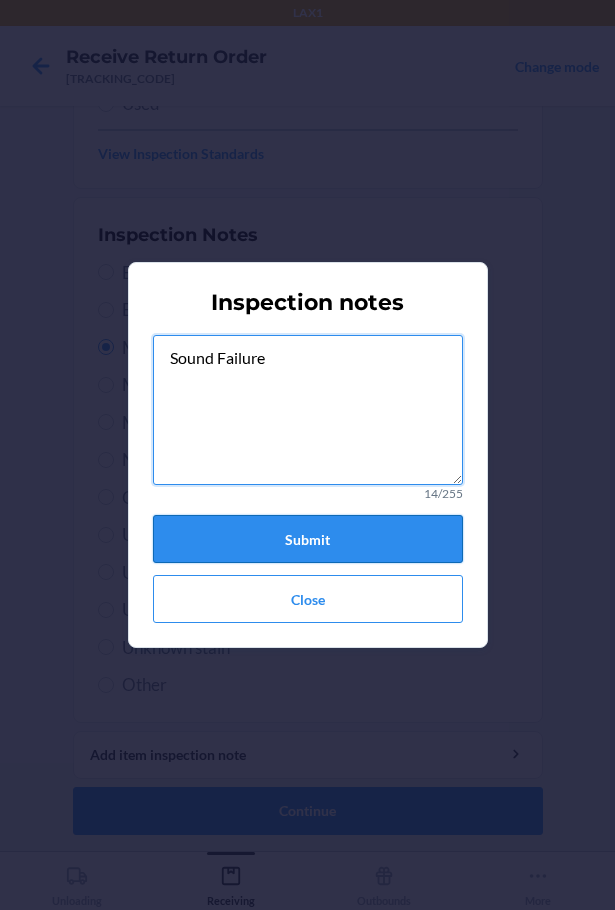 type on "Sound Failure" 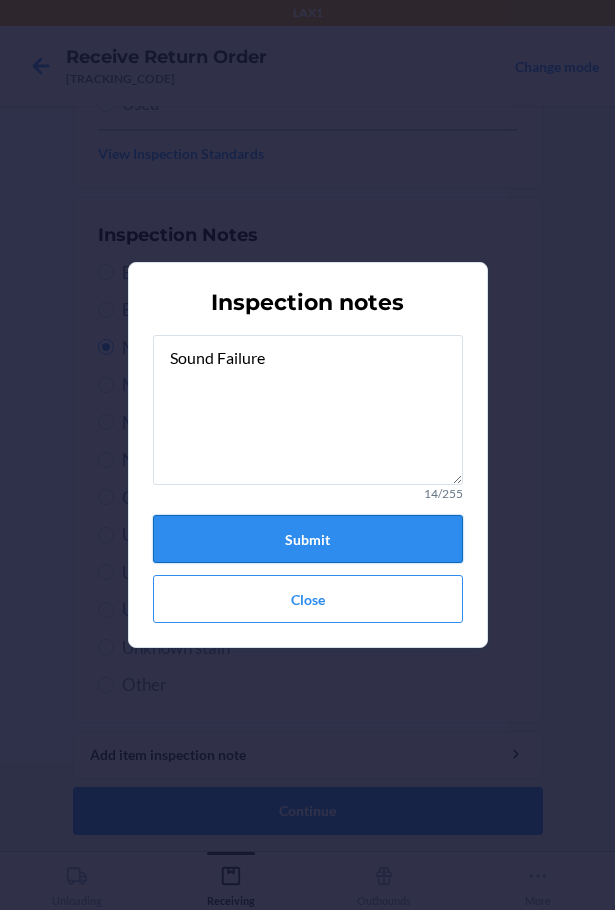 click on "Submit" at bounding box center (308, 539) 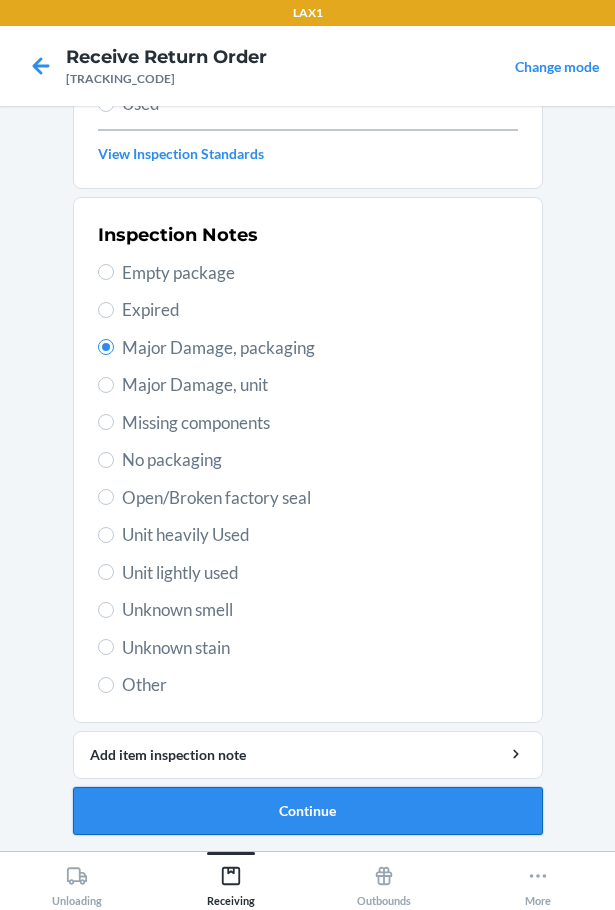 click on "Continue" at bounding box center [308, 811] 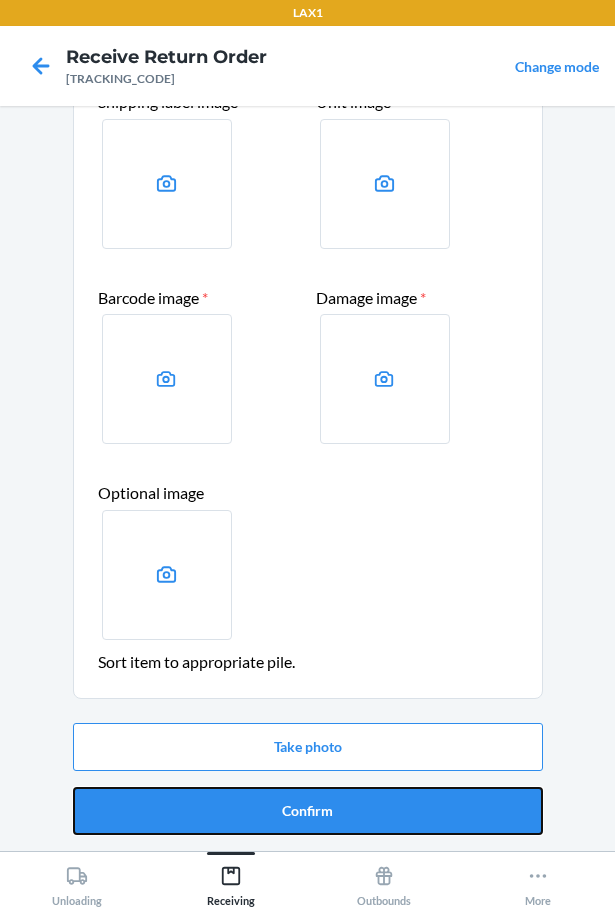 click on "Confirm" at bounding box center (308, 811) 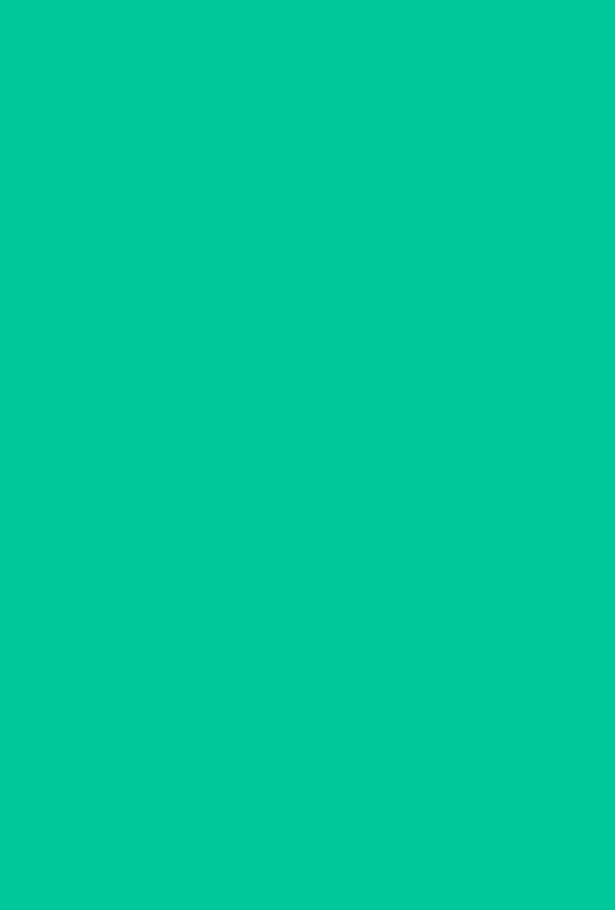 scroll, scrollTop: 0, scrollLeft: 0, axis: both 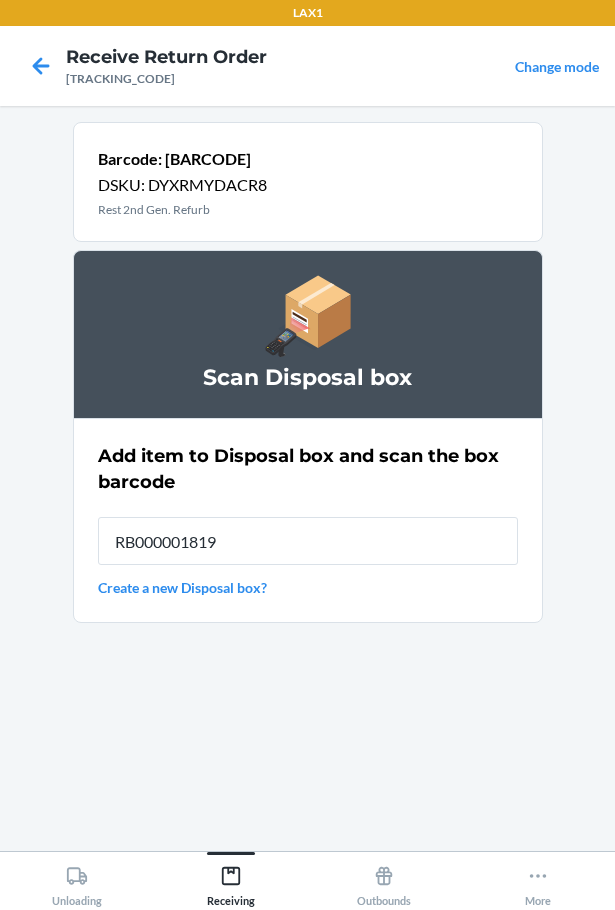 type on "RB000001819" 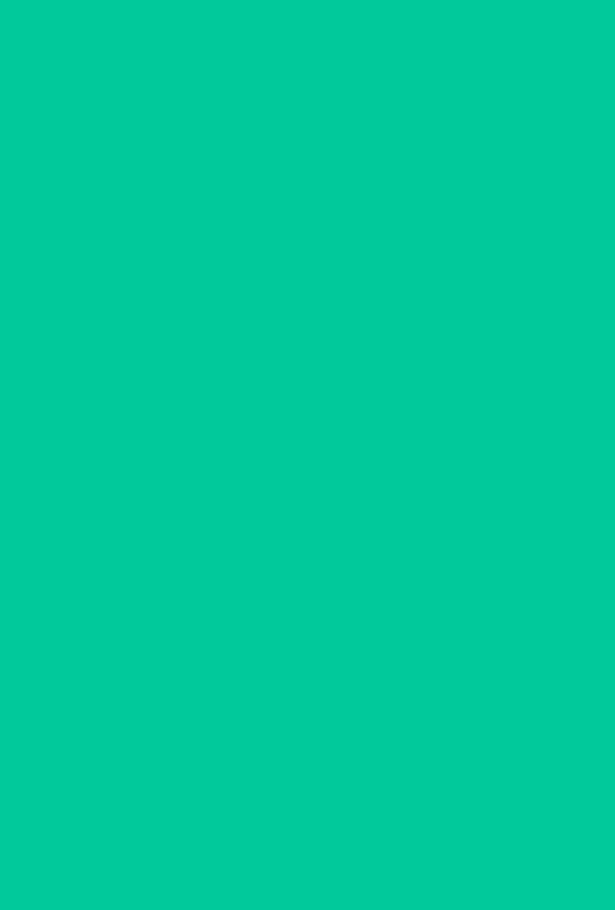 type 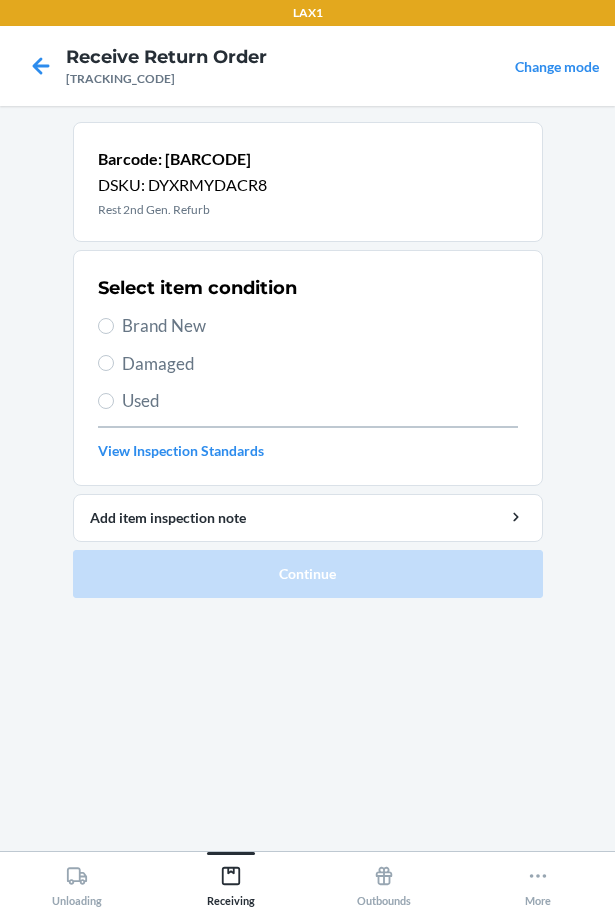 click on "Damaged" at bounding box center (320, 364) 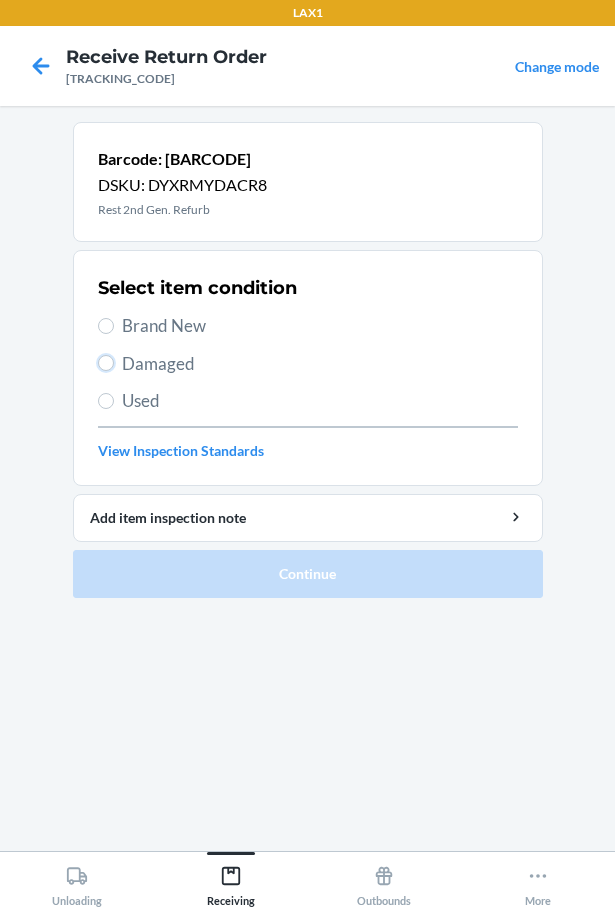 radio on "true" 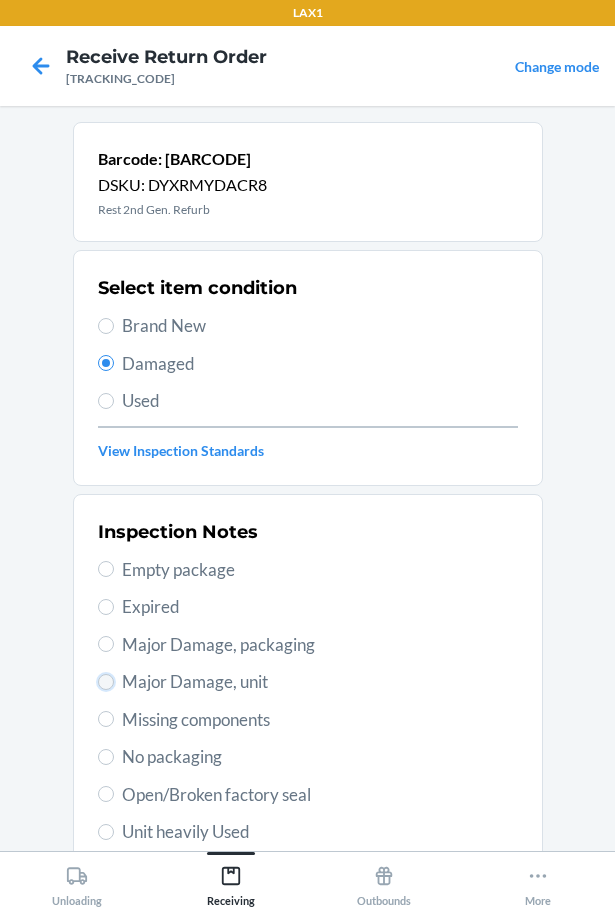 click on "Major Damage, unit" at bounding box center (106, 682) 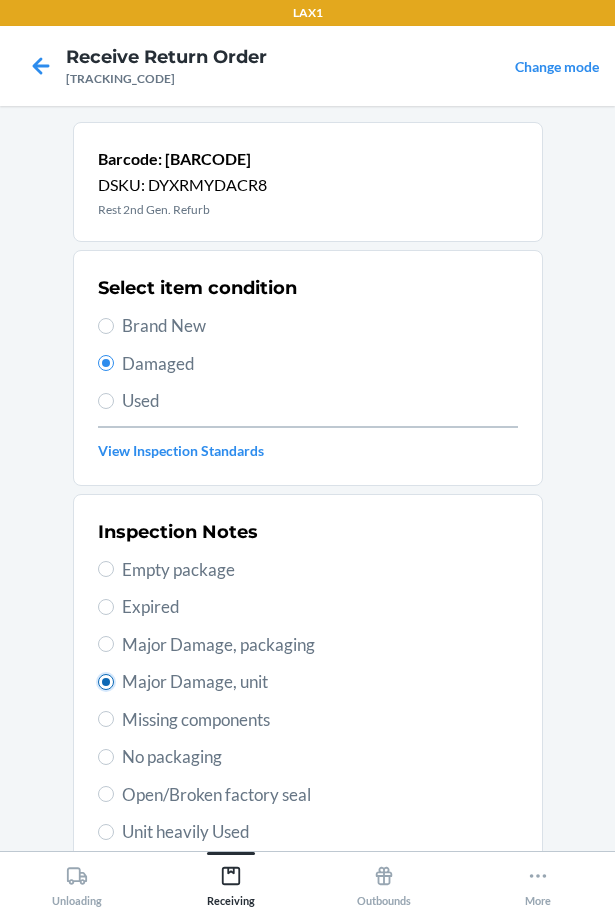 radio on "true" 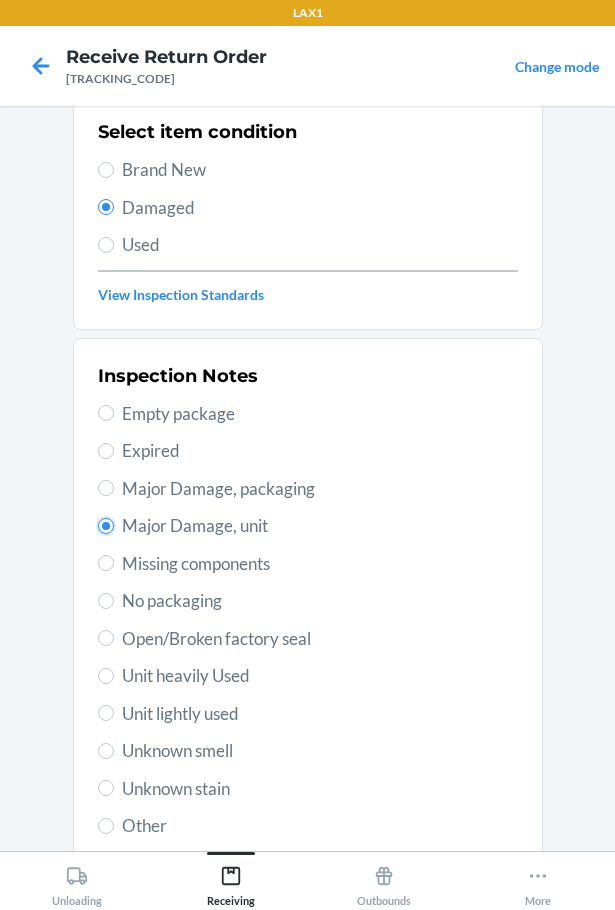scroll, scrollTop: 297, scrollLeft: 0, axis: vertical 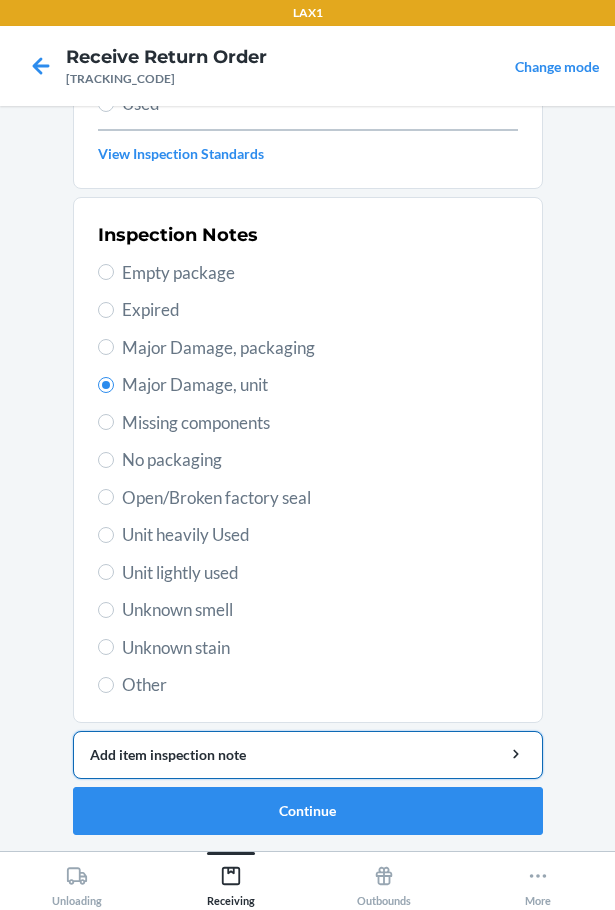 click on "Add item inspection note" at bounding box center (308, 754) 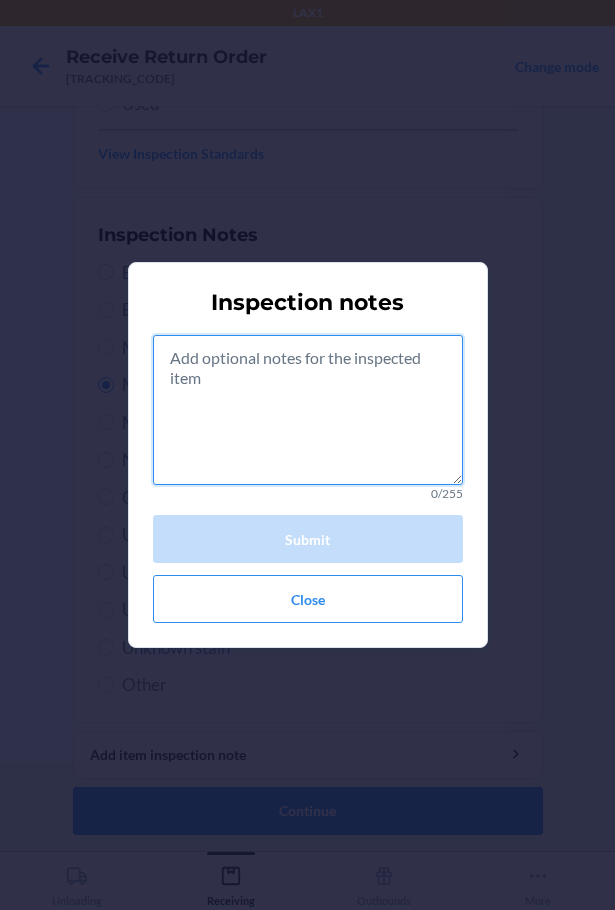 click at bounding box center [308, 410] 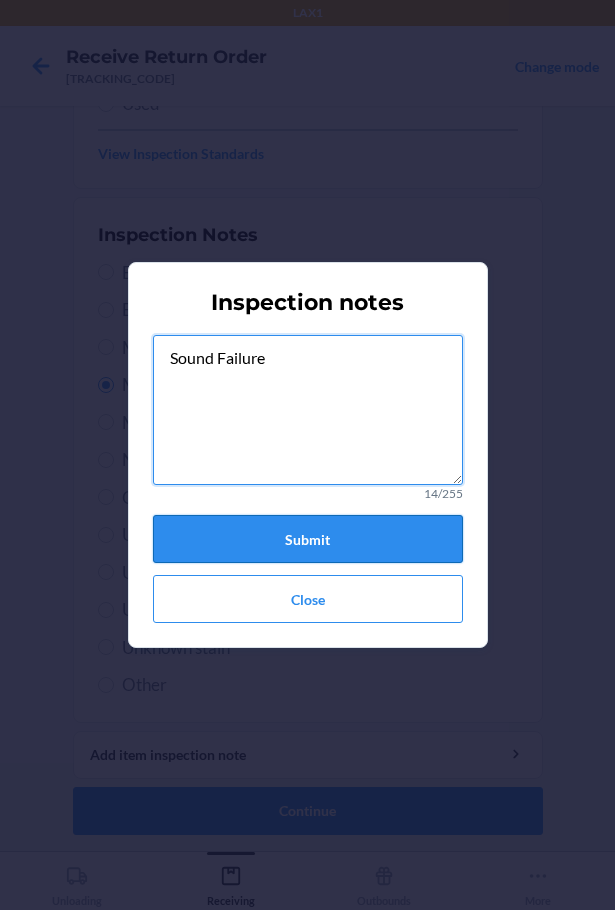 type on "Sound Failure" 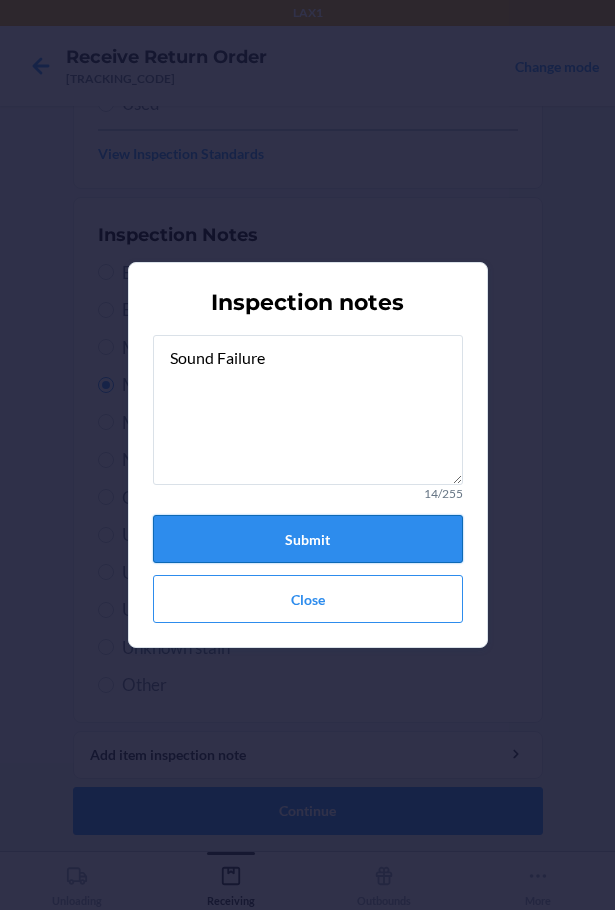 click on "Submit" at bounding box center [308, 539] 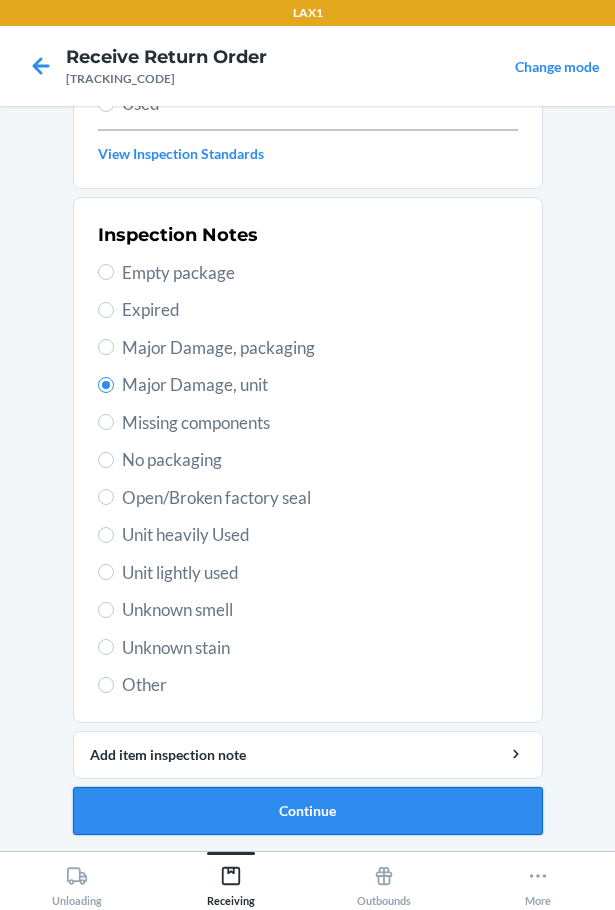 click on "Continue" at bounding box center [308, 811] 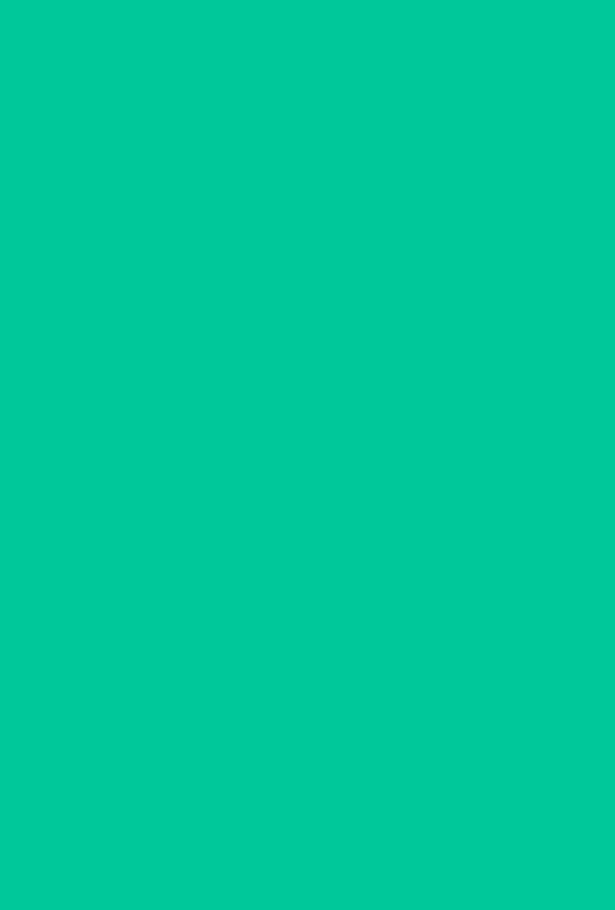 scroll, scrollTop: 120, scrollLeft: 0, axis: vertical 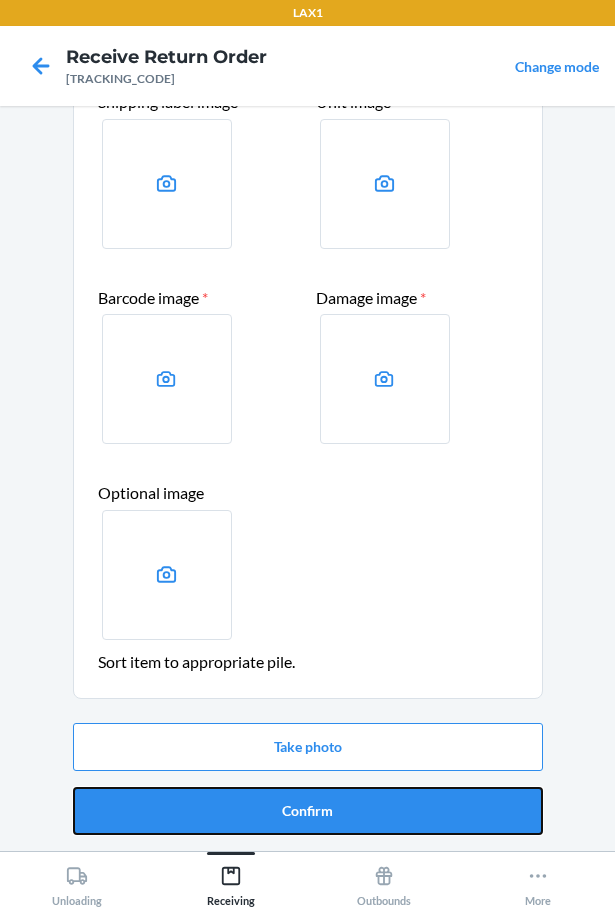 click on "Confirm" at bounding box center (308, 811) 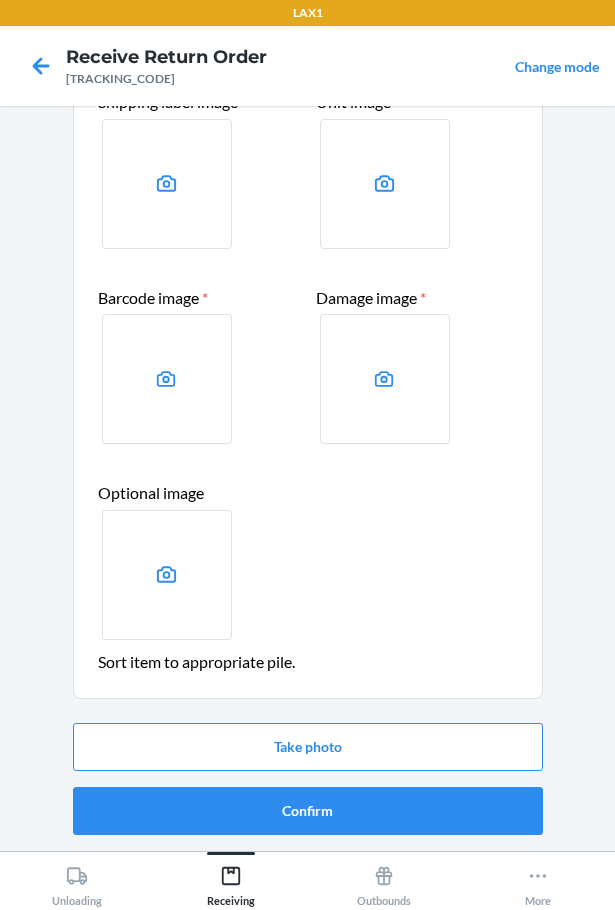 scroll, scrollTop: 0, scrollLeft: 0, axis: both 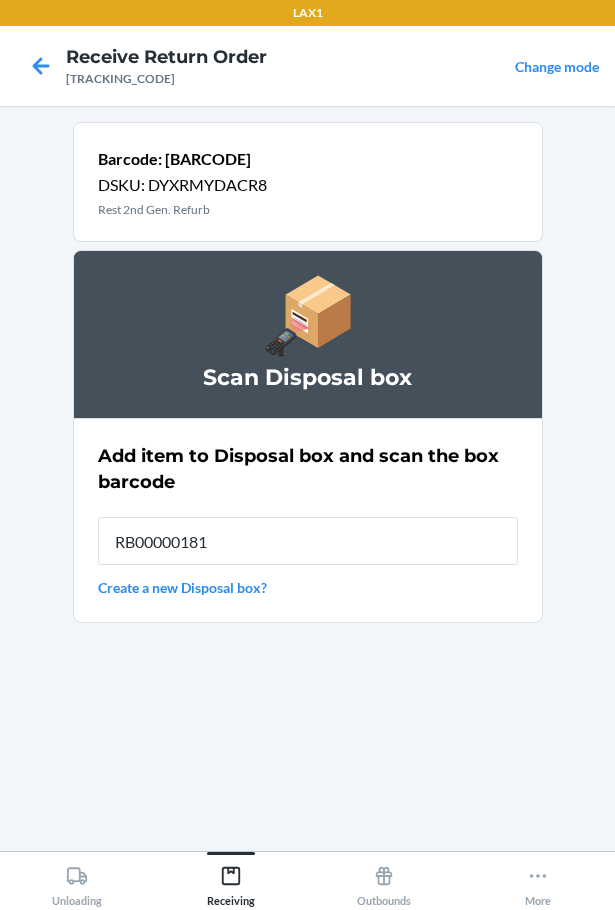 type on "RB000001819" 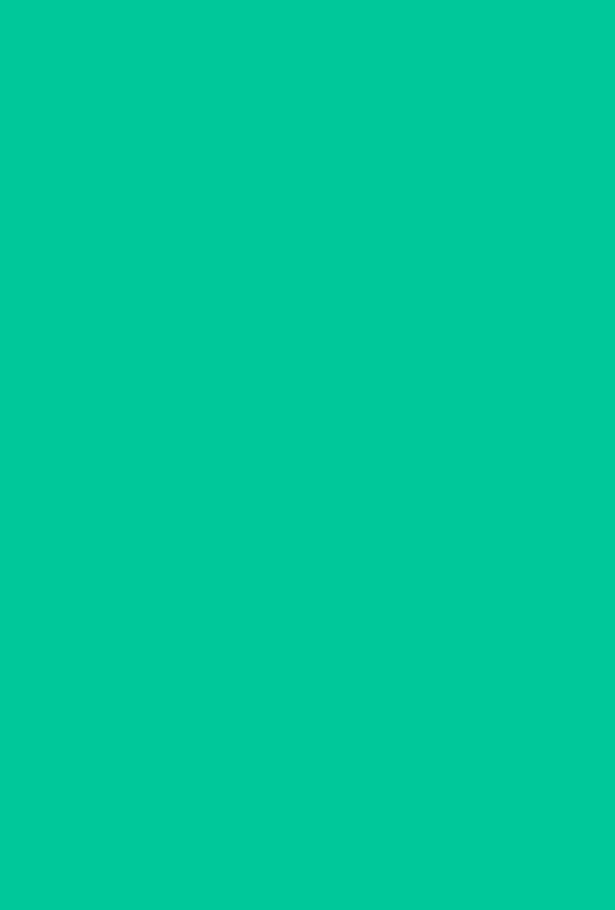 type 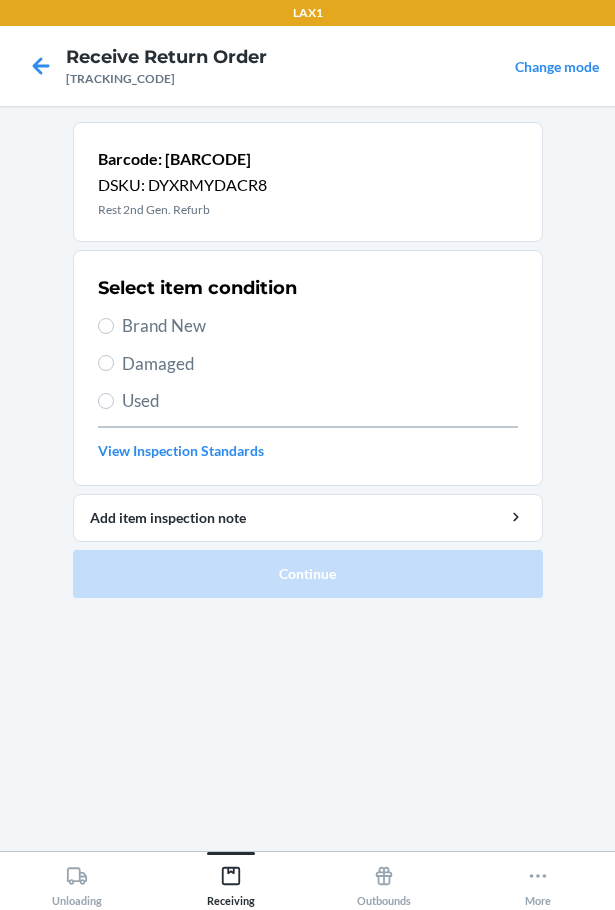 click on "Damaged" at bounding box center [320, 364] 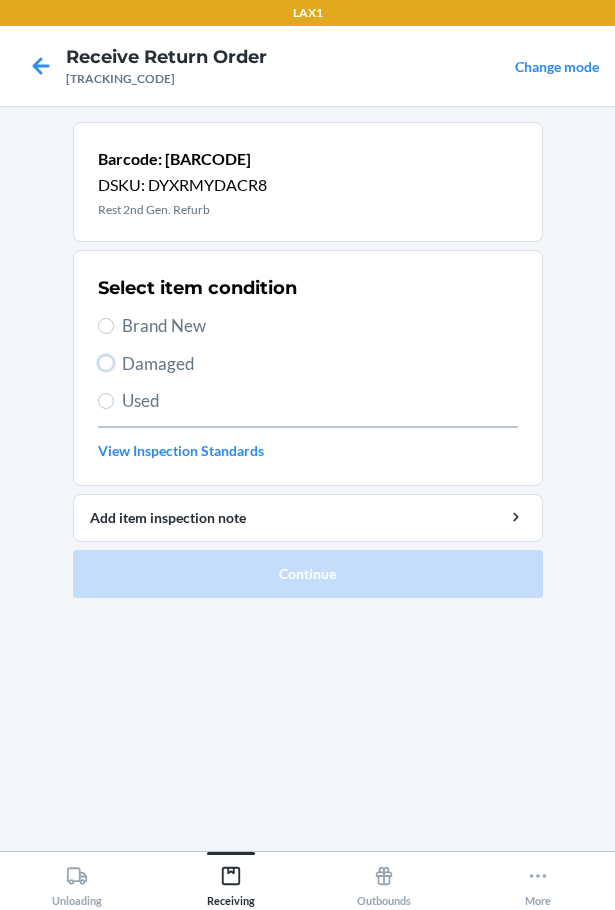 click on "Damaged" at bounding box center (106, 363) 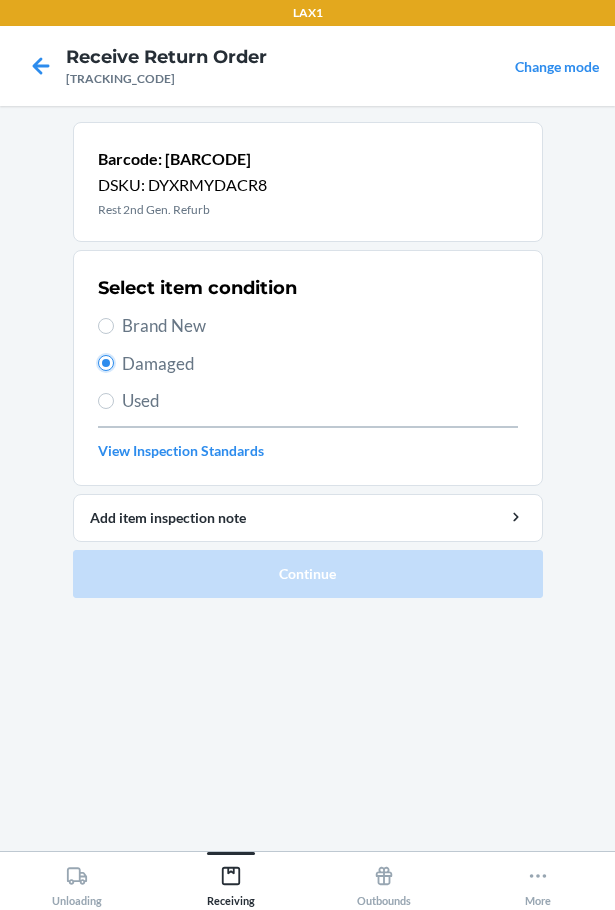 radio on "true" 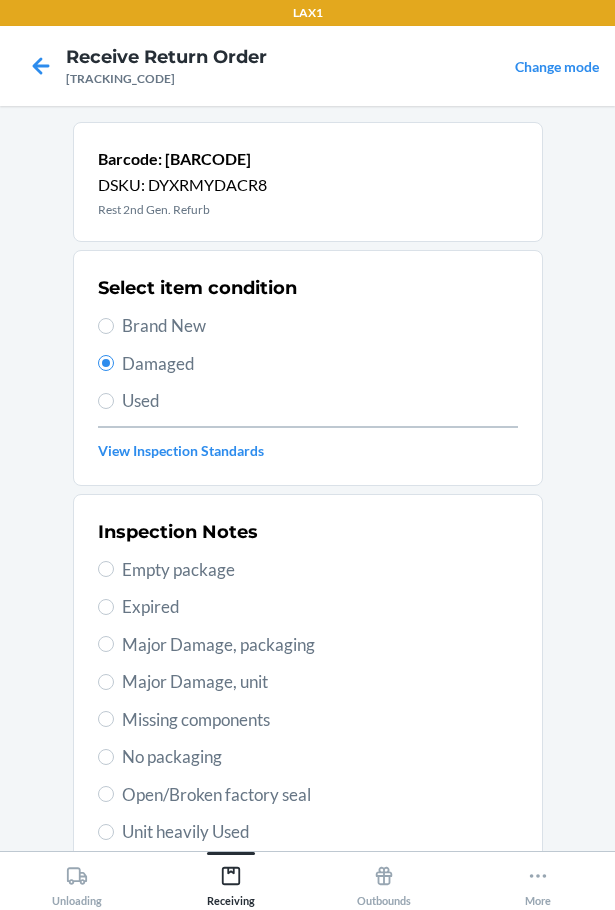 click on "Inspection Notes Empty package Expired Major Damage, packaging Major Damage, unit Missing components No packaging Open/Broken factory seal Unit heavily Used Unit lightly used Unknown smell Unknown stain Other" at bounding box center (308, 757) 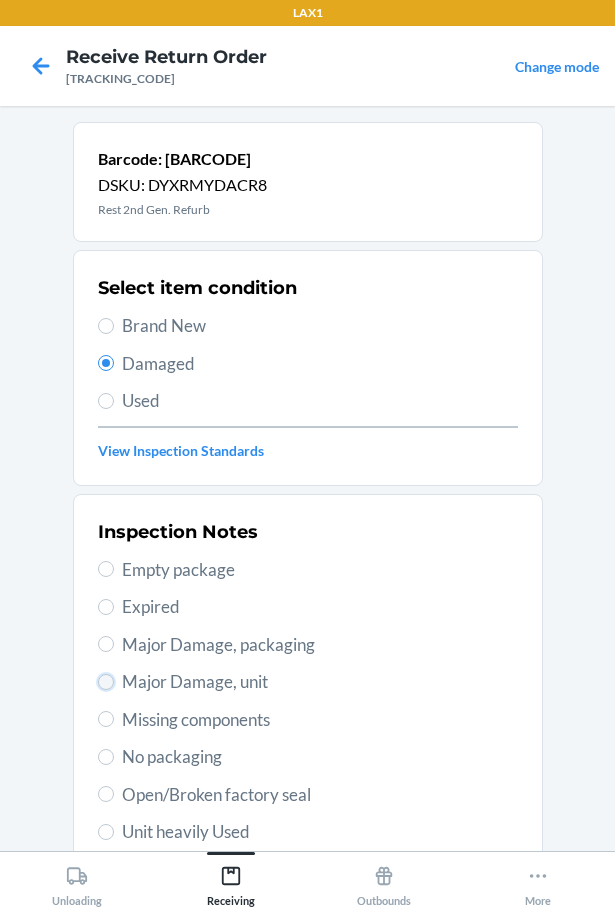 click on "Major Damage, unit" at bounding box center (106, 682) 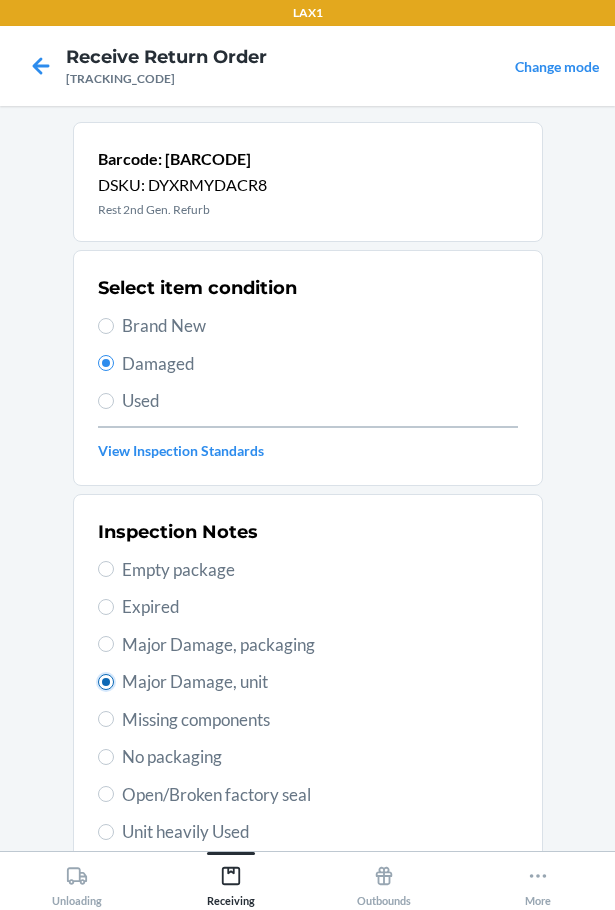 radio on "true" 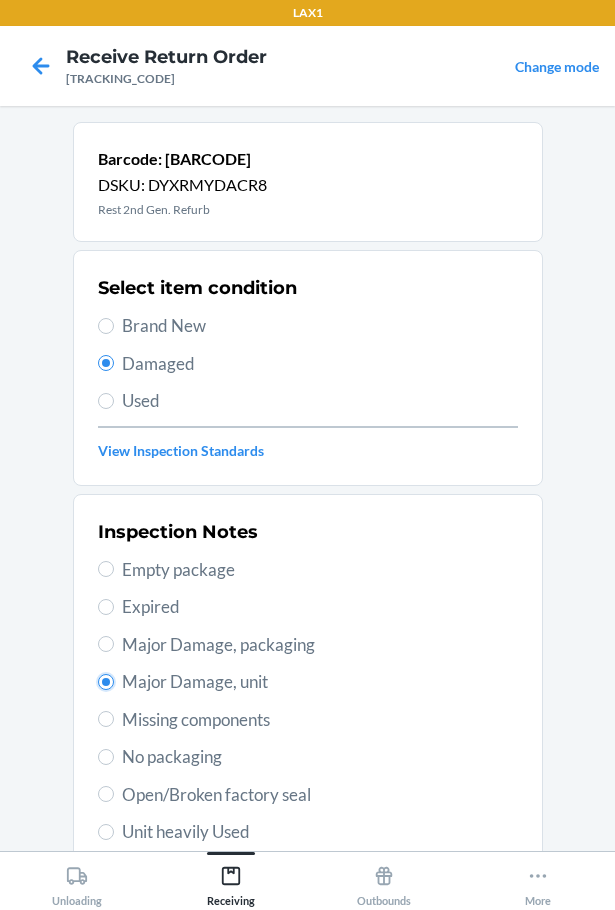 scroll, scrollTop: 297, scrollLeft: 0, axis: vertical 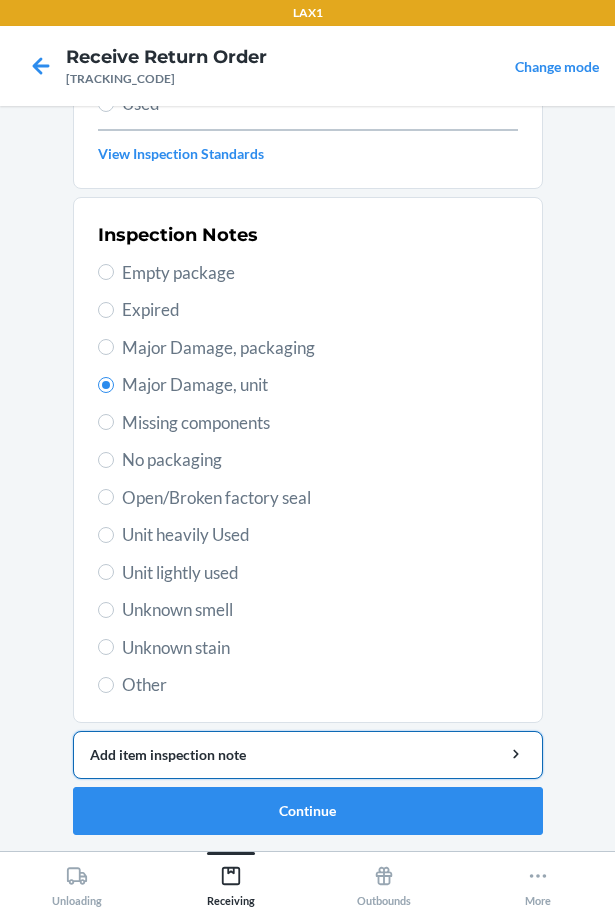 click on "Add item inspection note" at bounding box center [308, 754] 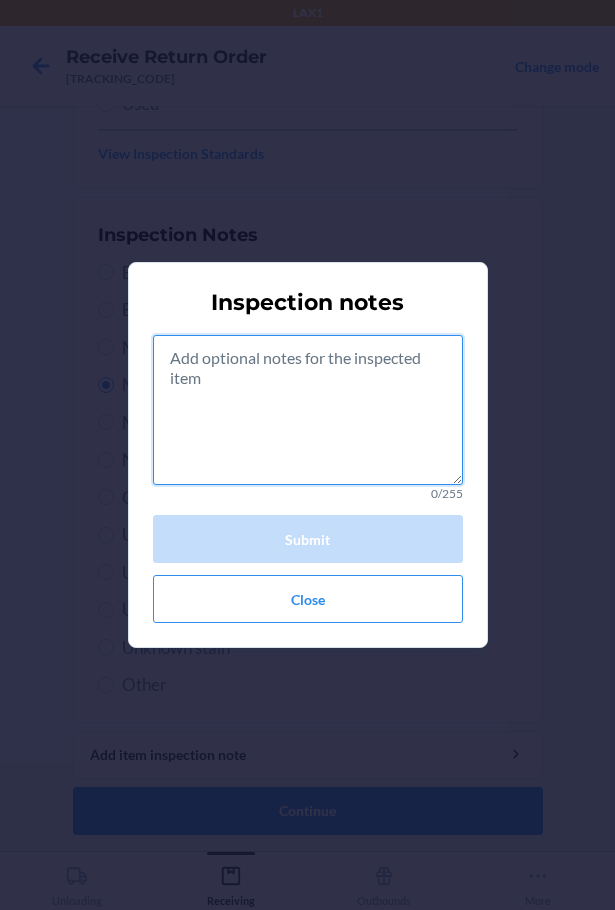 click at bounding box center [308, 410] 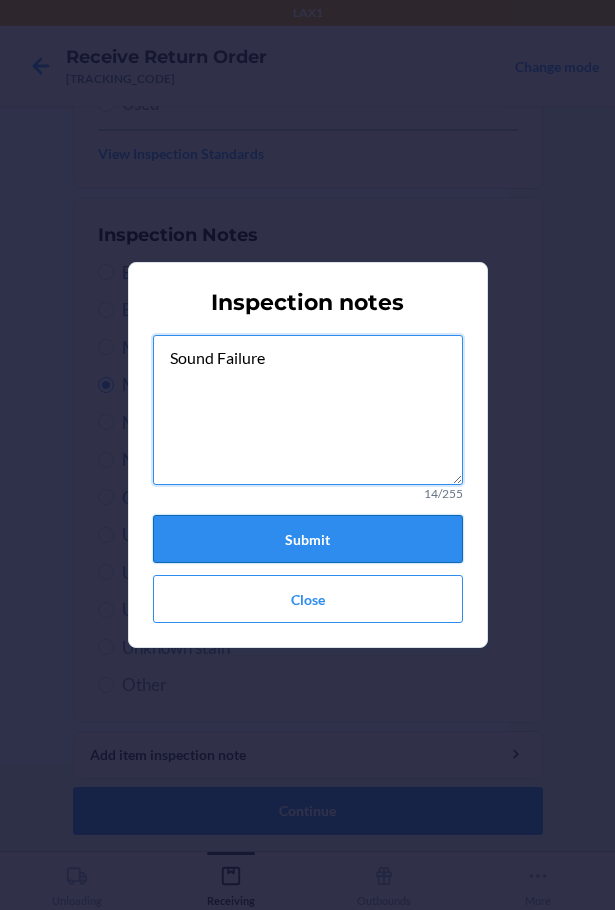 type on "Sound Failure" 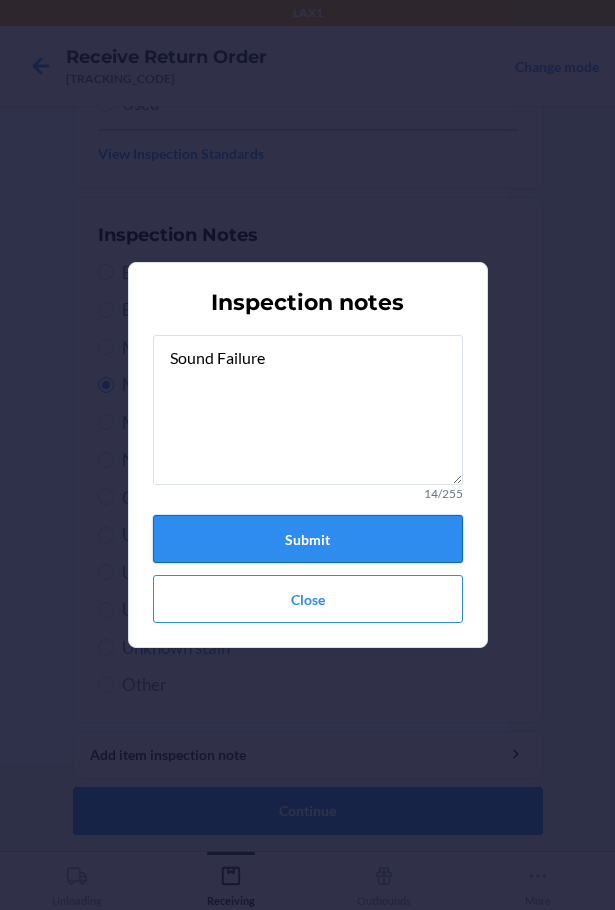 click on "Submit" at bounding box center [308, 539] 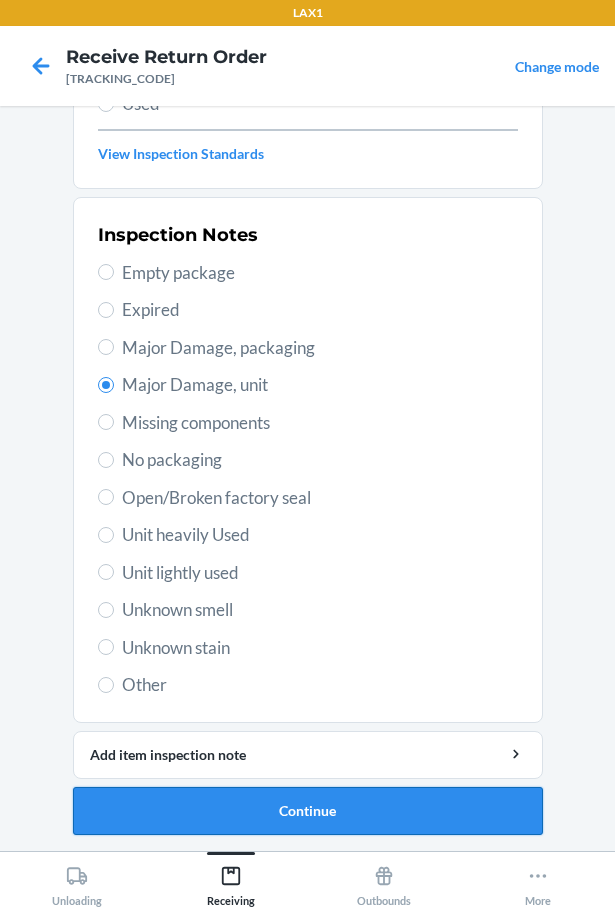 click on "Continue" at bounding box center [308, 811] 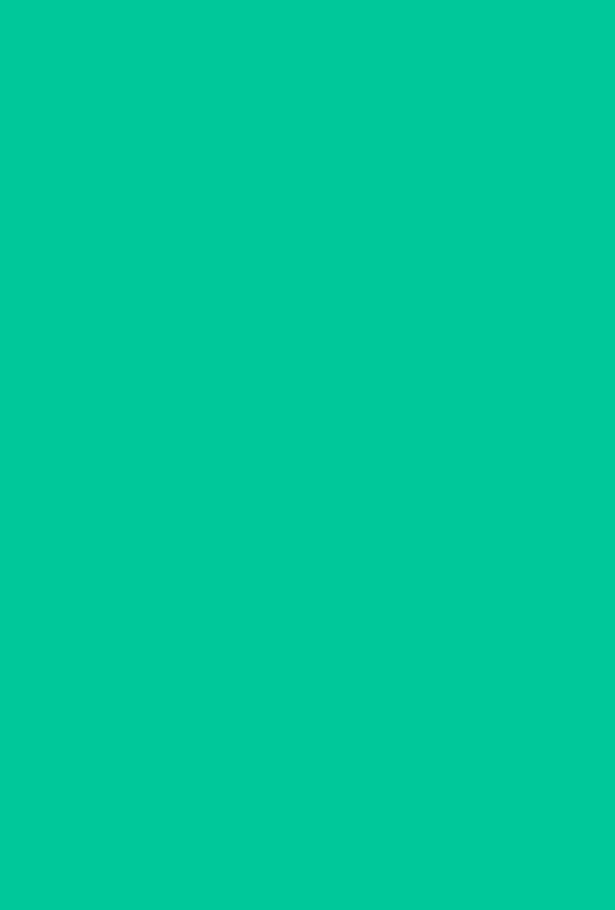 scroll, scrollTop: 120, scrollLeft: 0, axis: vertical 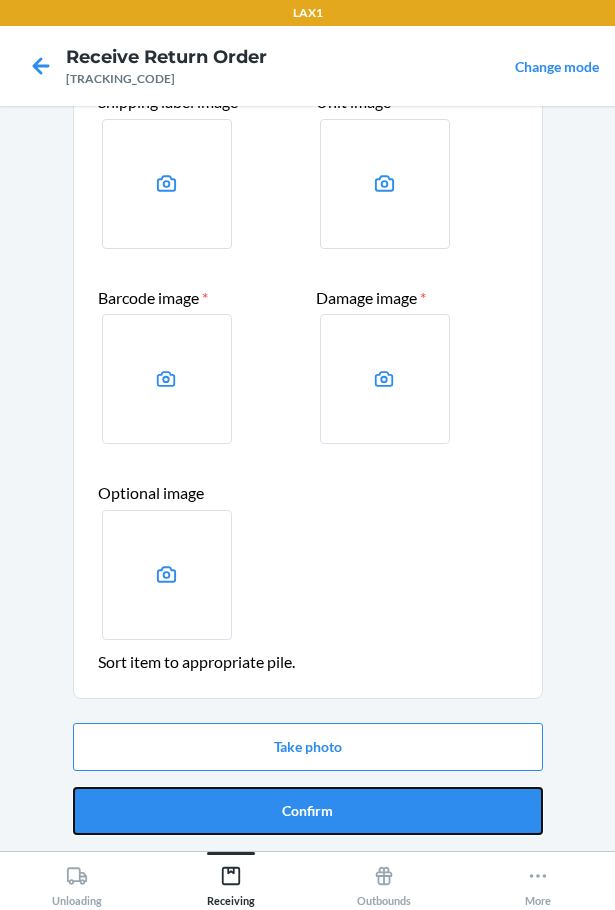 click on "Confirm" at bounding box center [308, 811] 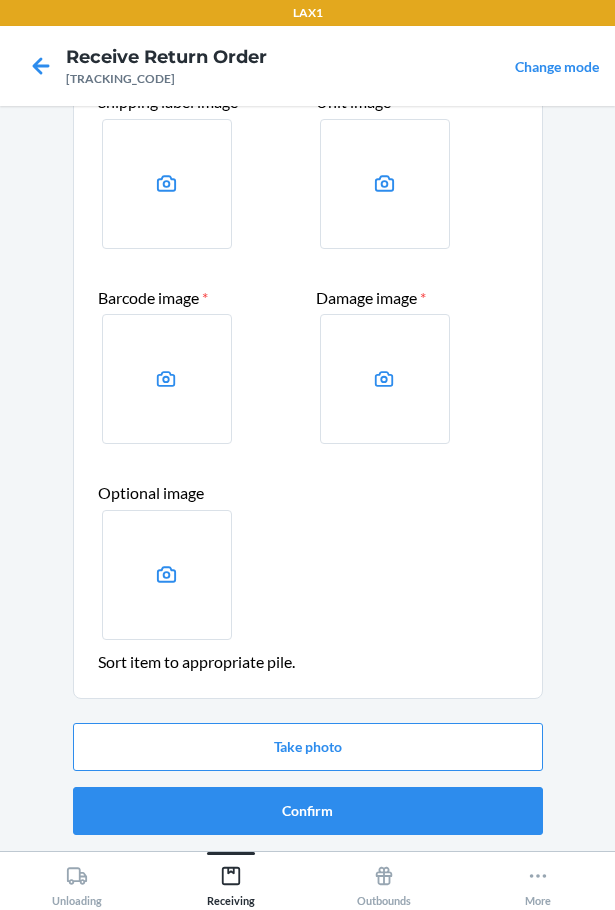 scroll, scrollTop: 0, scrollLeft: 0, axis: both 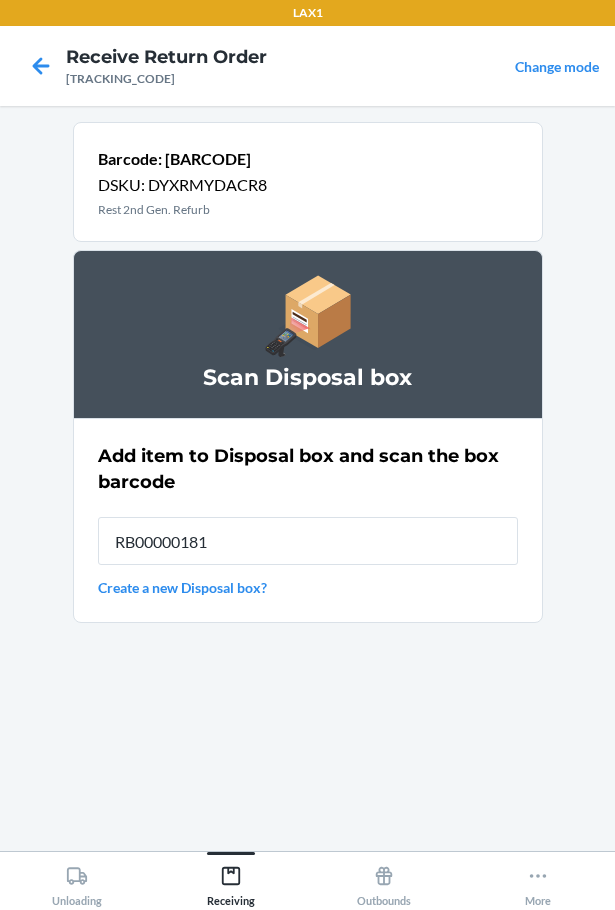type on "RB000001819" 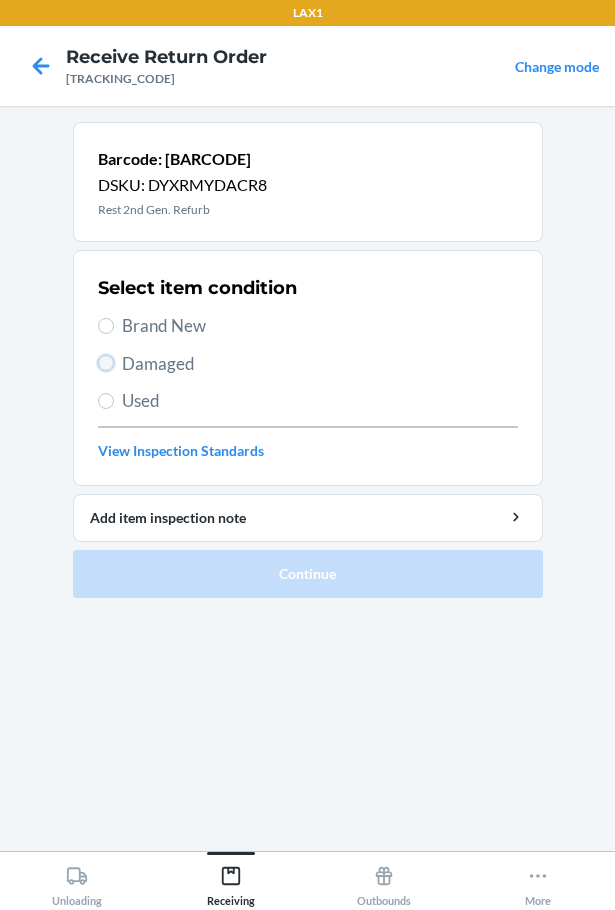 click on "Damaged" at bounding box center (106, 363) 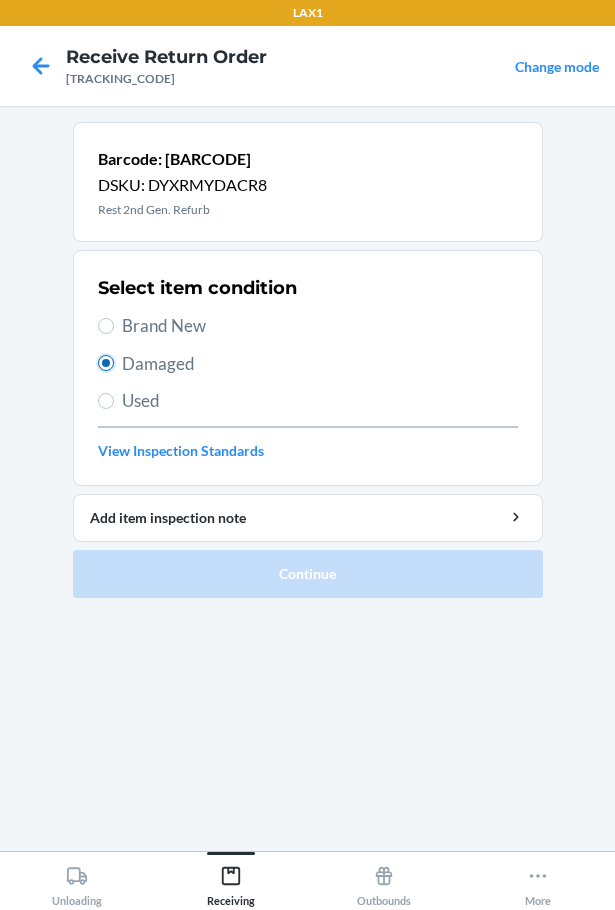 radio on "true" 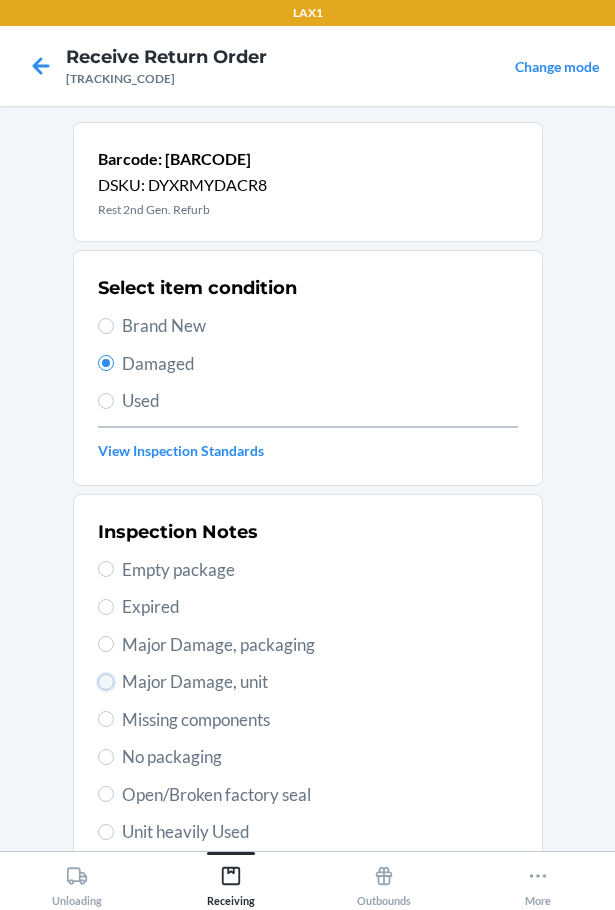 click on "Major Damage, unit" at bounding box center (106, 682) 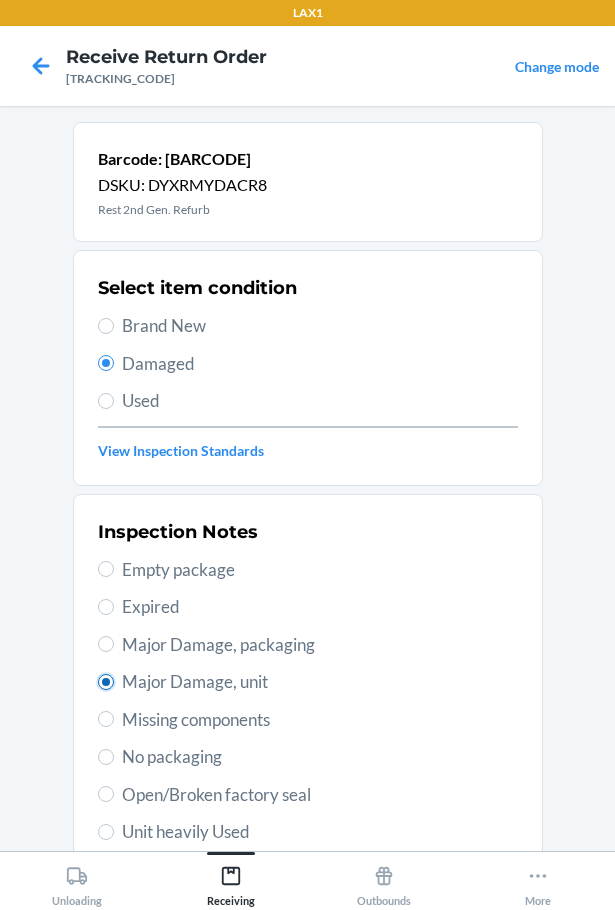 radio on "true" 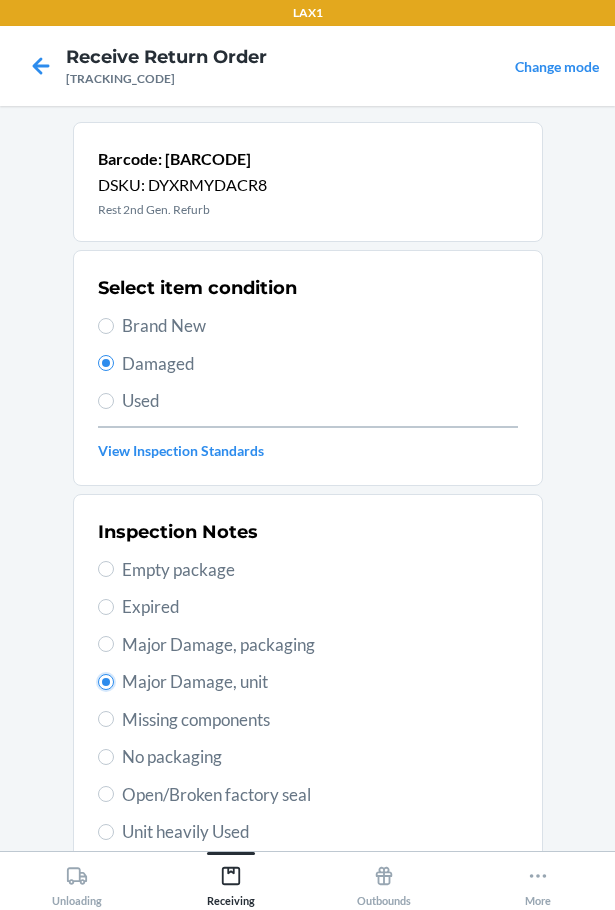 scroll, scrollTop: 297, scrollLeft: 0, axis: vertical 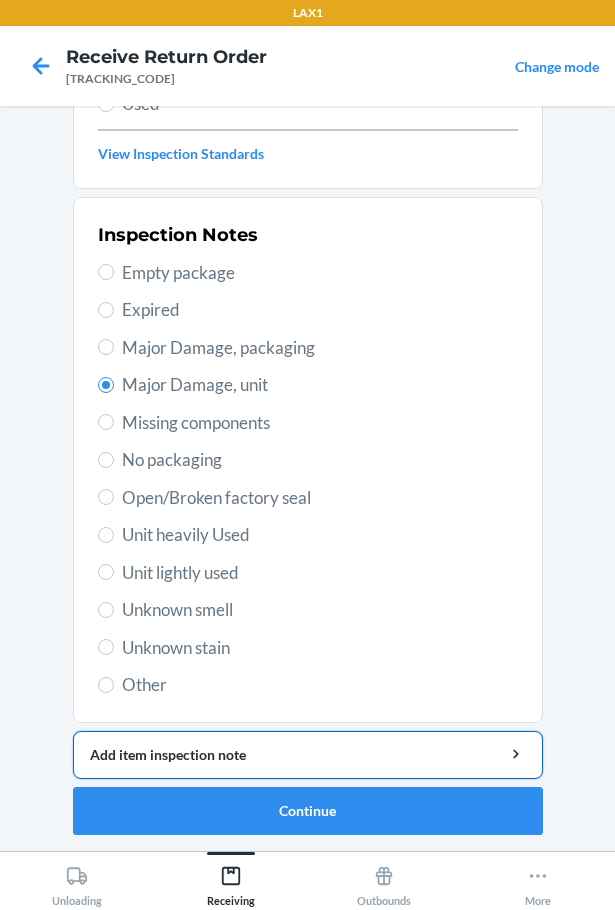 click on "Add item inspection note" at bounding box center [308, 754] 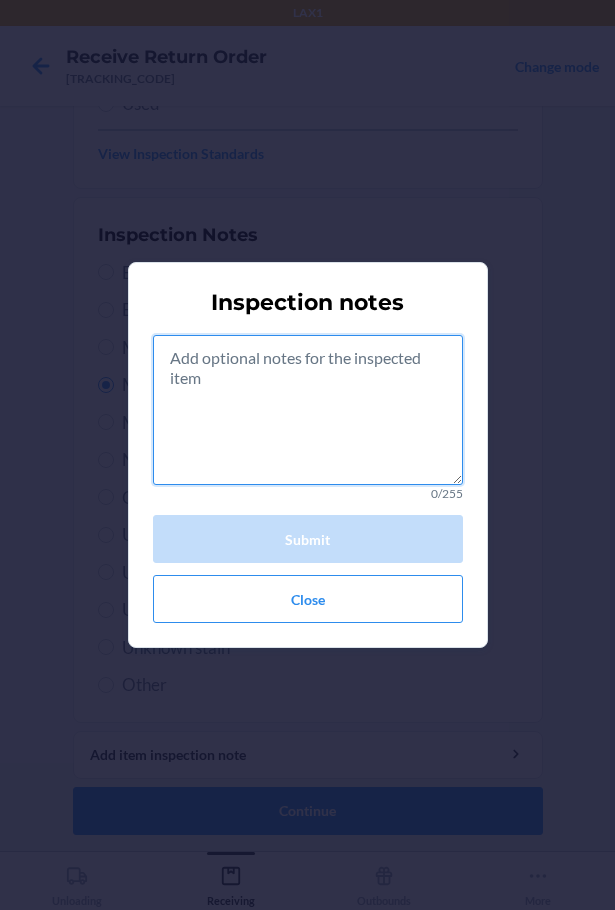 click at bounding box center (308, 410) 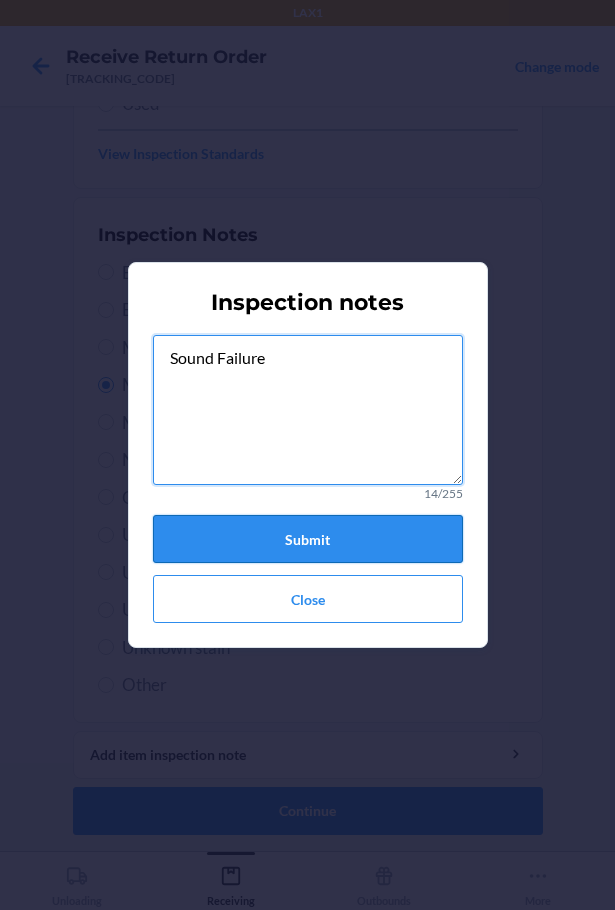 type on "Sound Failure" 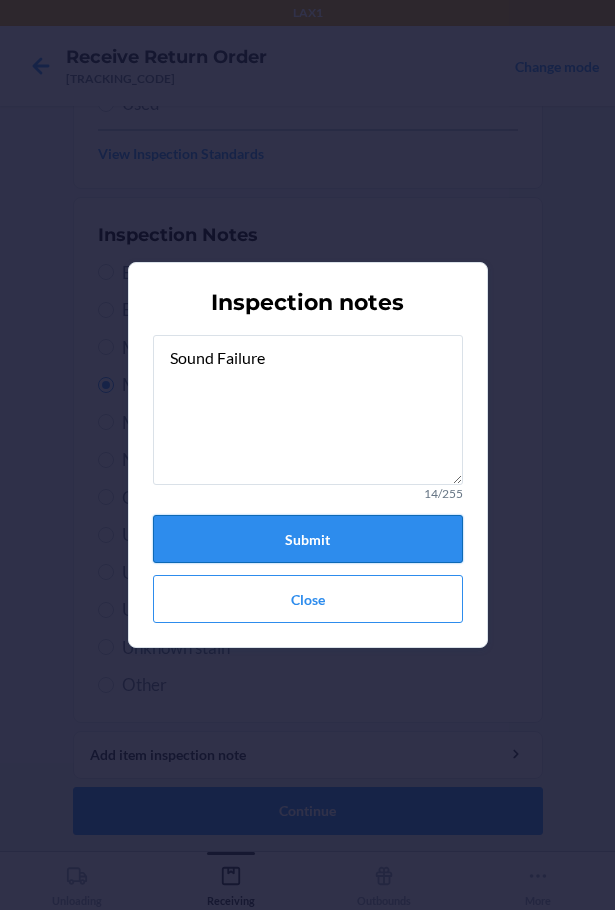 click on "Submit" at bounding box center (308, 539) 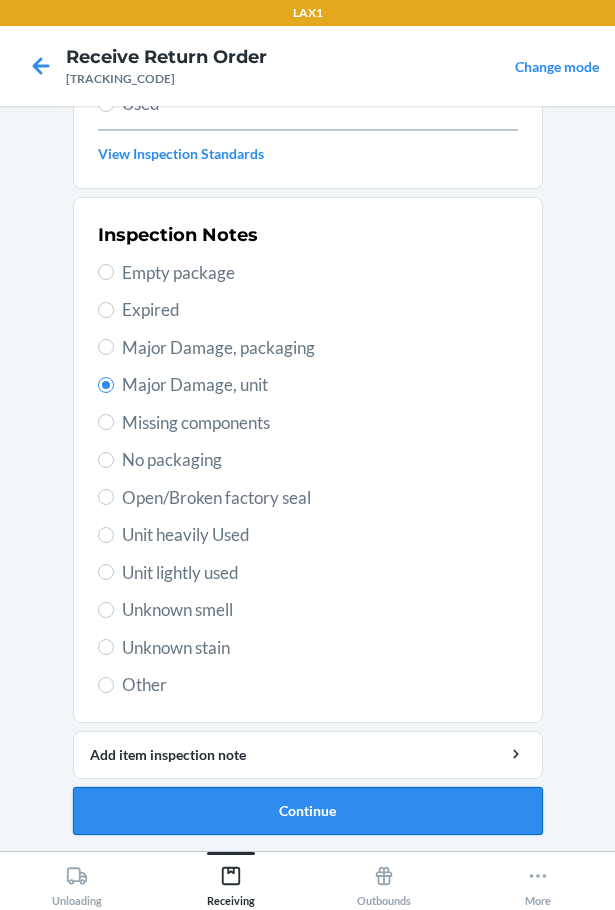 click on "Continue" at bounding box center (308, 811) 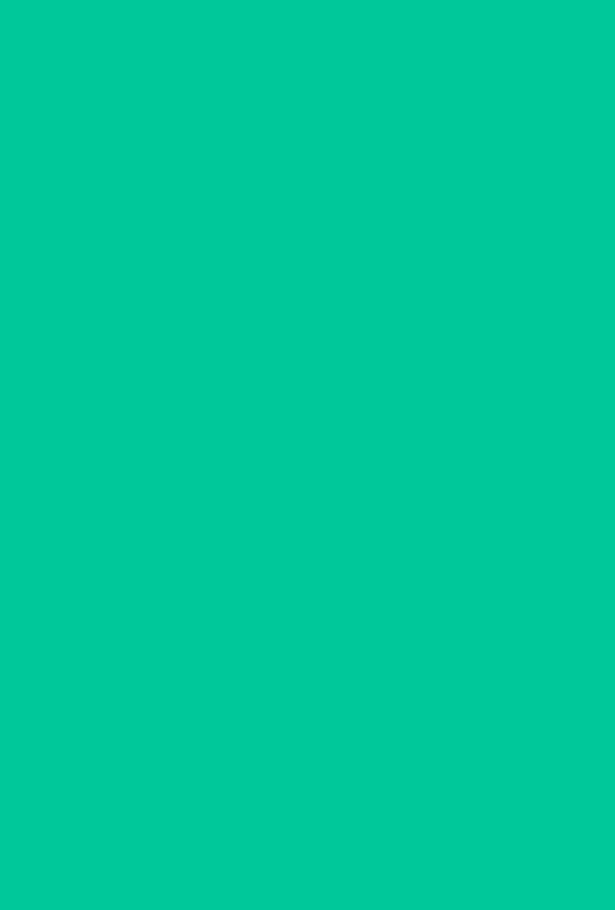 scroll, scrollTop: 120, scrollLeft: 0, axis: vertical 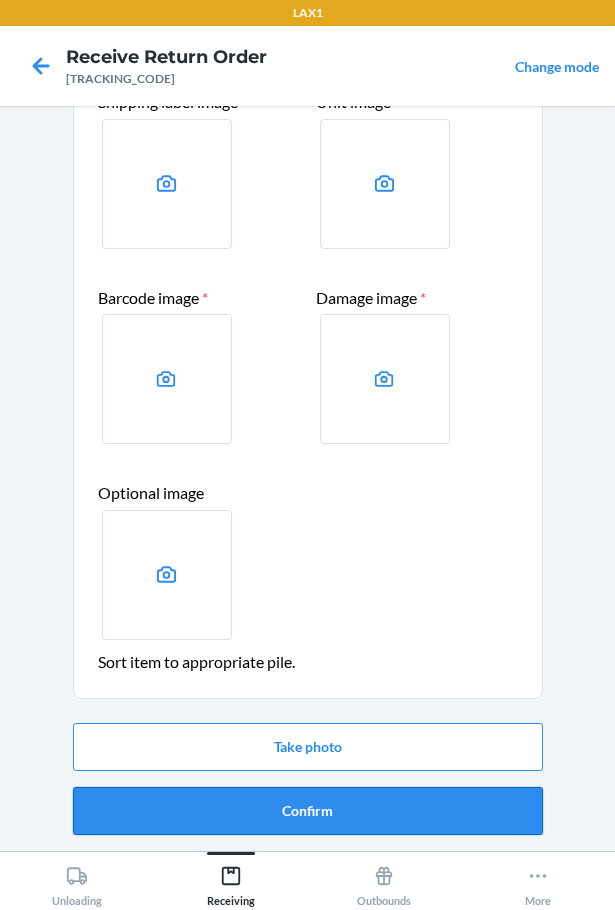click on "Confirm" at bounding box center (308, 811) 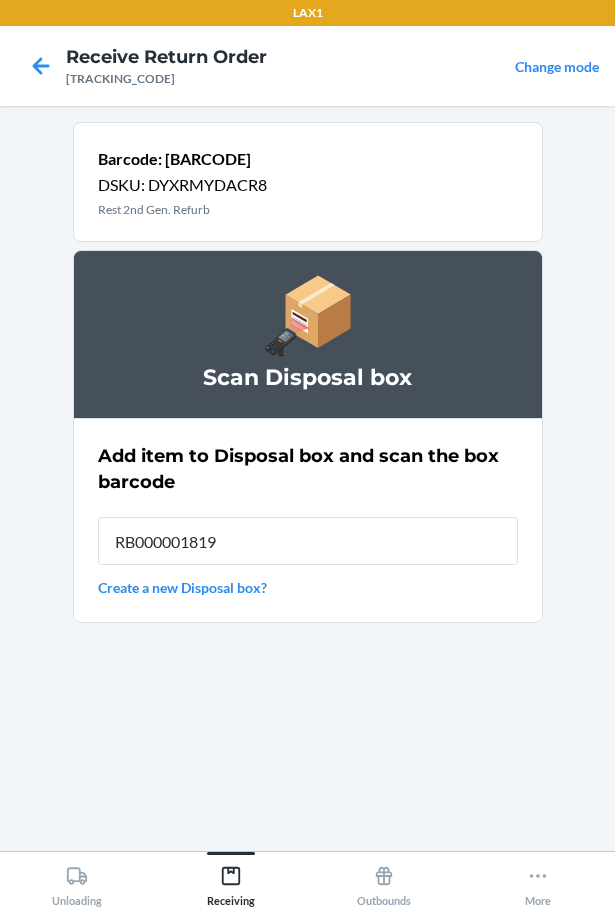 type on "RB000001819" 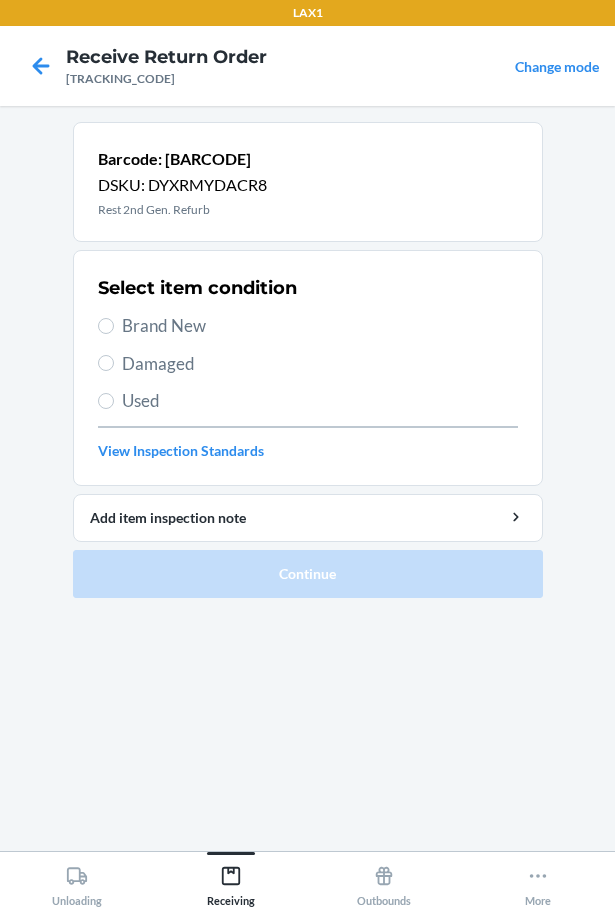 click on "Damaged" at bounding box center [320, 364] 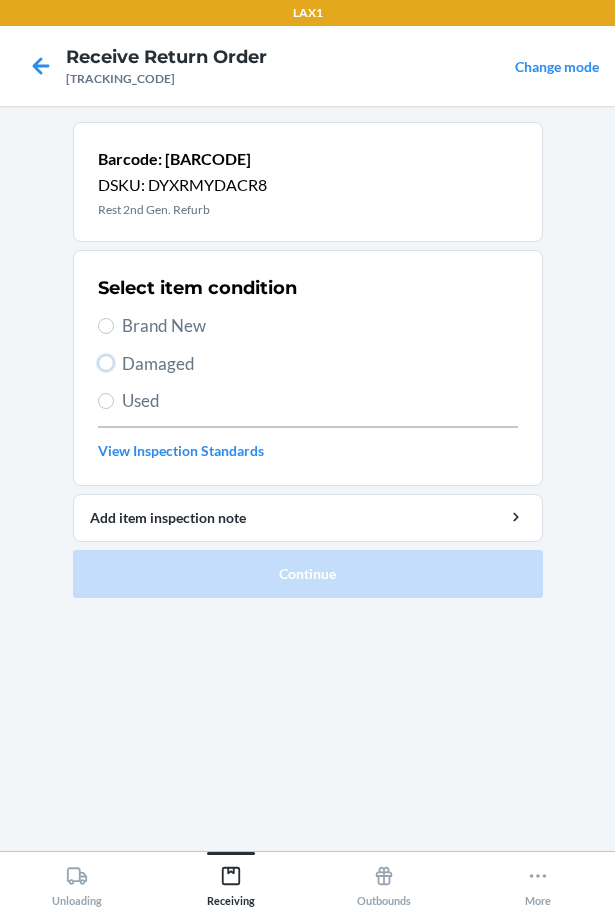 click on "Damaged" at bounding box center [106, 363] 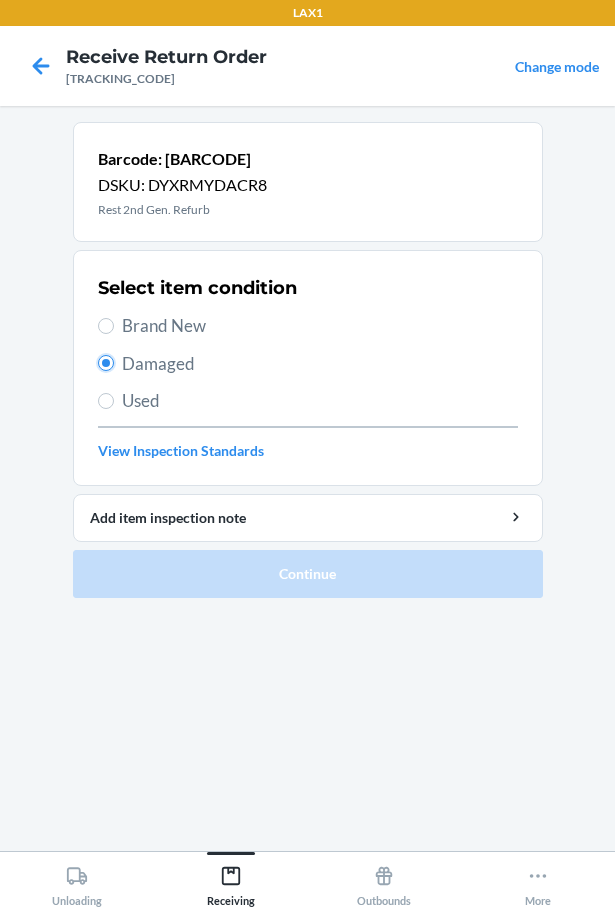 radio on "true" 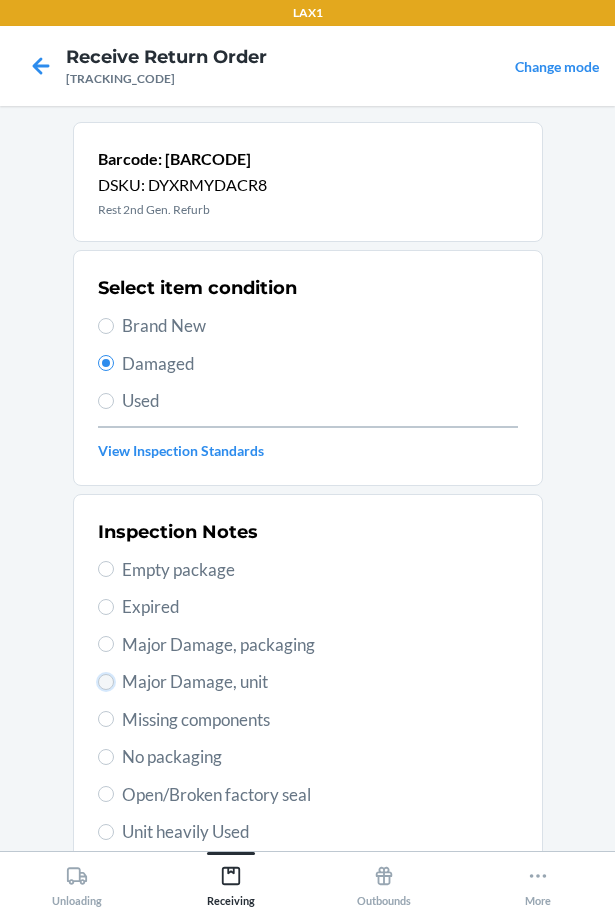 click on "Major Damage, unit" at bounding box center (106, 682) 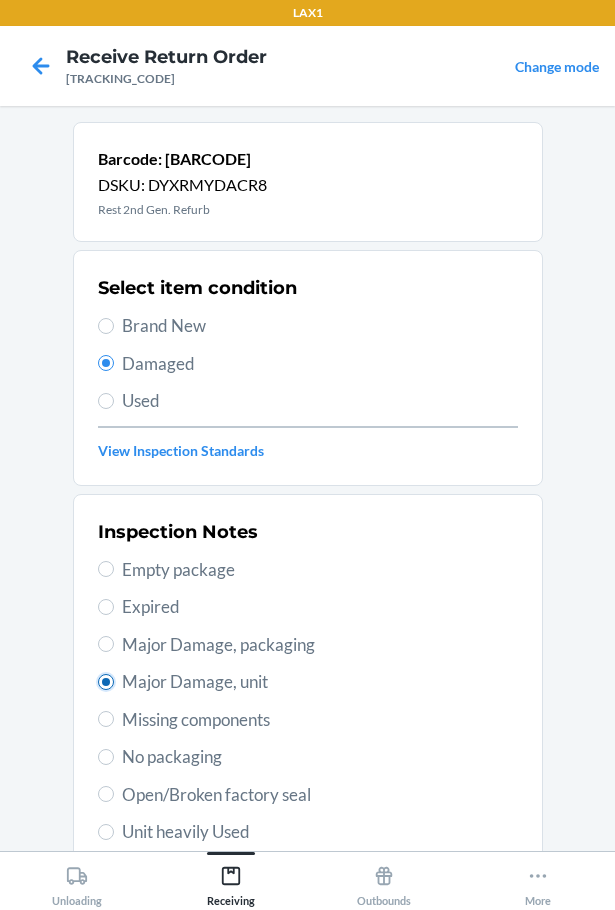 radio on "true" 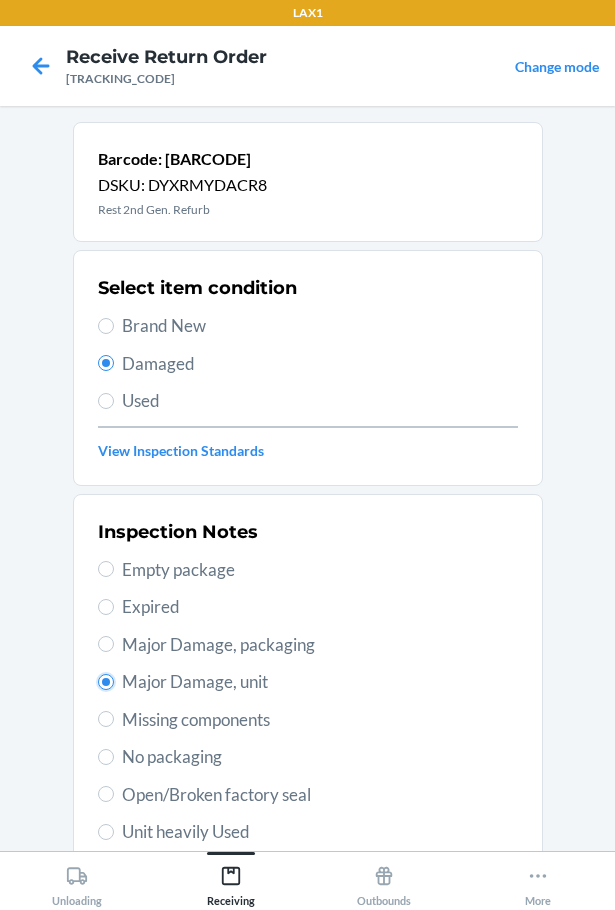 scroll, scrollTop: 297, scrollLeft: 0, axis: vertical 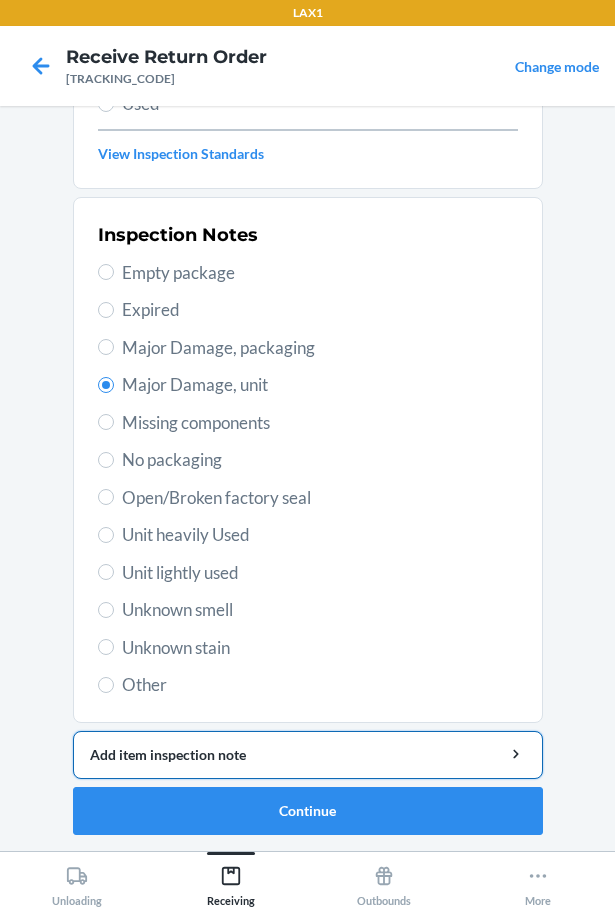 click on "Add item inspection note" at bounding box center (308, 754) 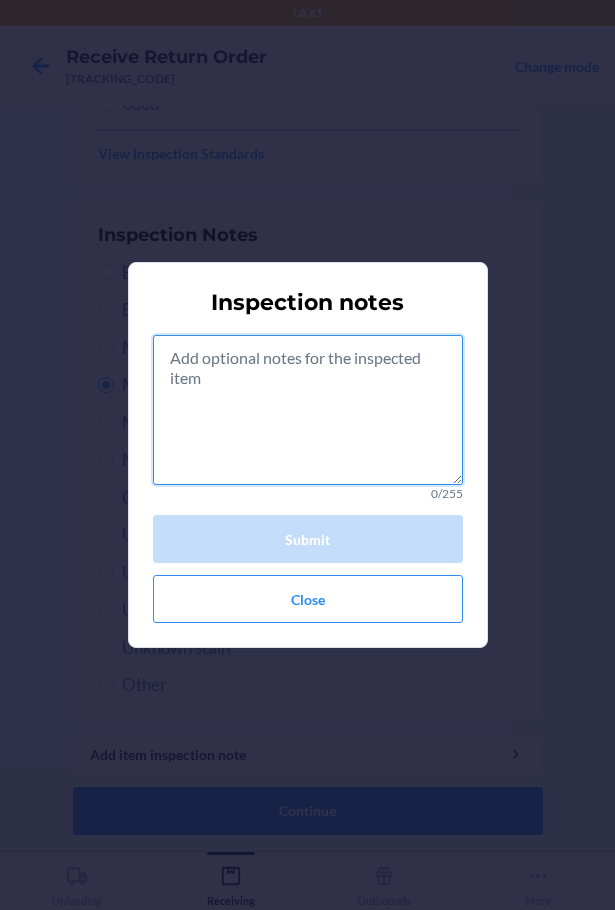click at bounding box center (308, 410) 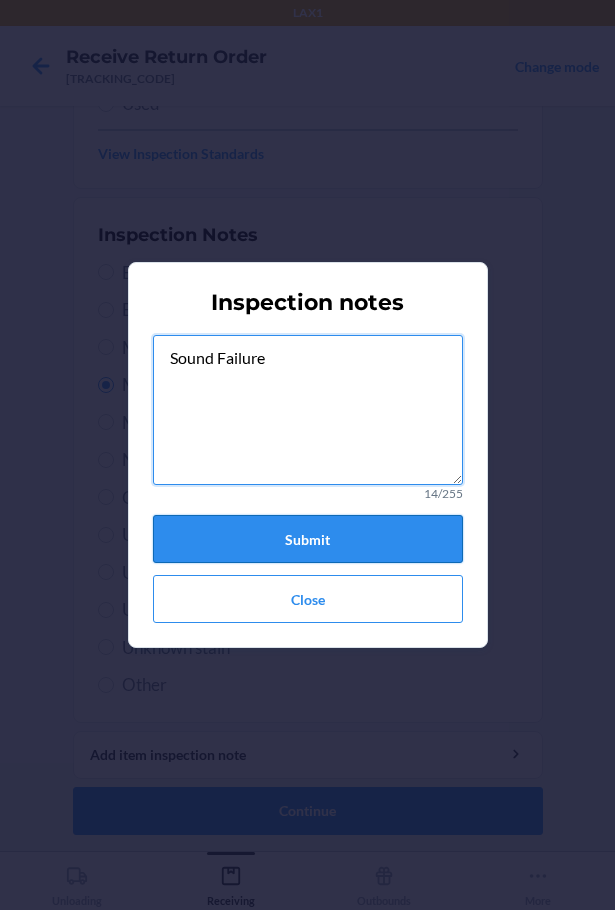 type on "Sound Failure" 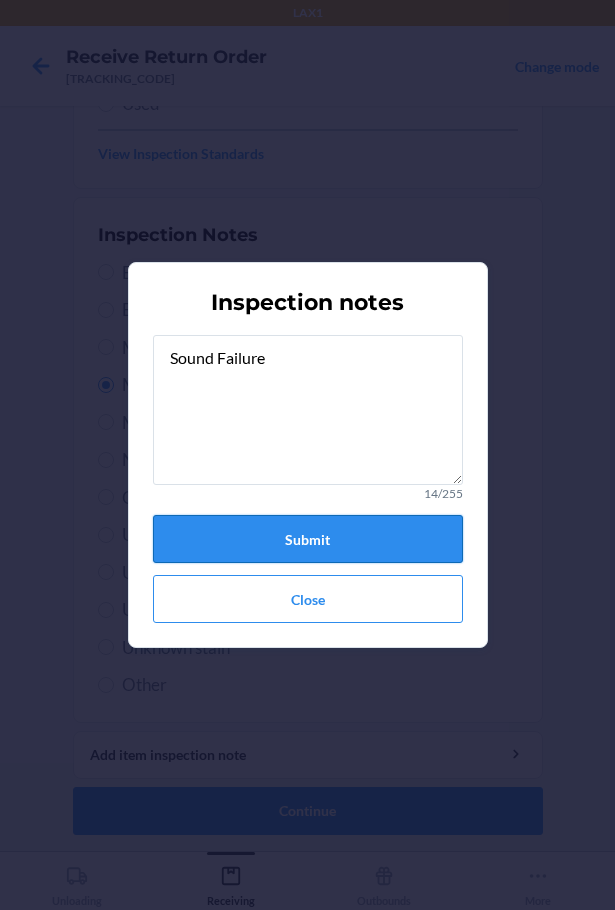 click on "Submit" at bounding box center [308, 539] 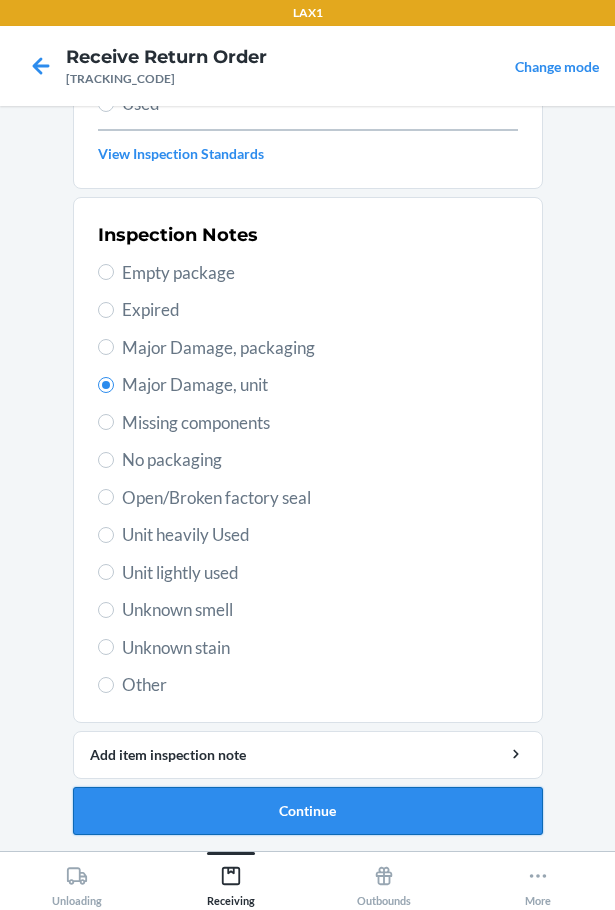 click on "Continue" at bounding box center (308, 811) 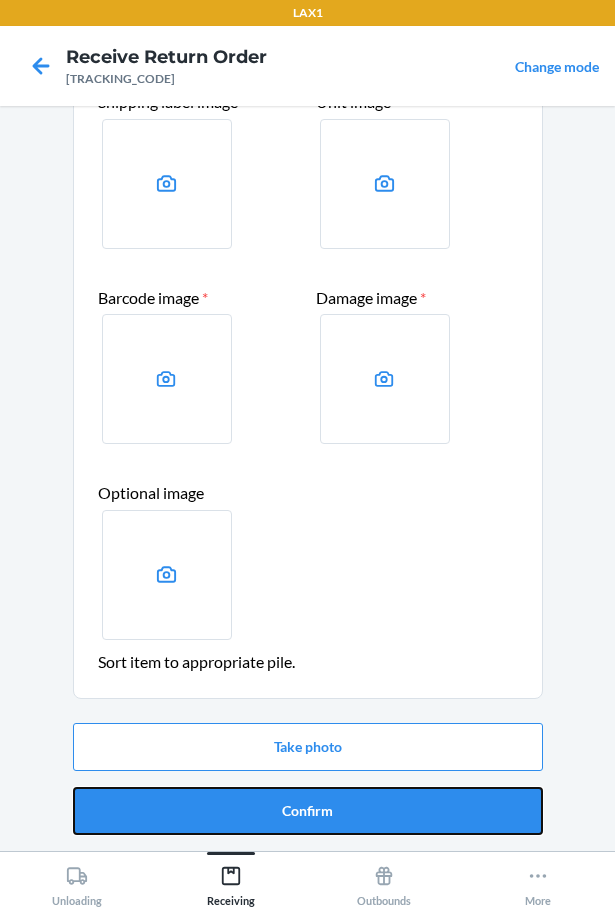 click on "Confirm" at bounding box center (308, 811) 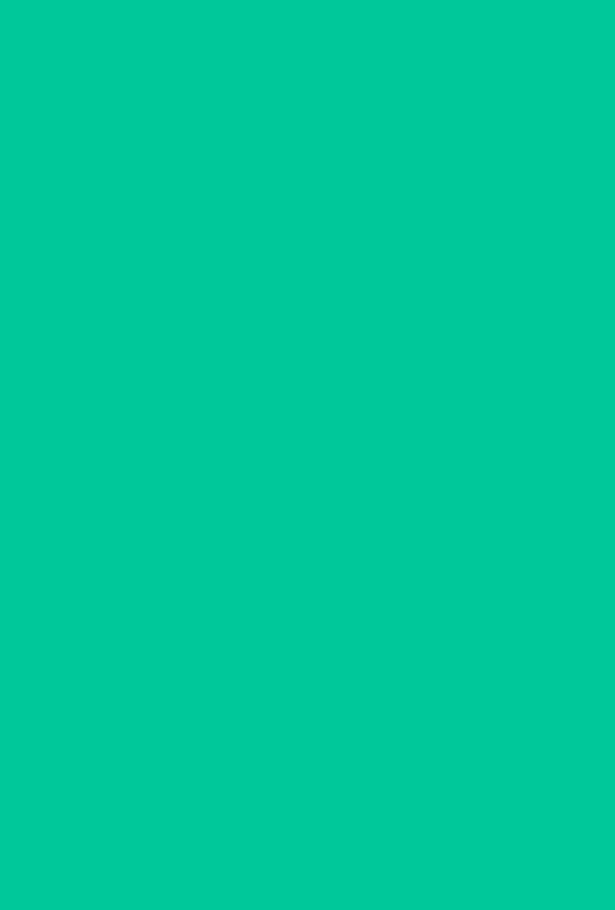 scroll, scrollTop: 0, scrollLeft: 0, axis: both 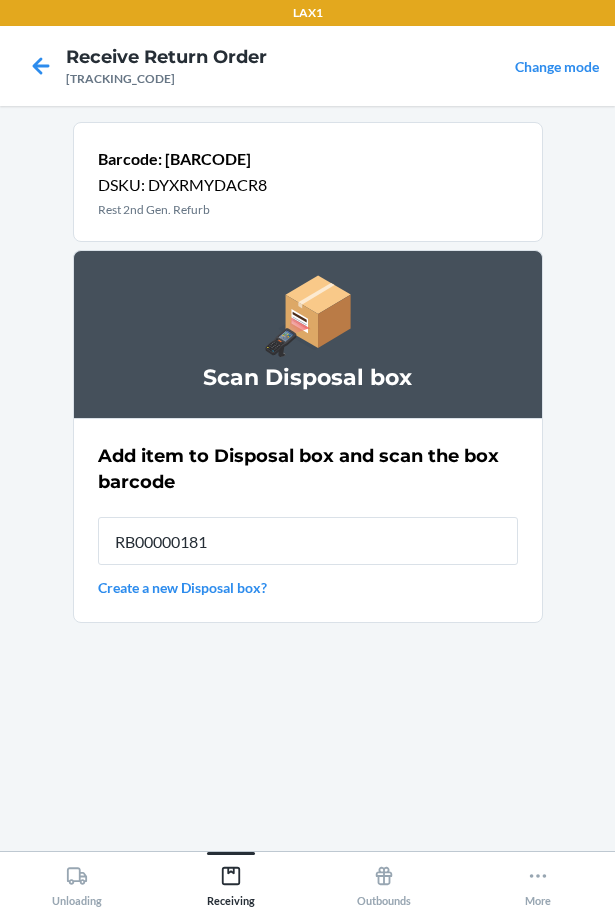 type on "RB000001819" 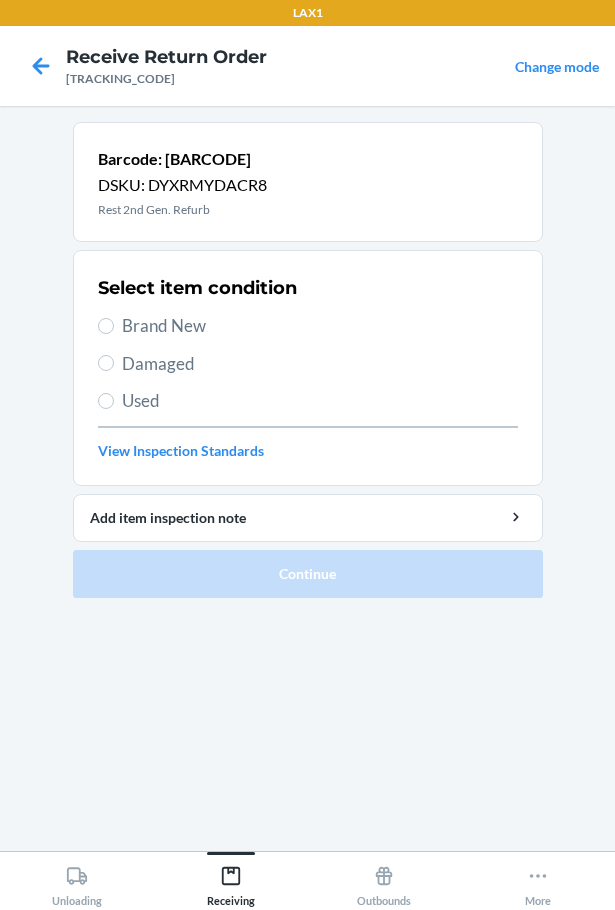 click on "Damaged" at bounding box center [320, 364] 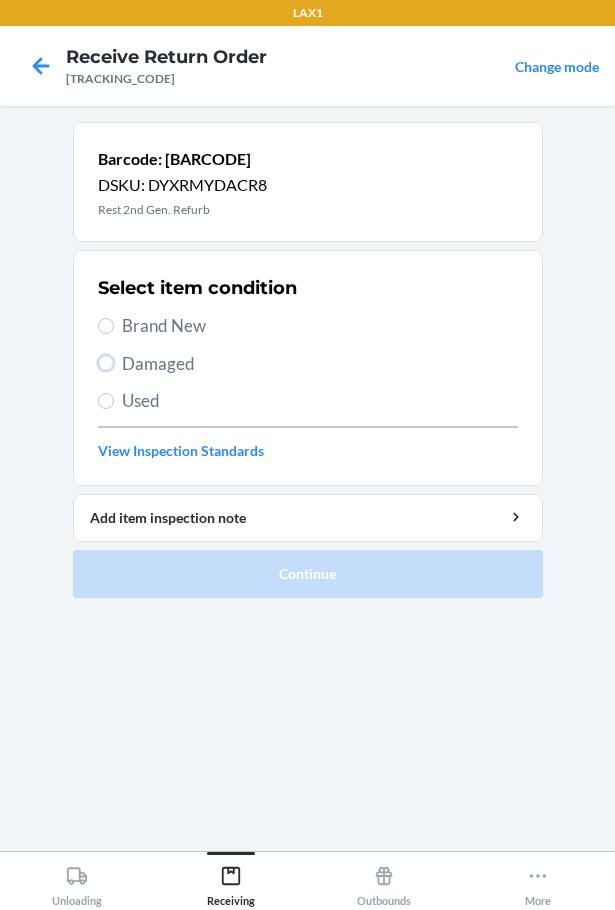 click on "Damaged" at bounding box center [106, 363] 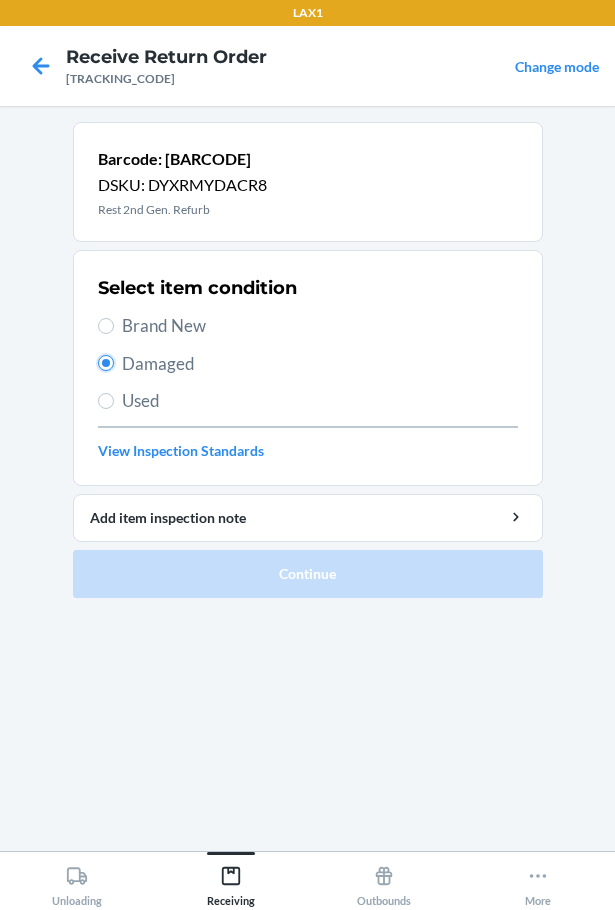 radio on "true" 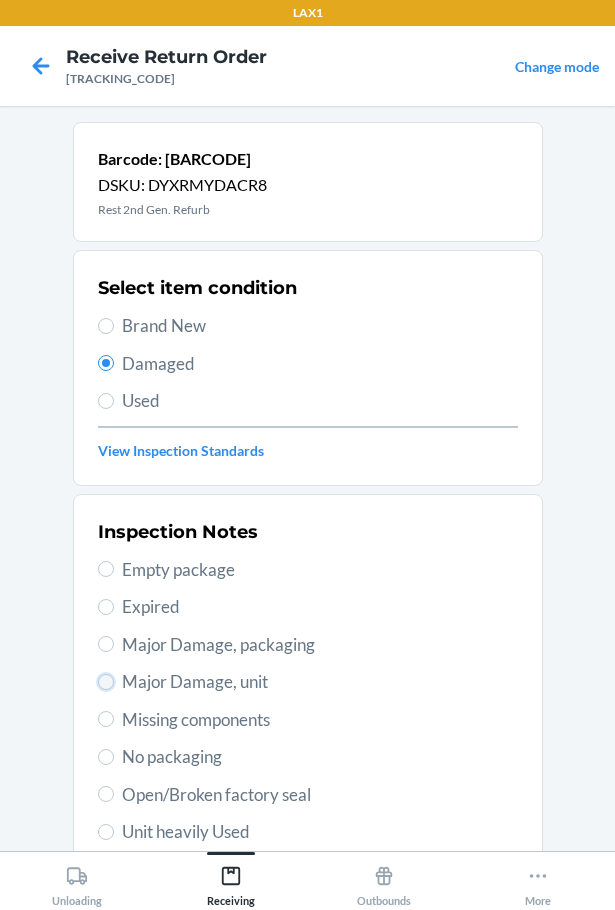 click on "Major Damage, unit" at bounding box center [106, 682] 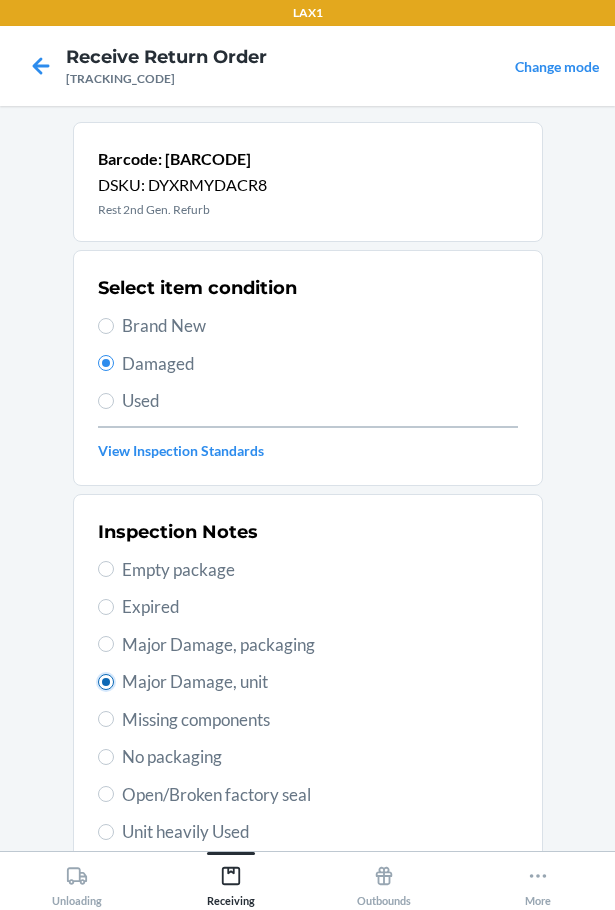 radio on "true" 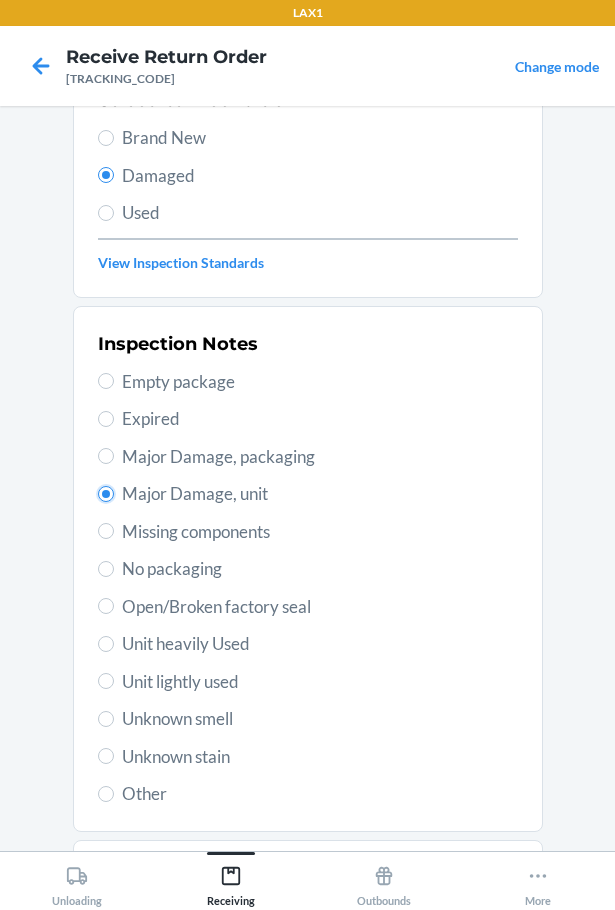 scroll, scrollTop: 297, scrollLeft: 0, axis: vertical 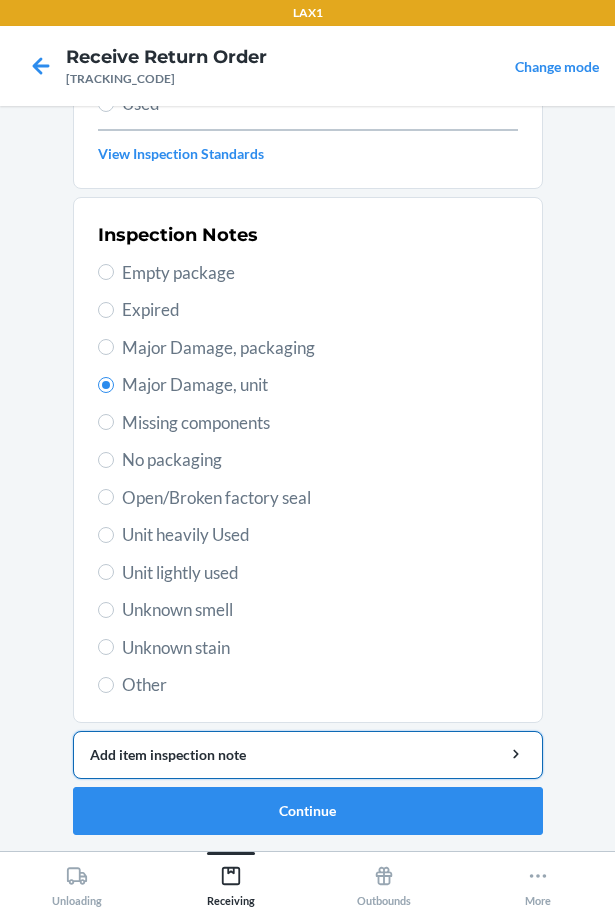 click on "Add item inspection note" at bounding box center [308, 754] 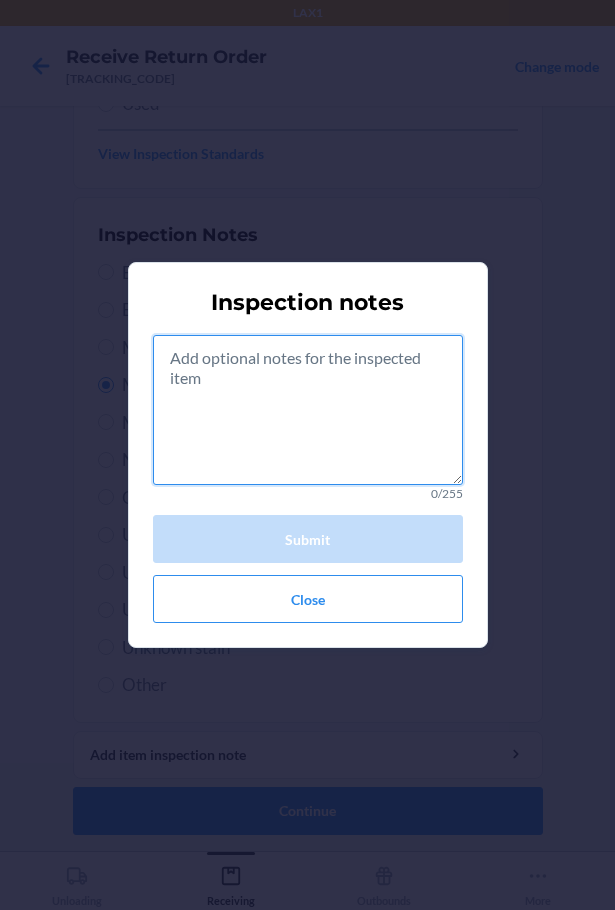 click at bounding box center [308, 410] 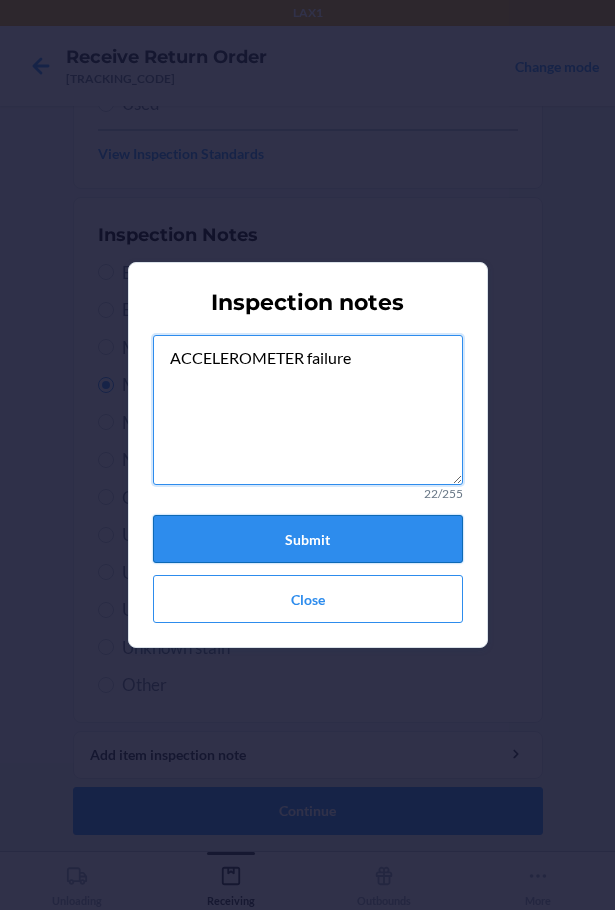 type on "ACCELEROMETER failure" 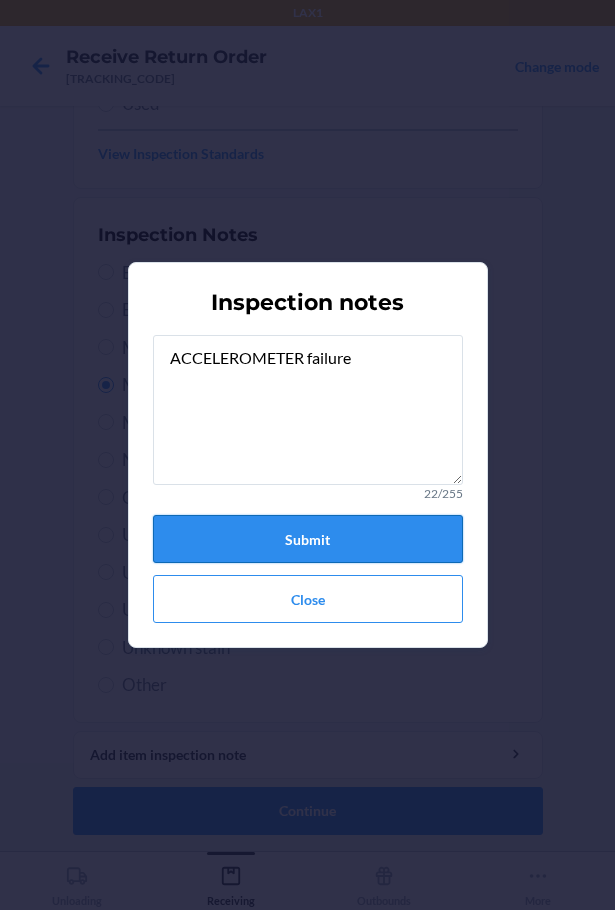 click on "Submit" at bounding box center [308, 539] 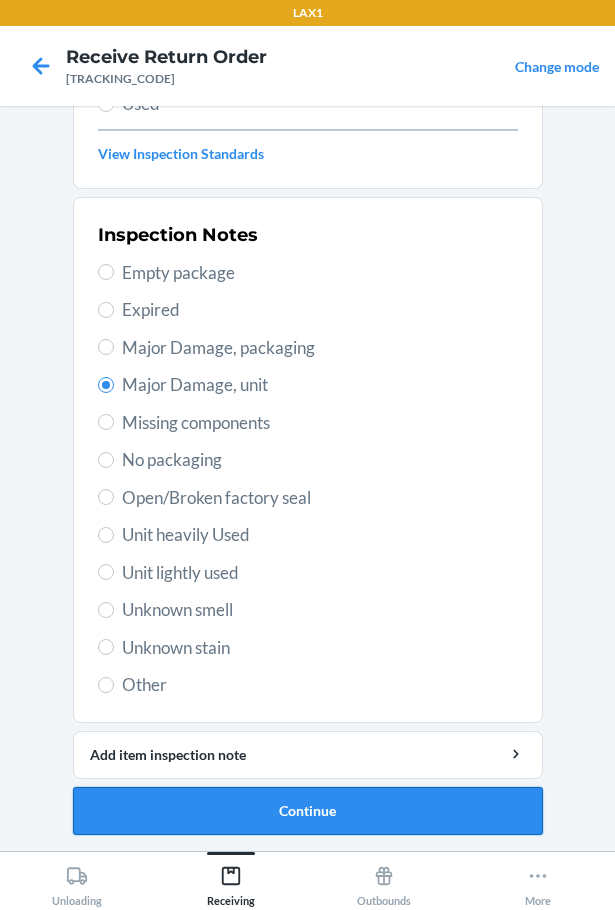 click on "Continue" at bounding box center (308, 811) 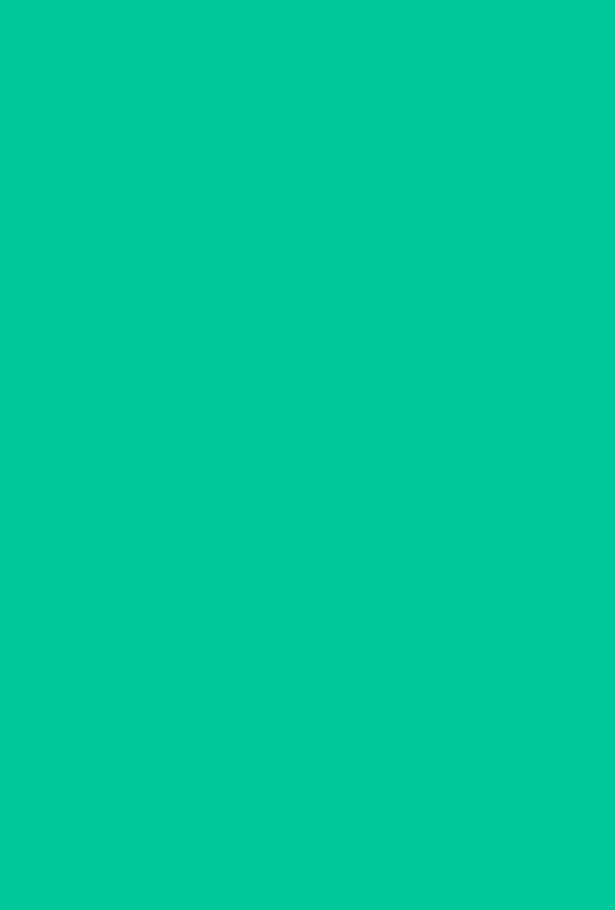 scroll, scrollTop: 120, scrollLeft: 0, axis: vertical 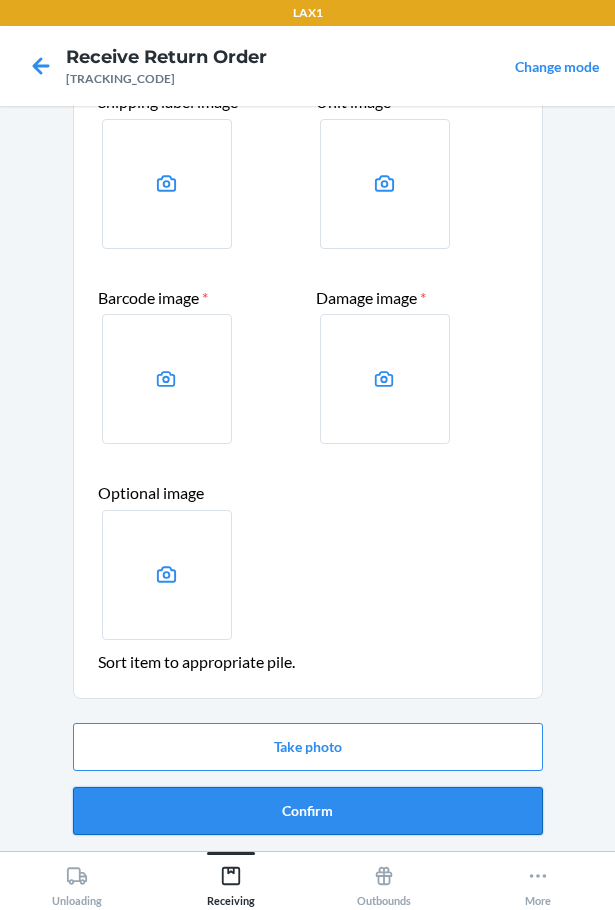 click on "Confirm" at bounding box center [308, 811] 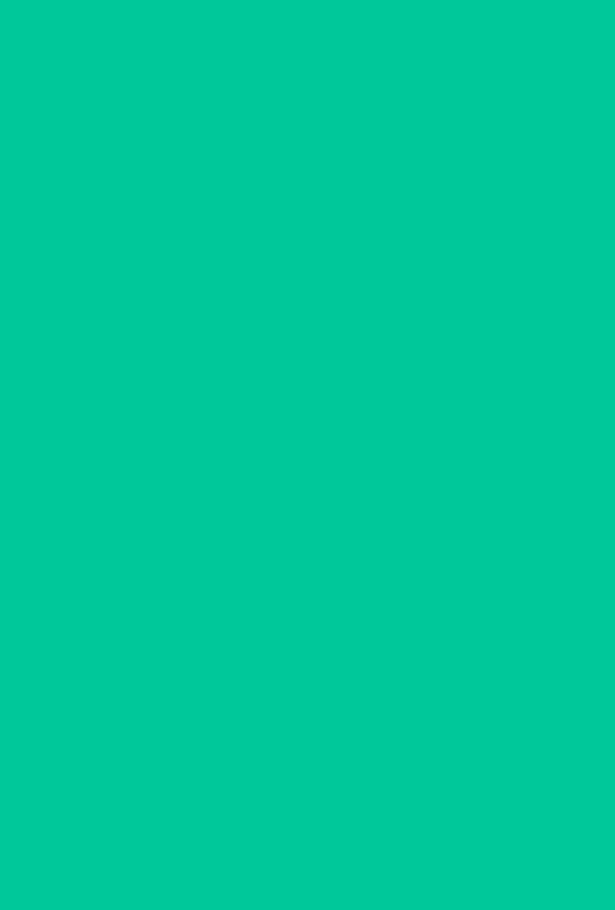 scroll, scrollTop: 0, scrollLeft: 0, axis: both 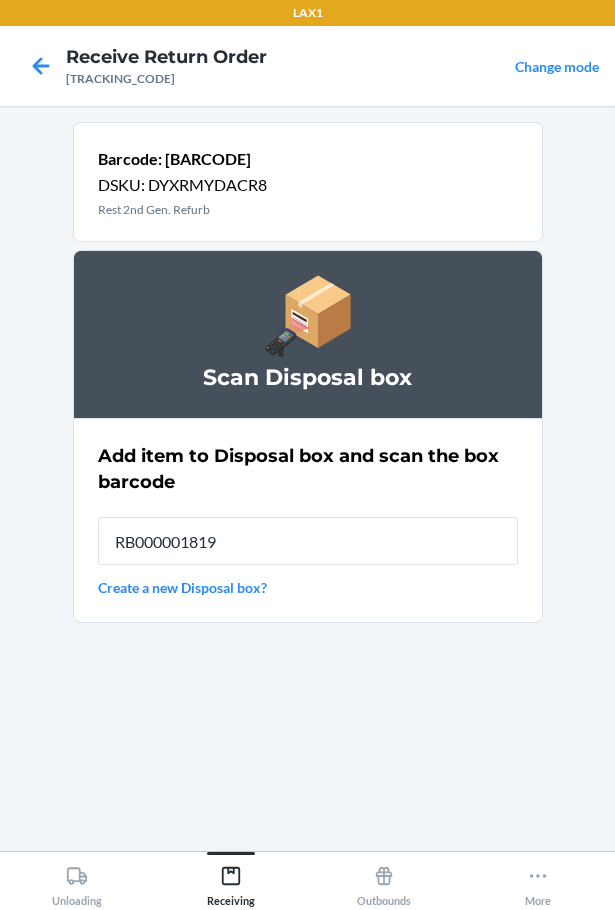 type on "RB000001819" 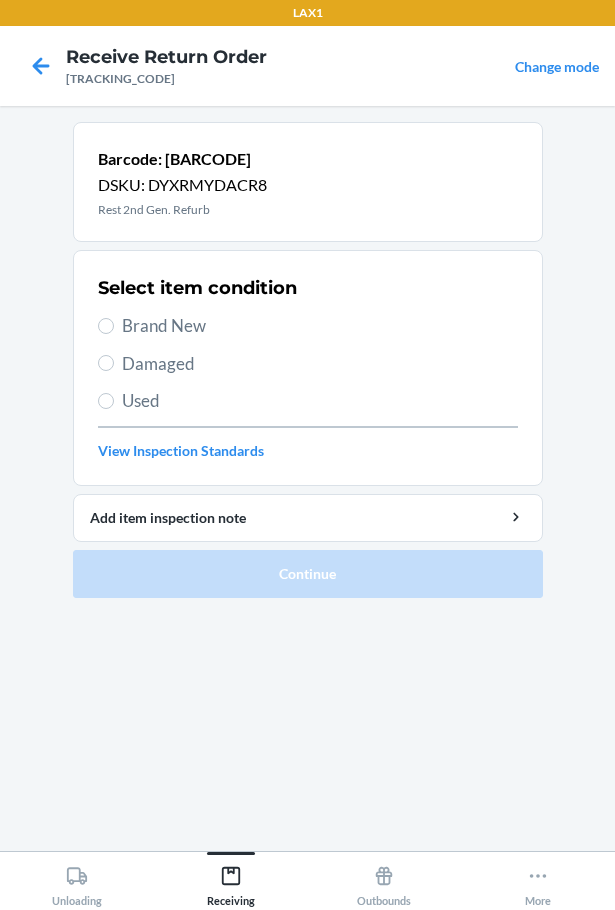 click on "Damaged" at bounding box center (320, 364) 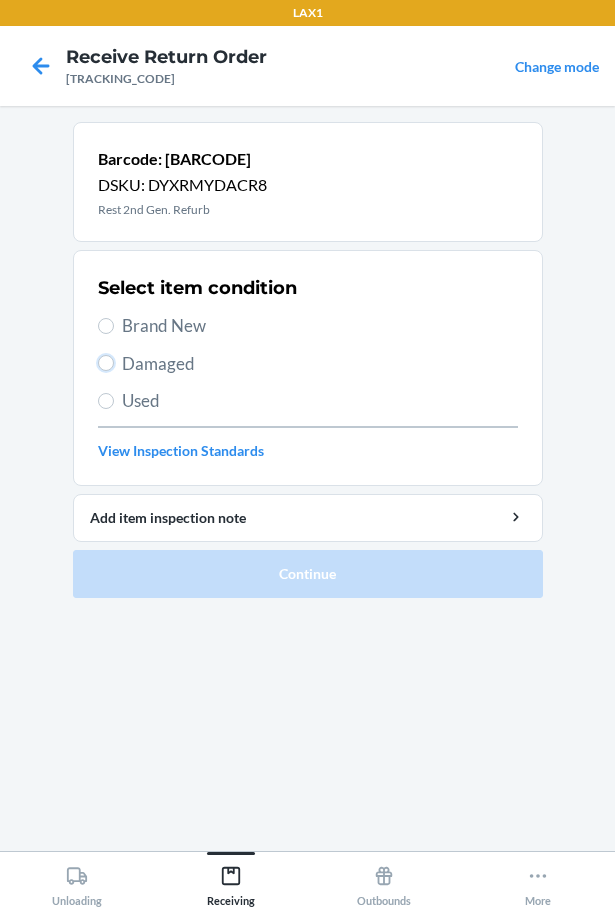 click on "Damaged" at bounding box center [106, 363] 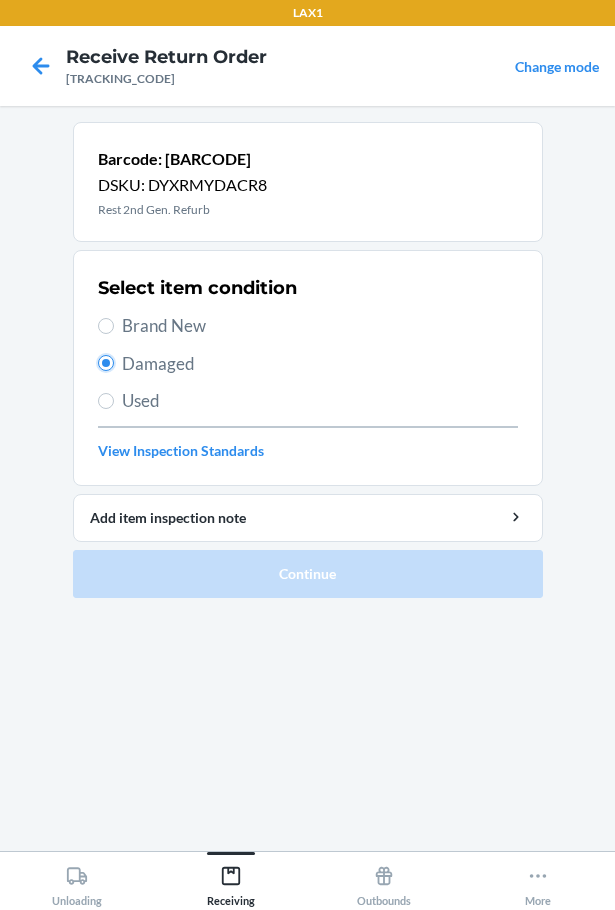radio on "true" 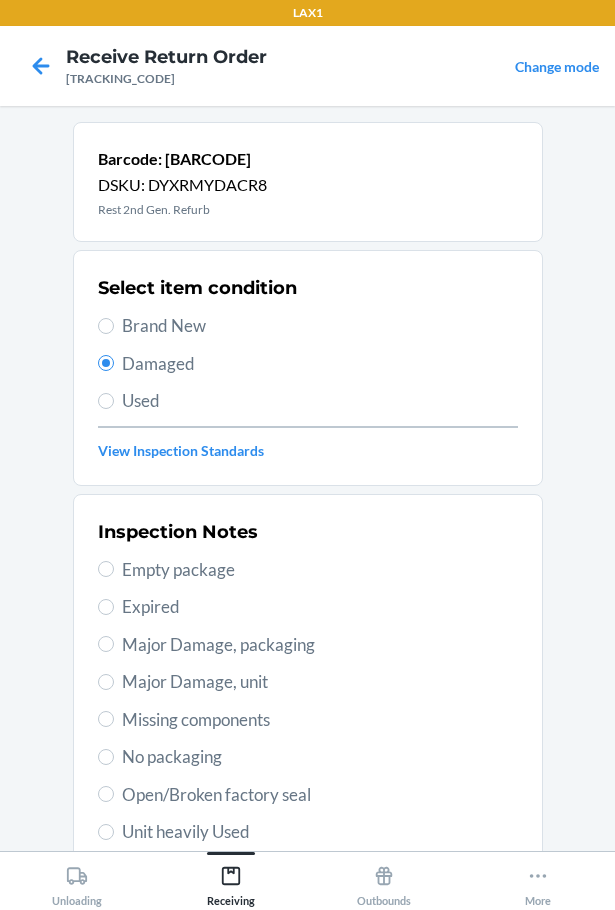 click on "Major Damage, unit" at bounding box center [308, 682] 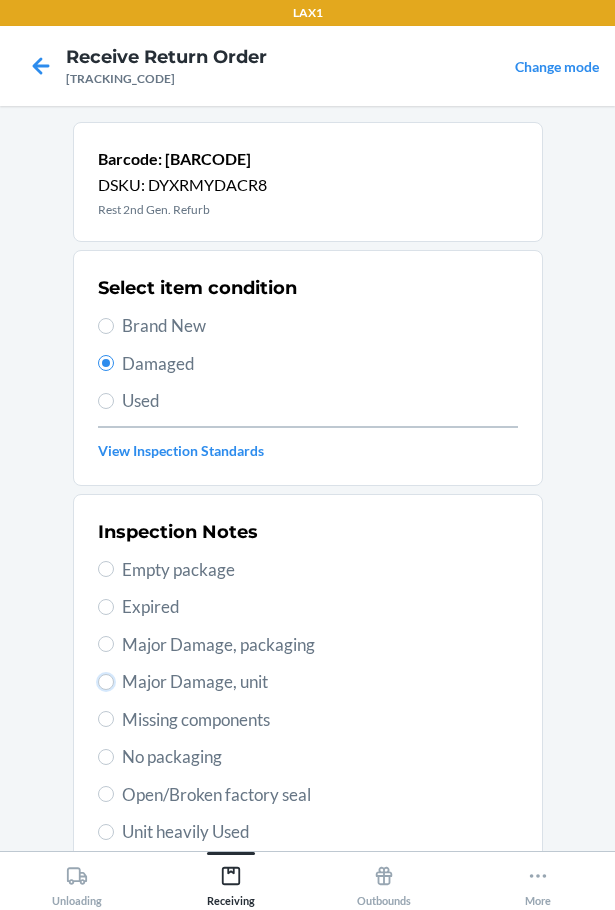 click on "Major Damage, unit" at bounding box center (106, 682) 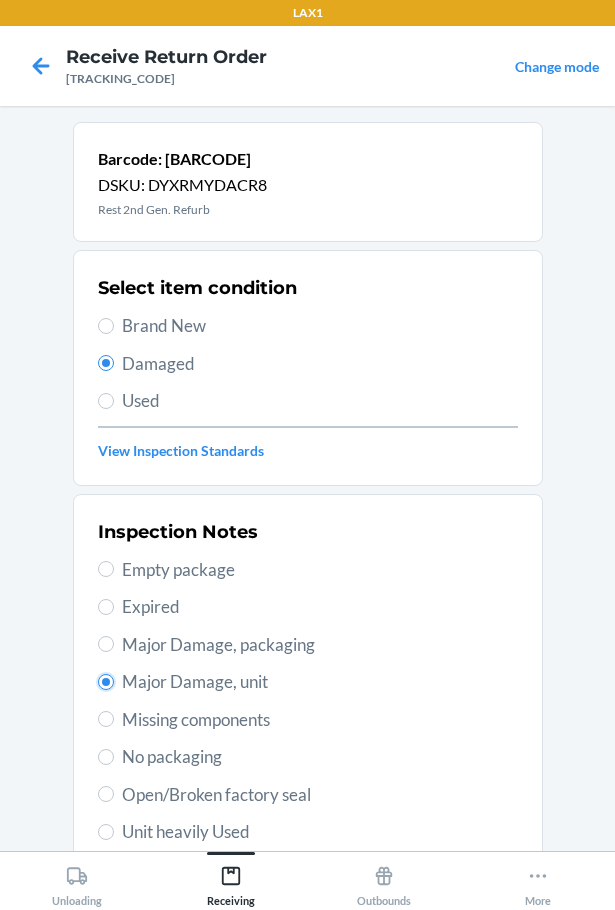 radio on "true" 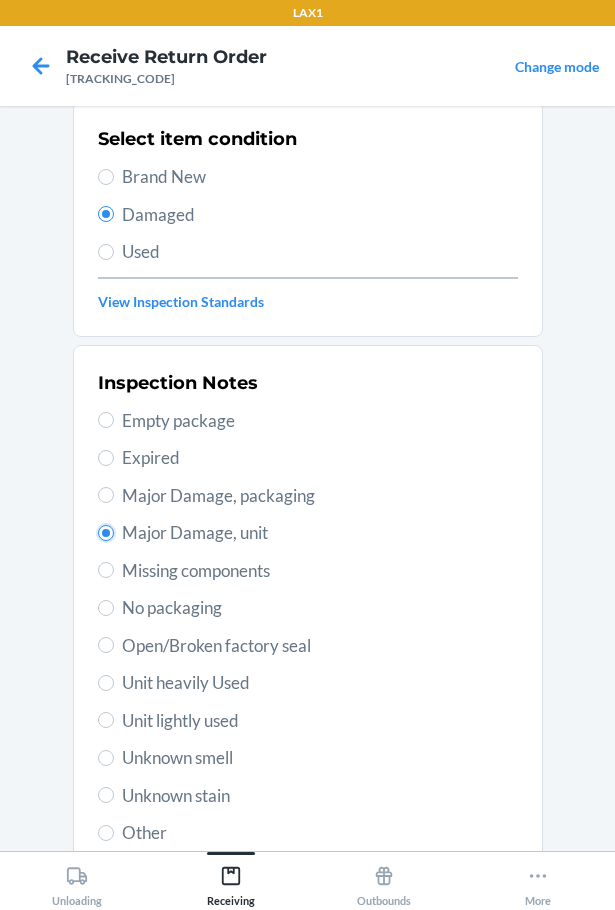 scroll, scrollTop: 297, scrollLeft: 0, axis: vertical 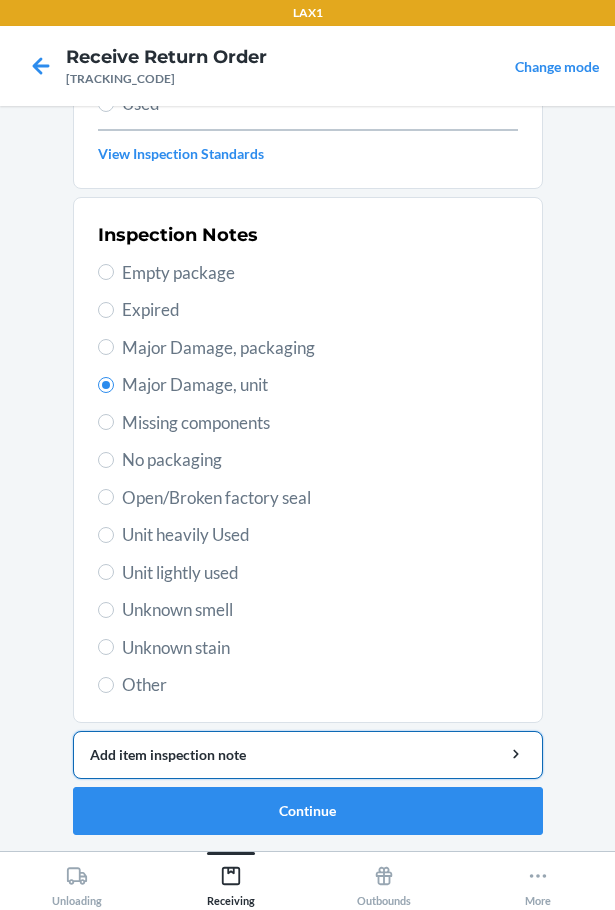 click on "Add item inspection note" at bounding box center [308, 754] 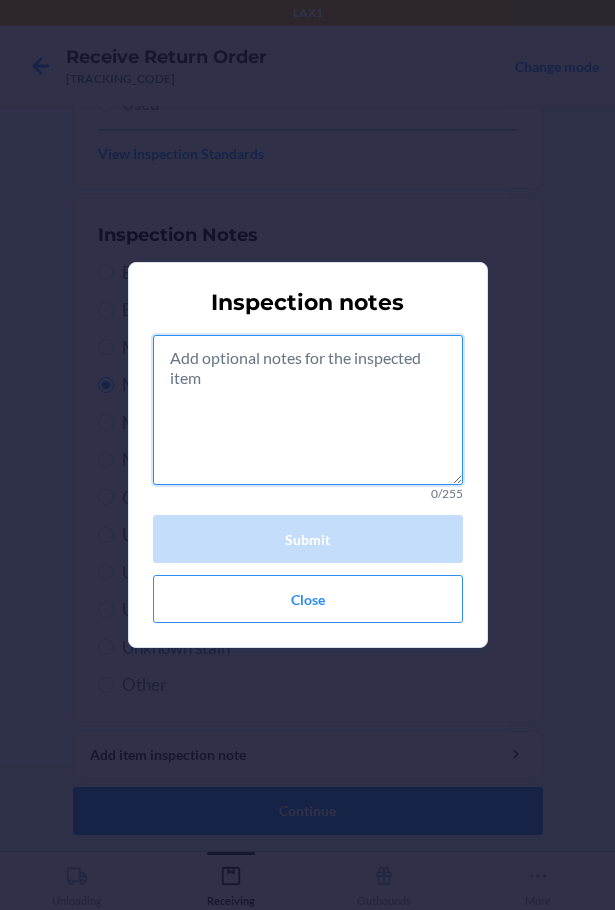 click at bounding box center [308, 410] 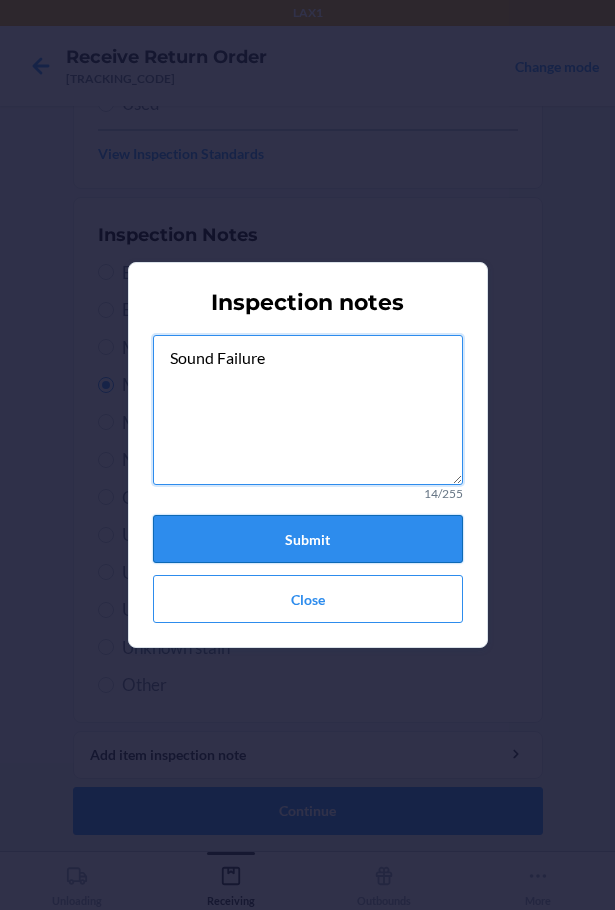 type on "Sound Failure" 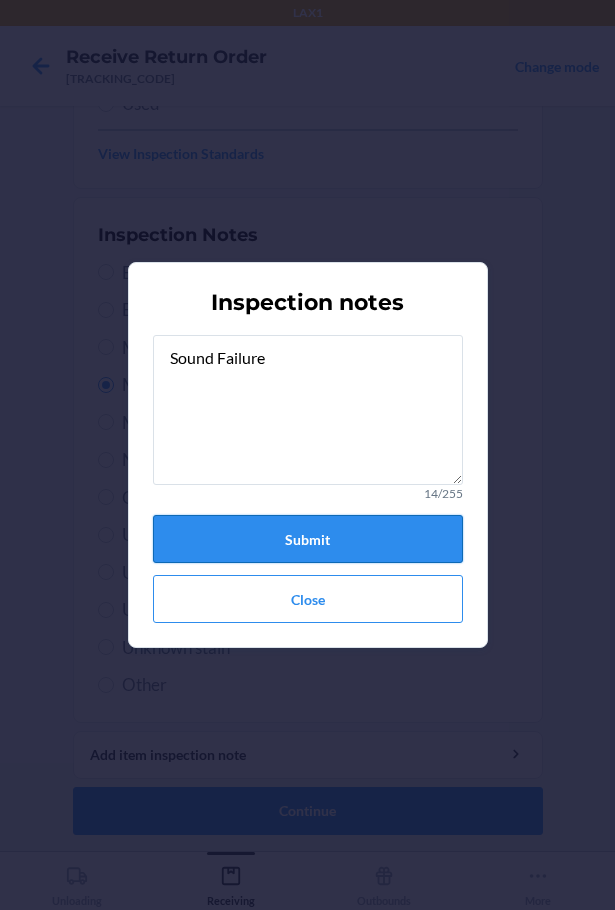 click on "Submit" at bounding box center (308, 539) 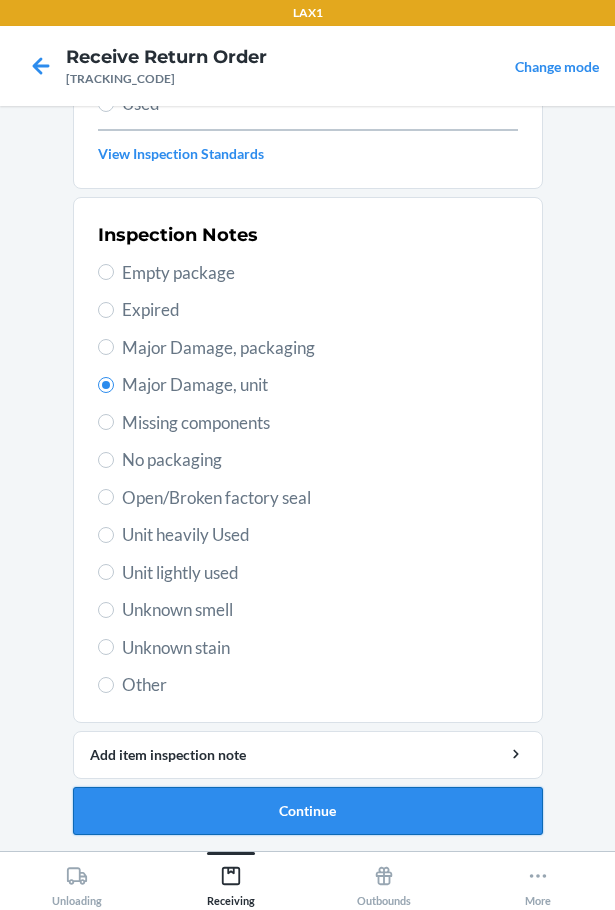 click on "Continue" at bounding box center [308, 811] 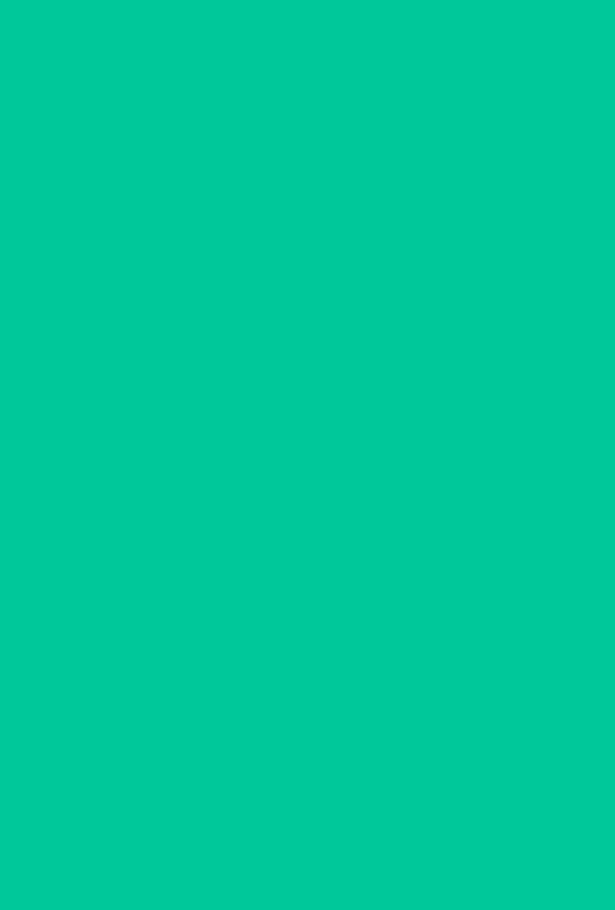 scroll, scrollTop: 120, scrollLeft: 0, axis: vertical 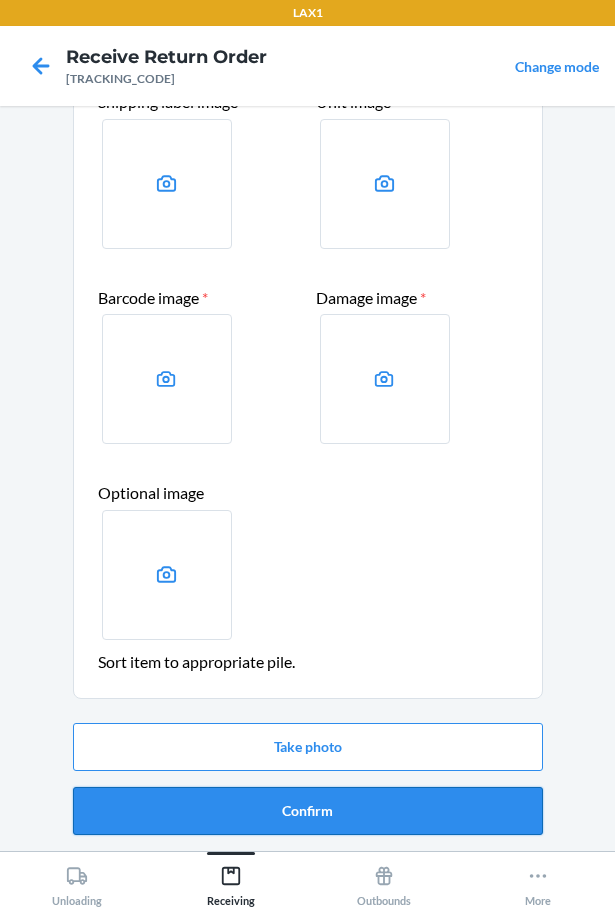 click on "Confirm" at bounding box center [308, 811] 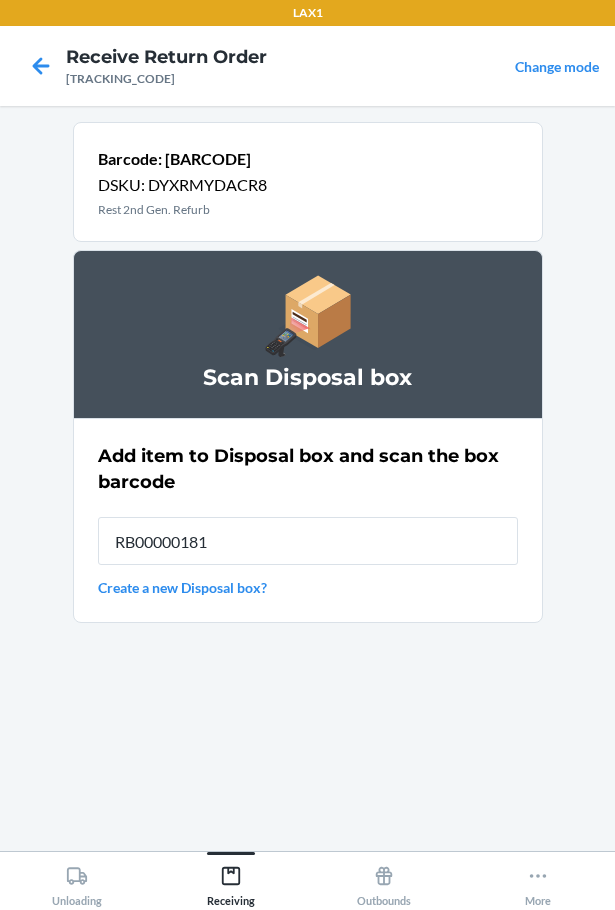type on "RB000001819" 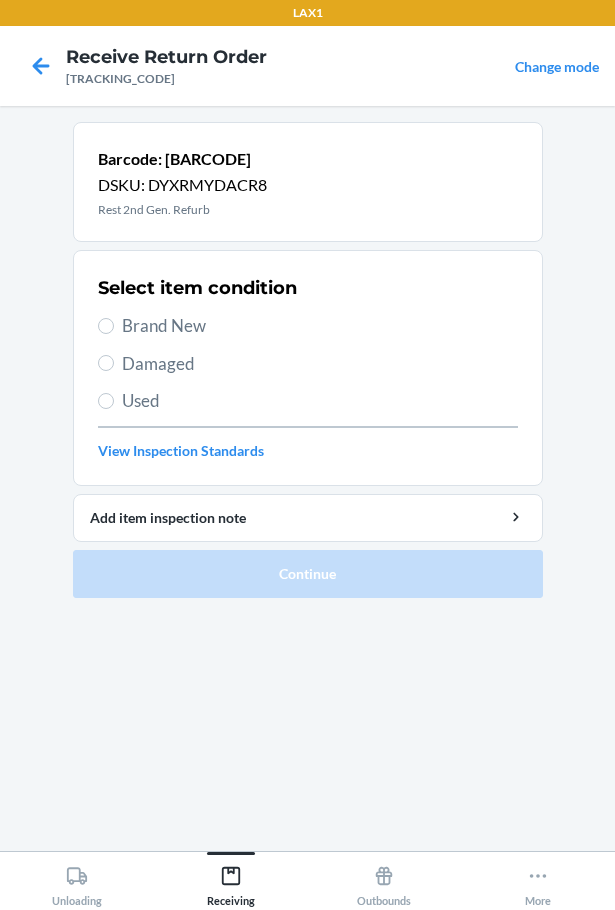 click on "Damaged" at bounding box center [320, 364] 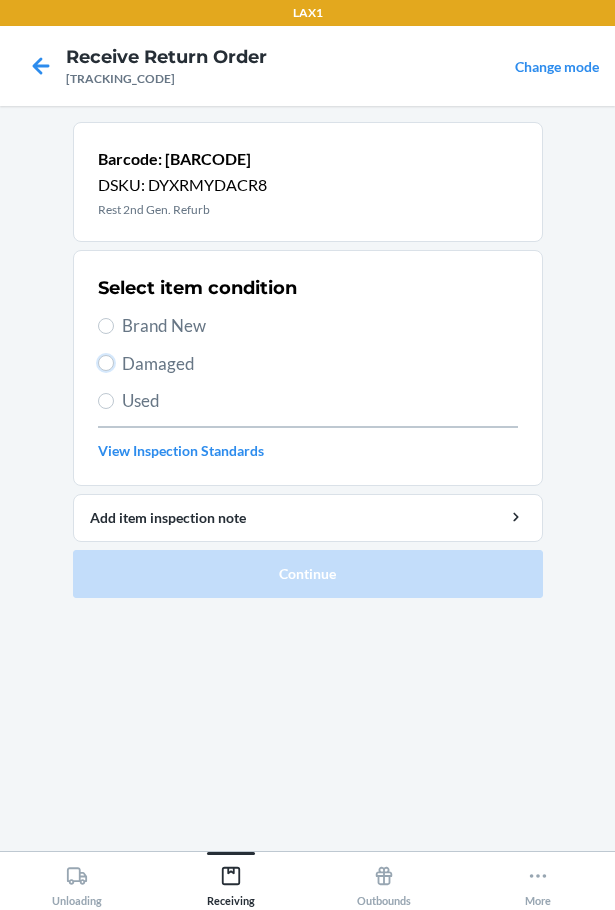 click on "Damaged" at bounding box center [106, 363] 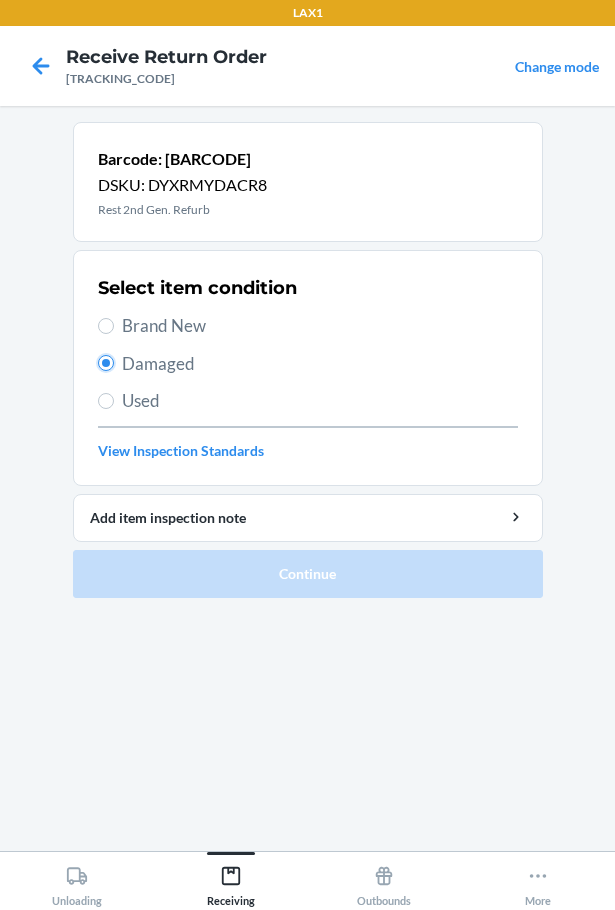 radio on "true" 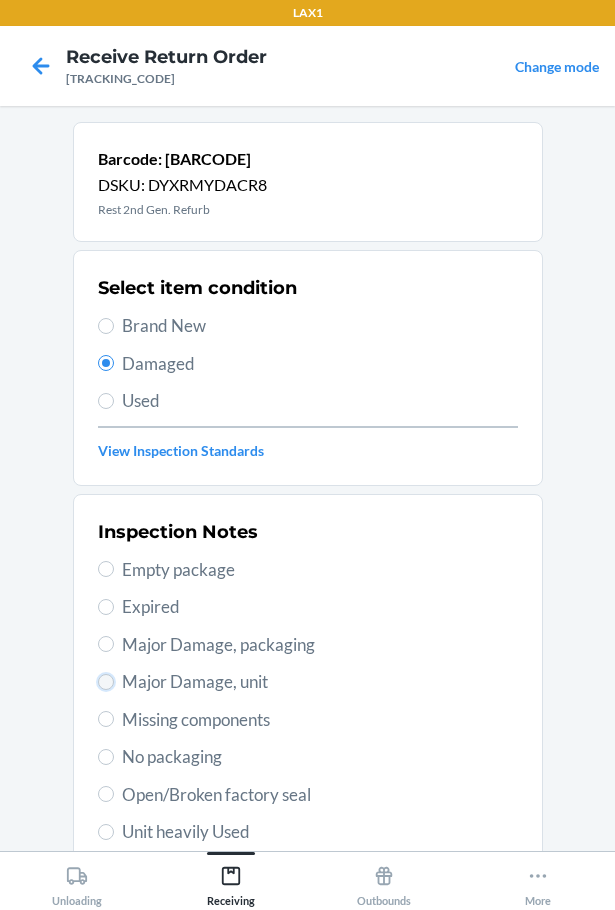 click on "Major Damage, unit" at bounding box center [106, 682] 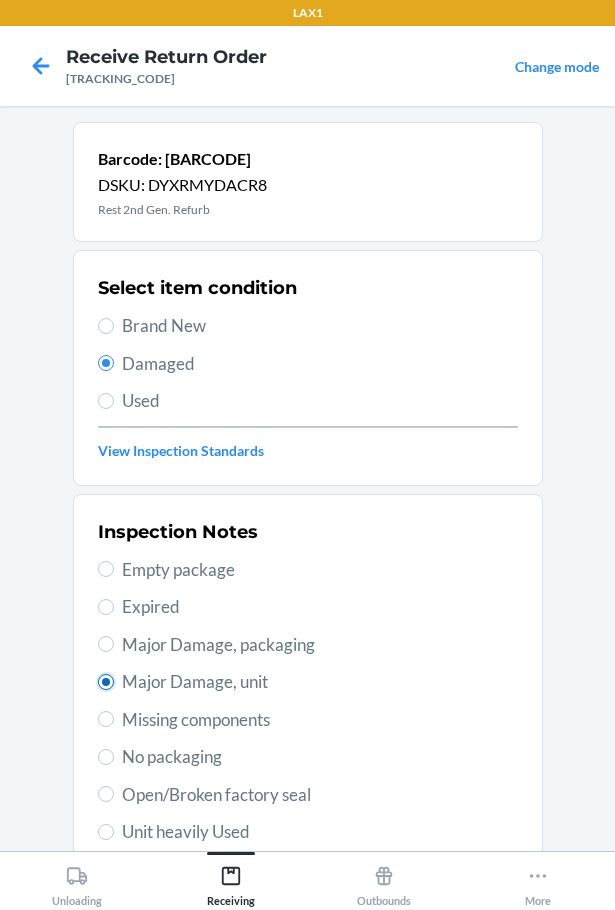 radio on "true" 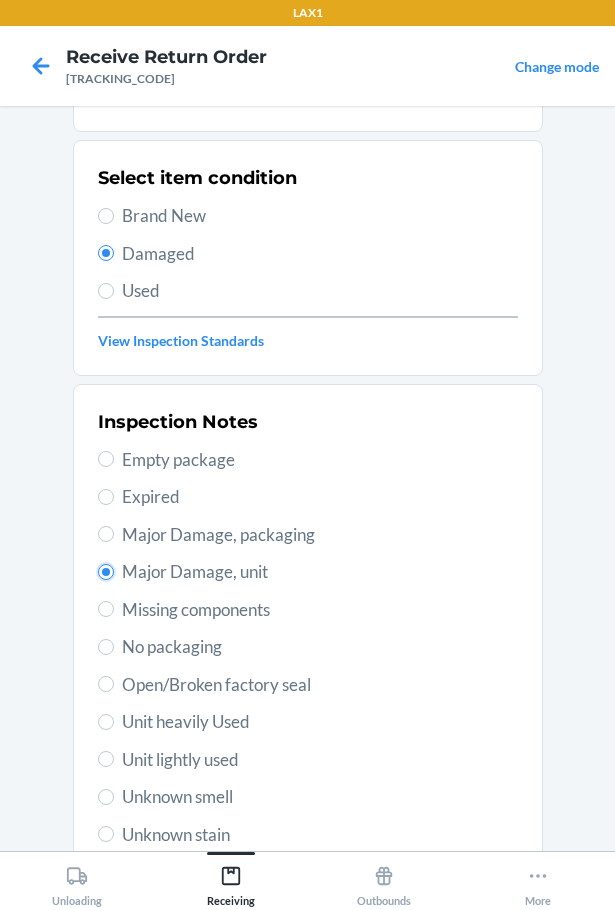 scroll, scrollTop: 297, scrollLeft: 0, axis: vertical 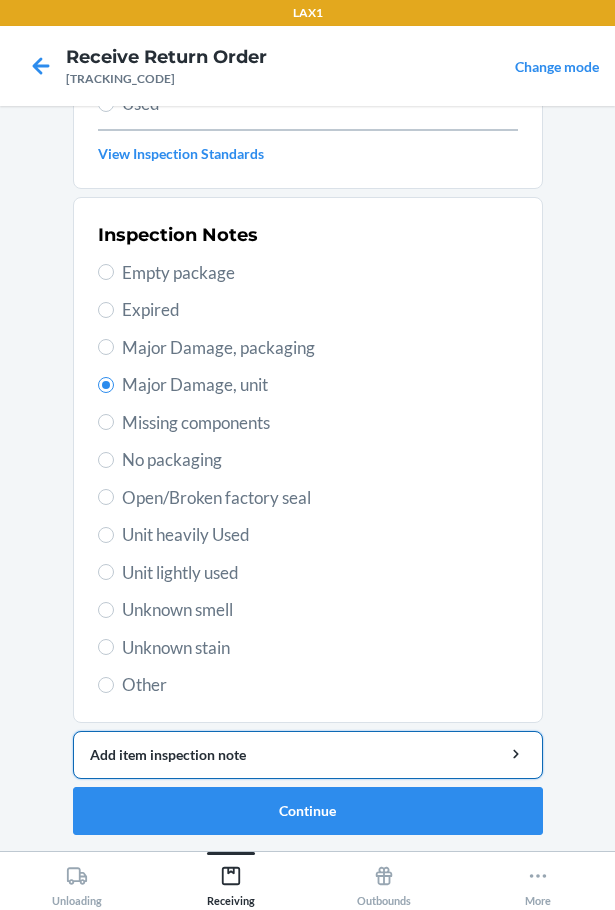 click on "Add item inspection note" at bounding box center [308, 754] 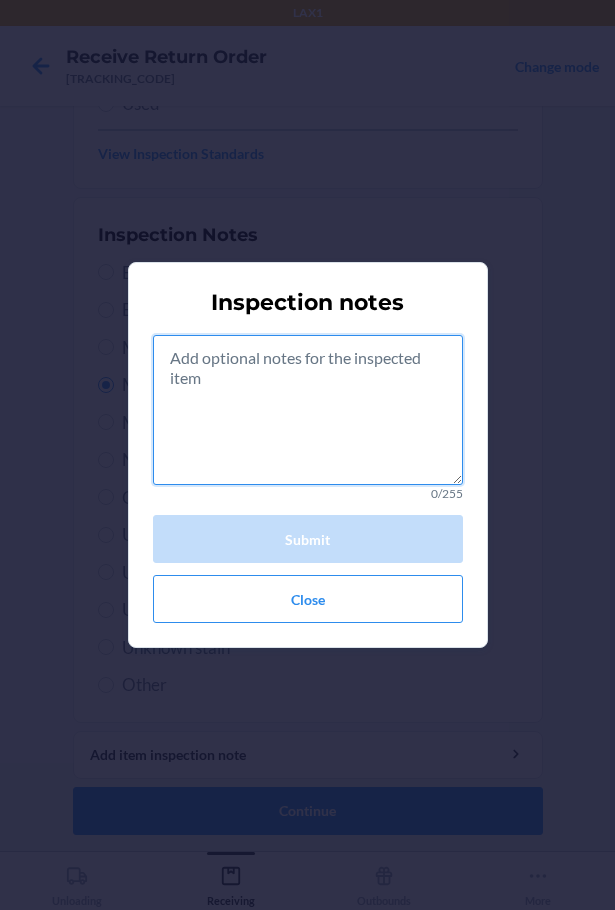 click at bounding box center (308, 410) 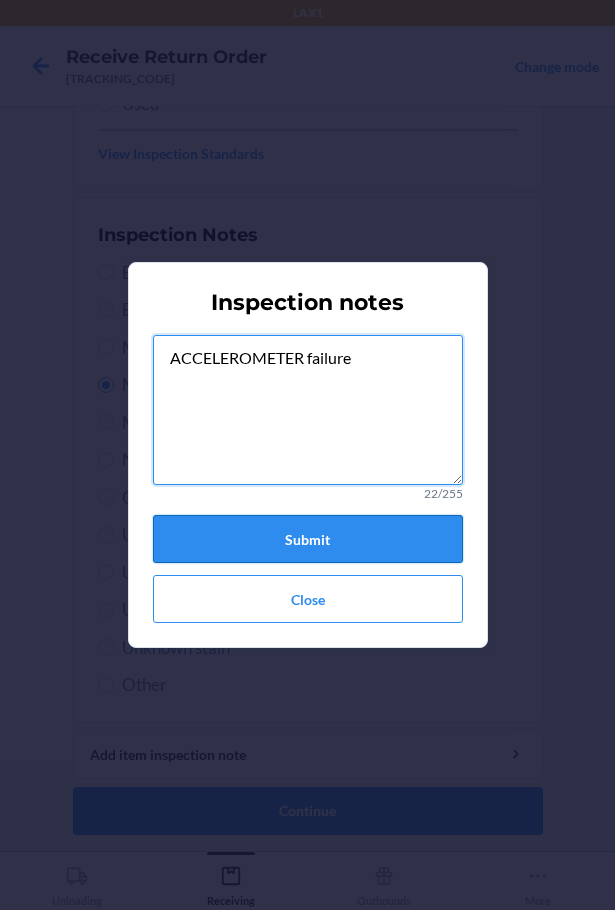 type on "ACCELEROMETER failure" 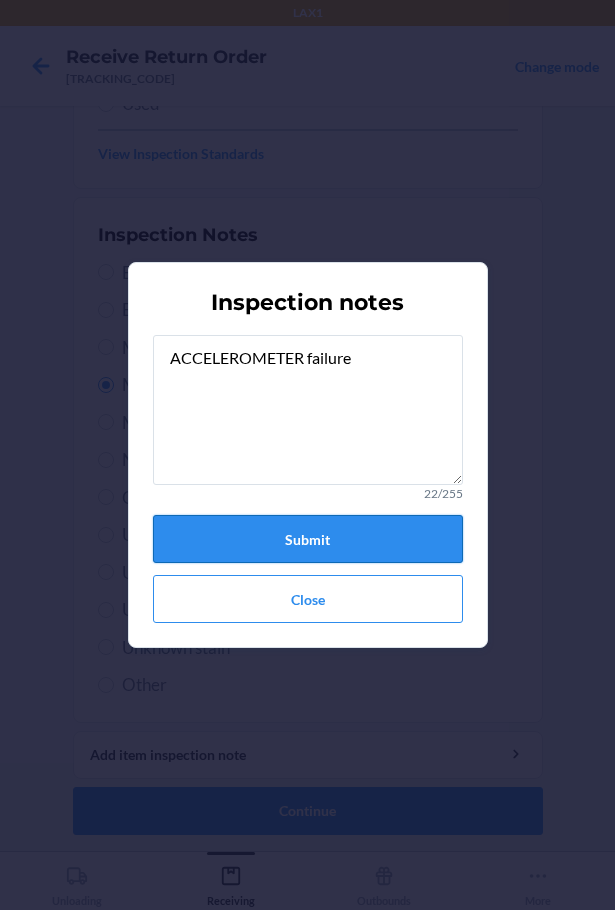 click on "Submit" at bounding box center [308, 539] 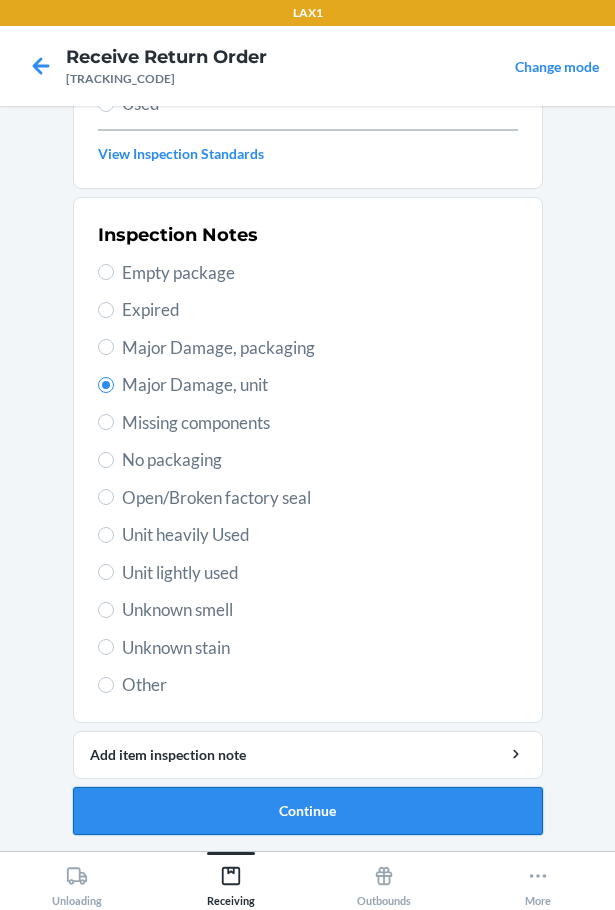 click on "Continue" at bounding box center [308, 811] 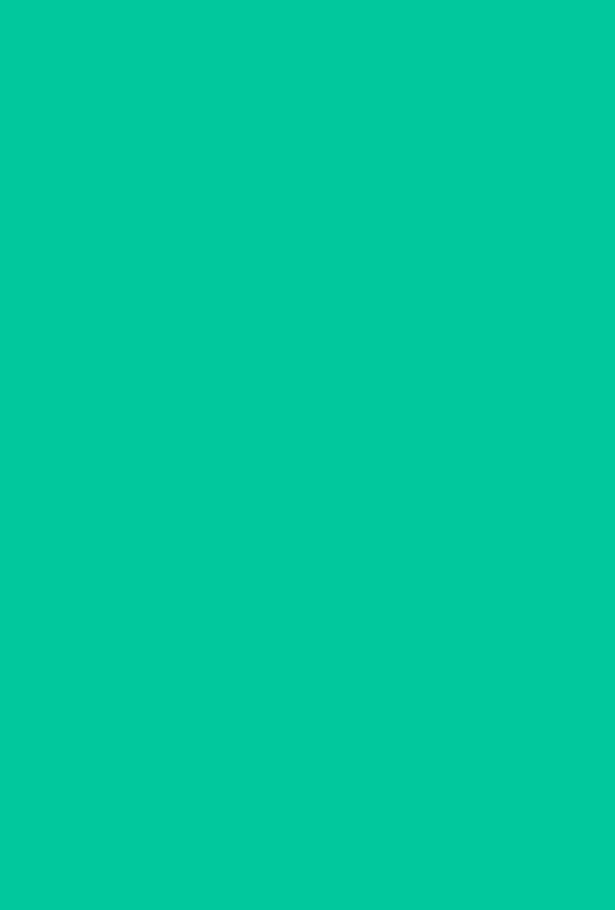 scroll, scrollTop: 120, scrollLeft: 0, axis: vertical 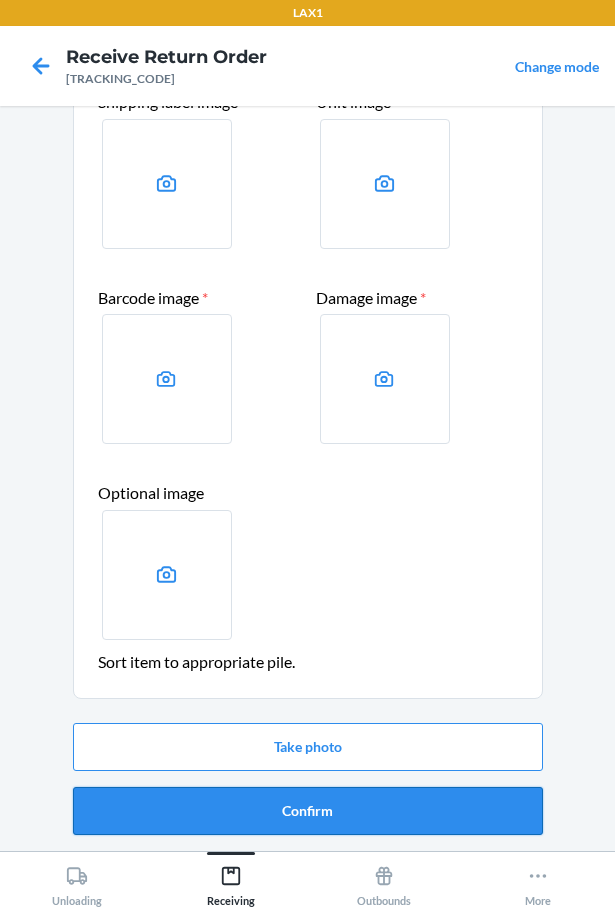 click on "Confirm" at bounding box center (308, 811) 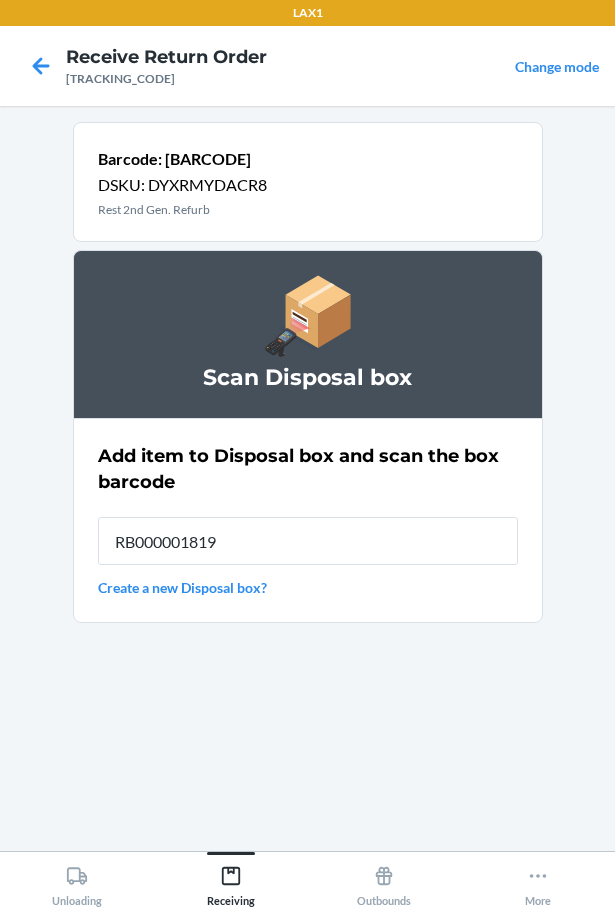type on "RB000001819" 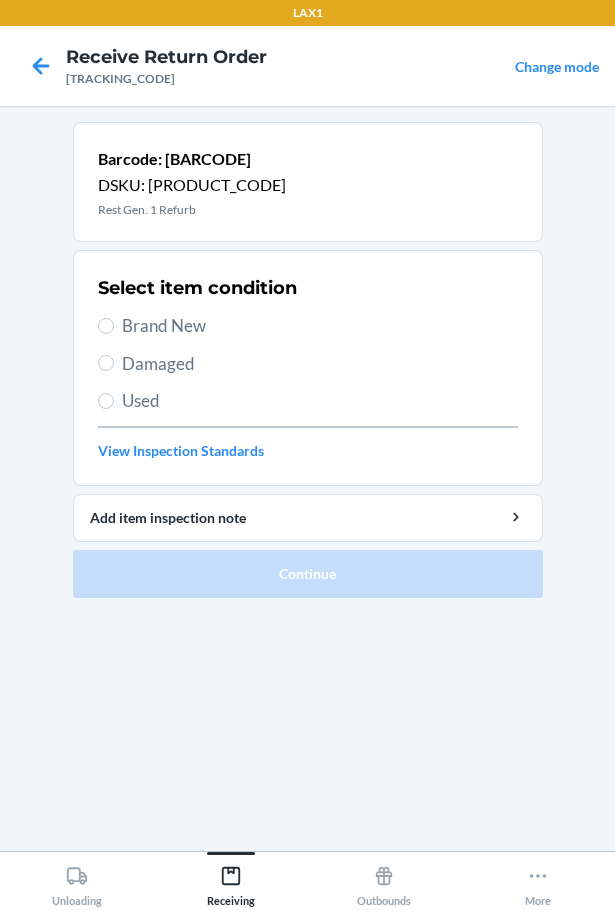 click on "Damaged" at bounding box center (320, 364) 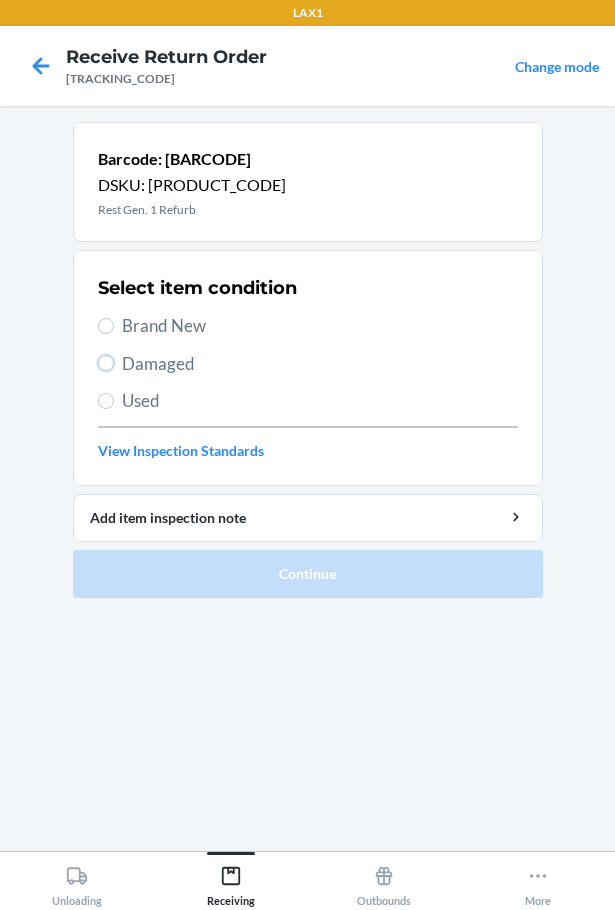 click on "Damaged" at bounding box center (106, 363) 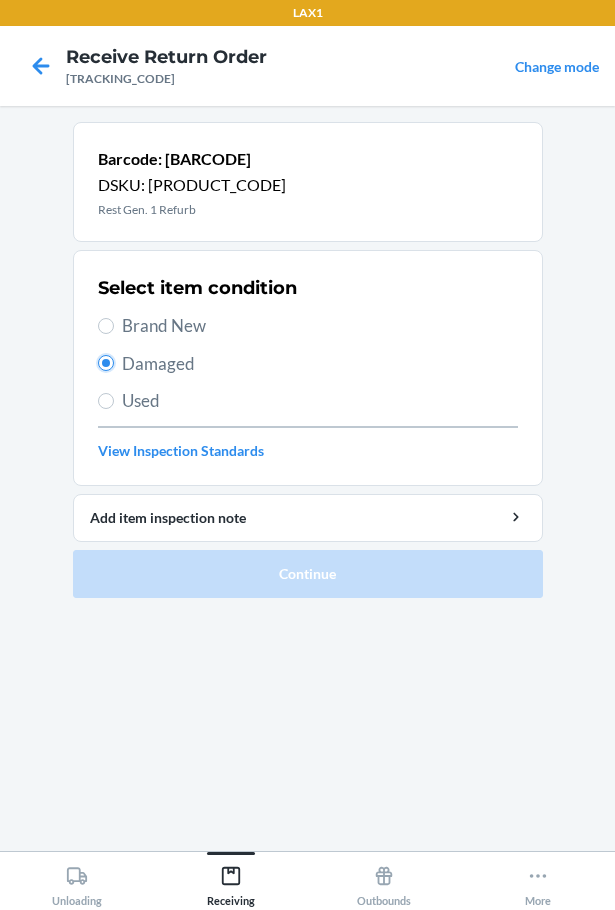 radio on "true" 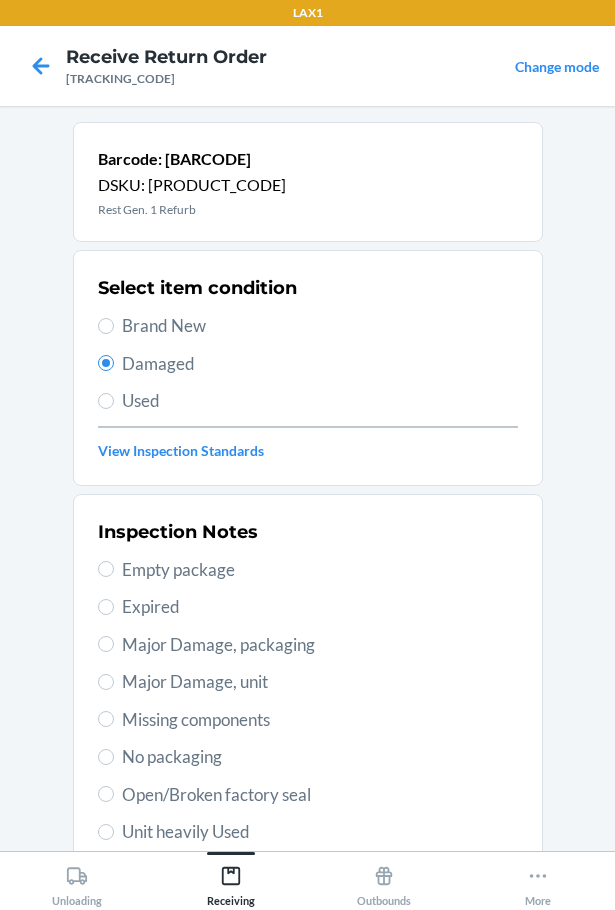 click on "Major Damage, unit" at bounding box center (308, 682) 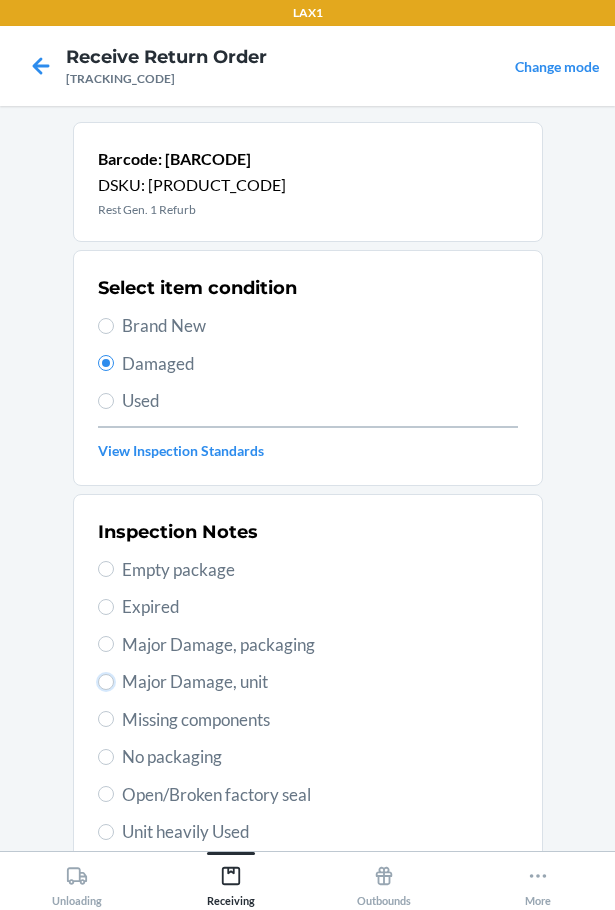 click on "Major Damage, unit" at bounding box center (106, 682) 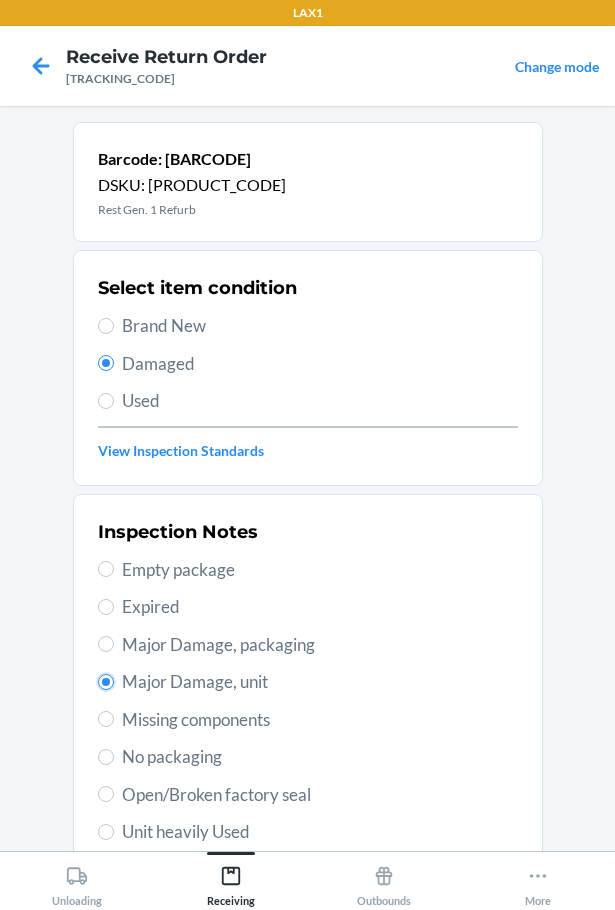 radio on "true" 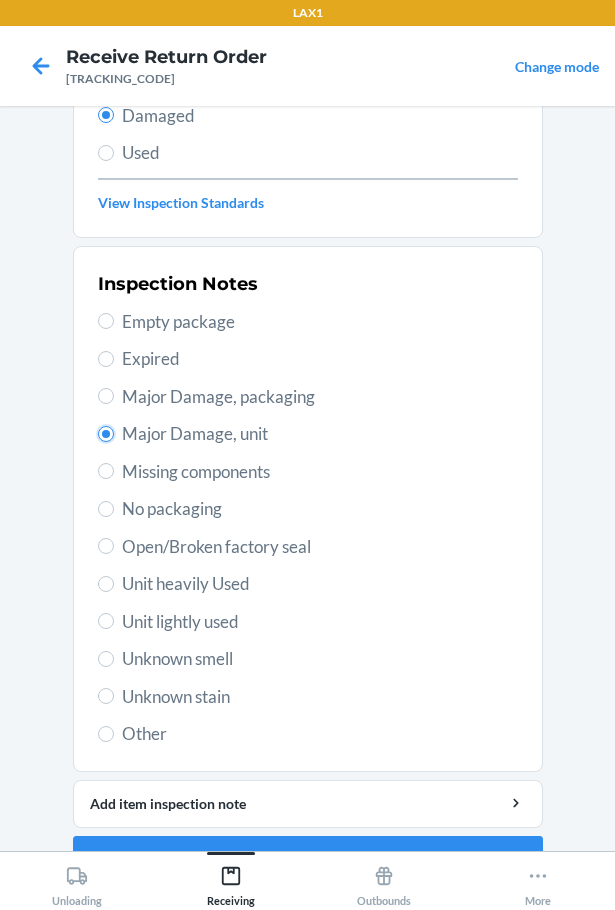scroll, scrollTop: 297, scrollLeft: 0, axis: vertical 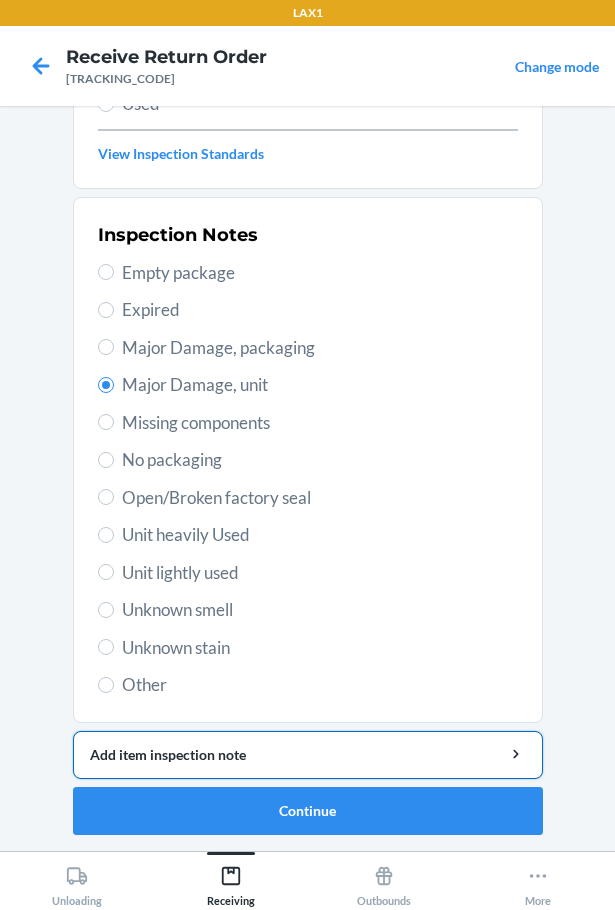 click on "Add item inspection note" at bounding box center [308, 754] 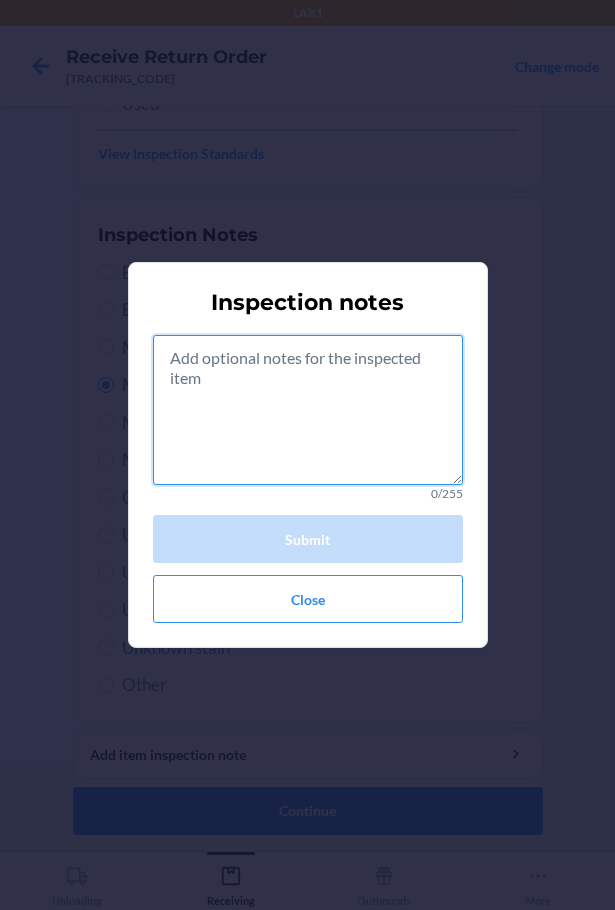 click at bounding box center (308, 410) 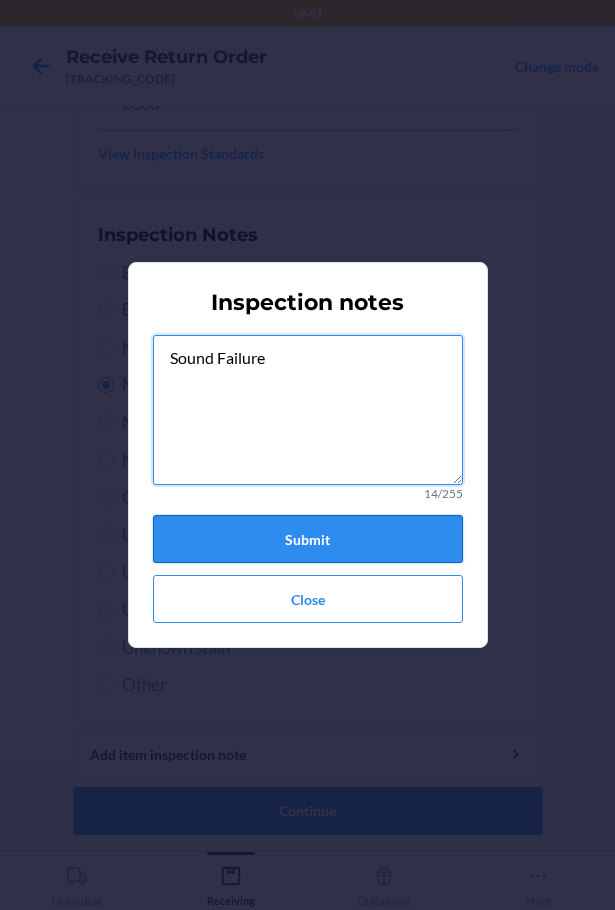 type on "Sound Failure" 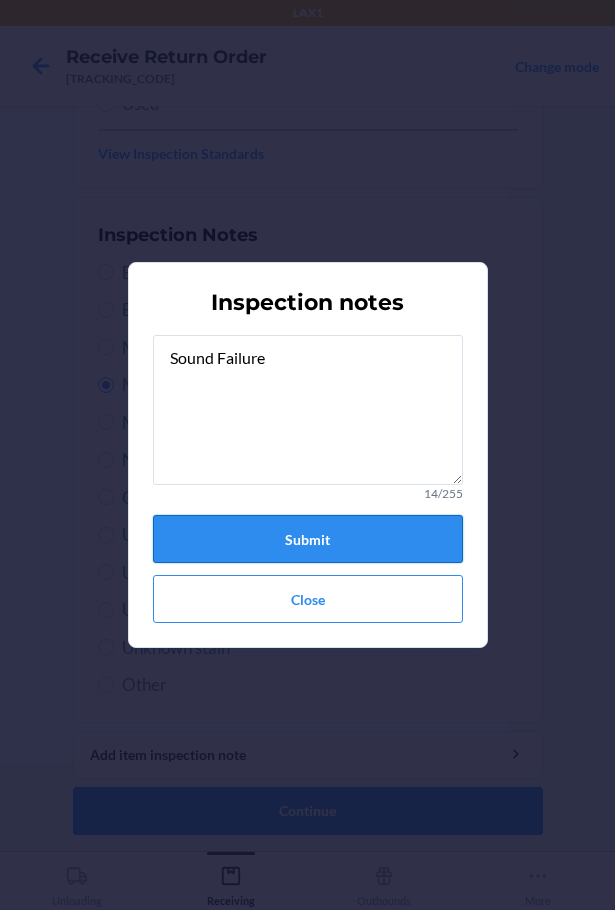 click on "Submit" at bounding box center [308, 539] 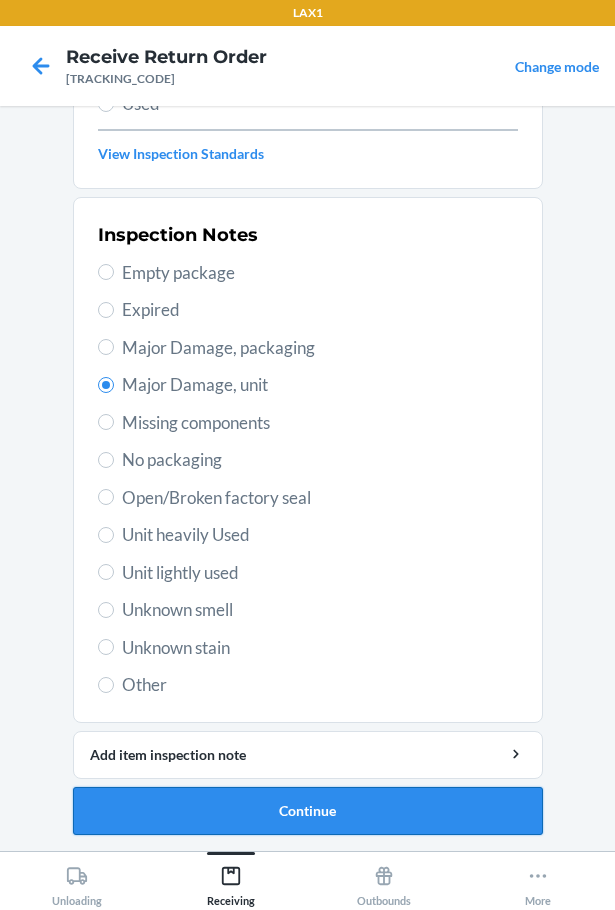 click on "Continue" at bounding box center [308, 811] 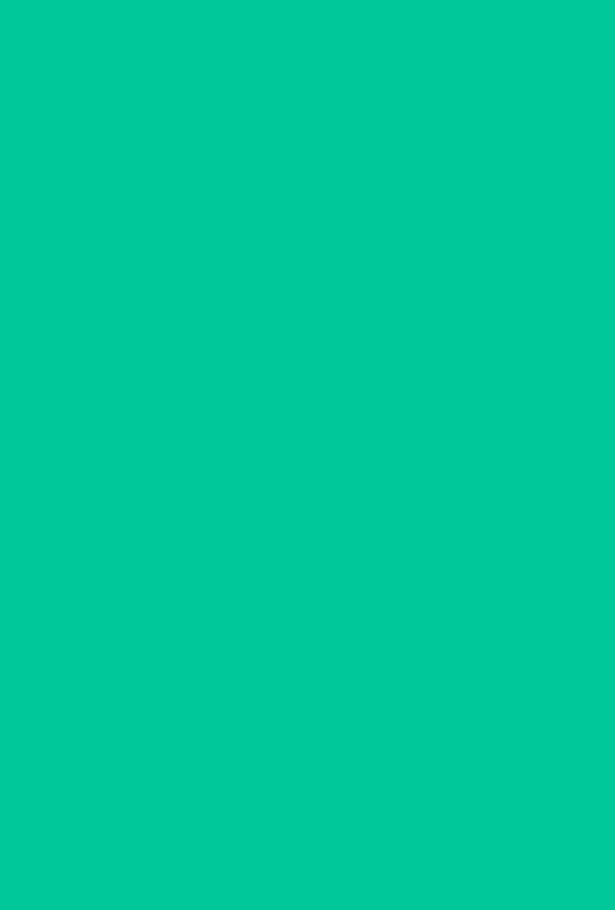 scroll, scrollTop: 120, scrollLeft: 0, axis: vertical 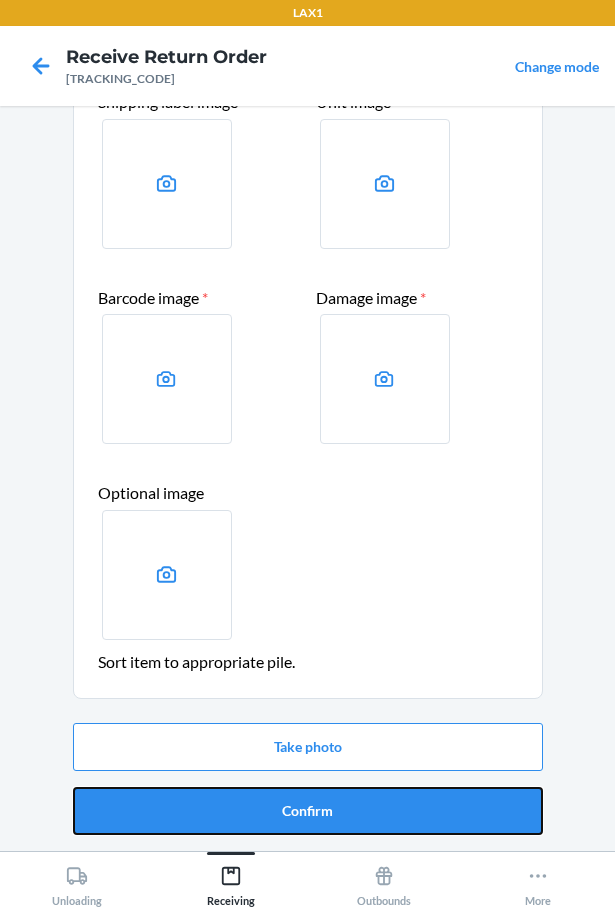 click on "Confirm" at bounding box center [308, 811] 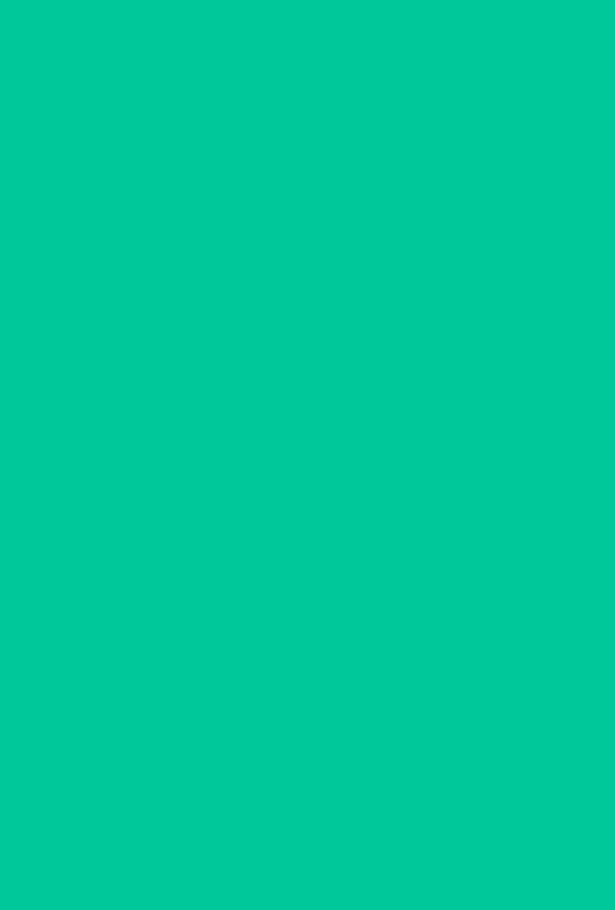 scroll, scrollTop: 0, scrollLeft: 0, axis: both 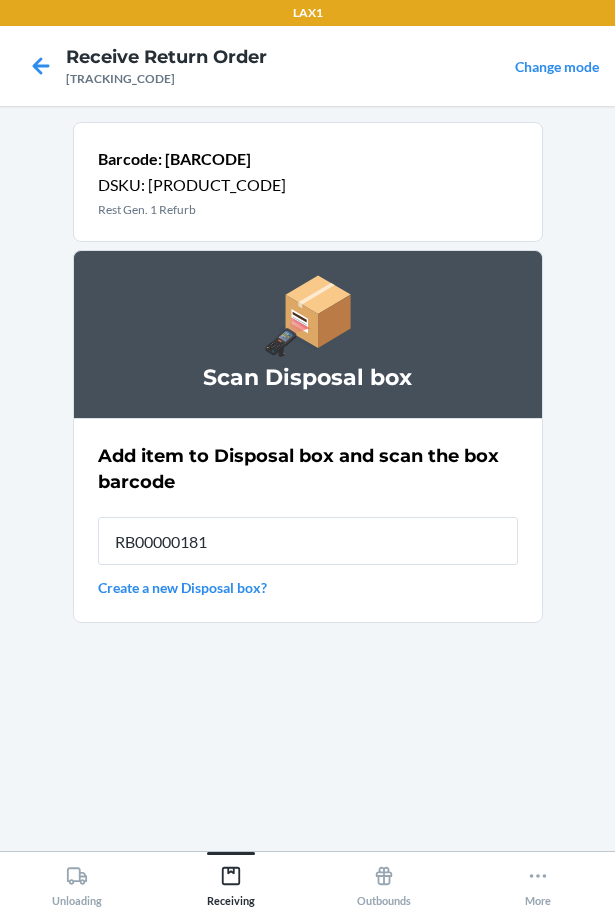 type on "RB000001819" 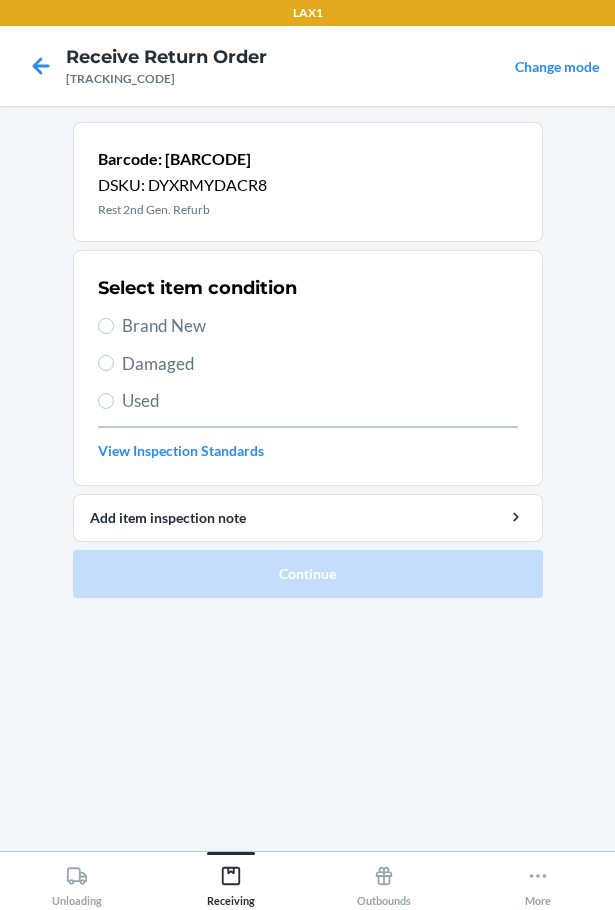 click on "Brand New" at bounding box center (320, 326) 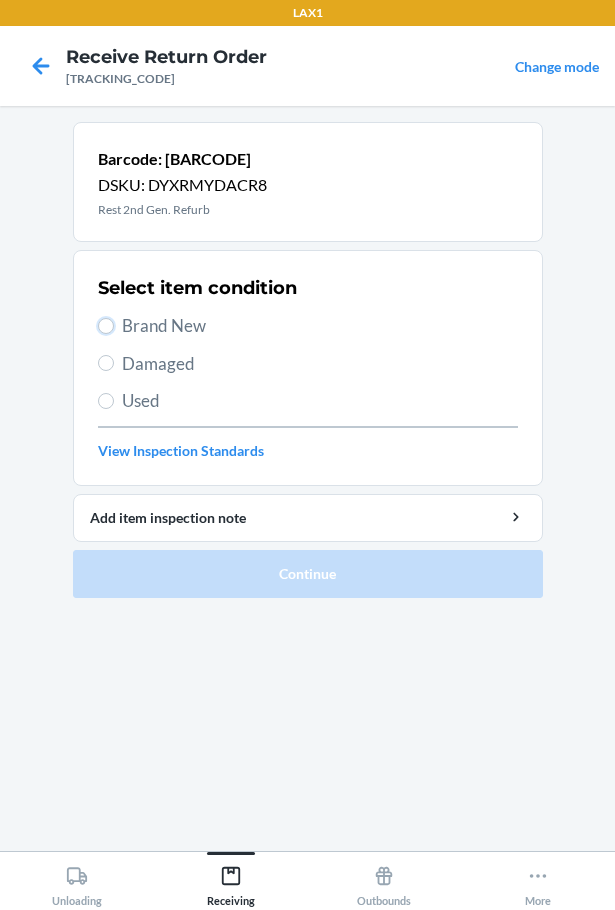 click on "Brand New" at bounding box center (106, 326) 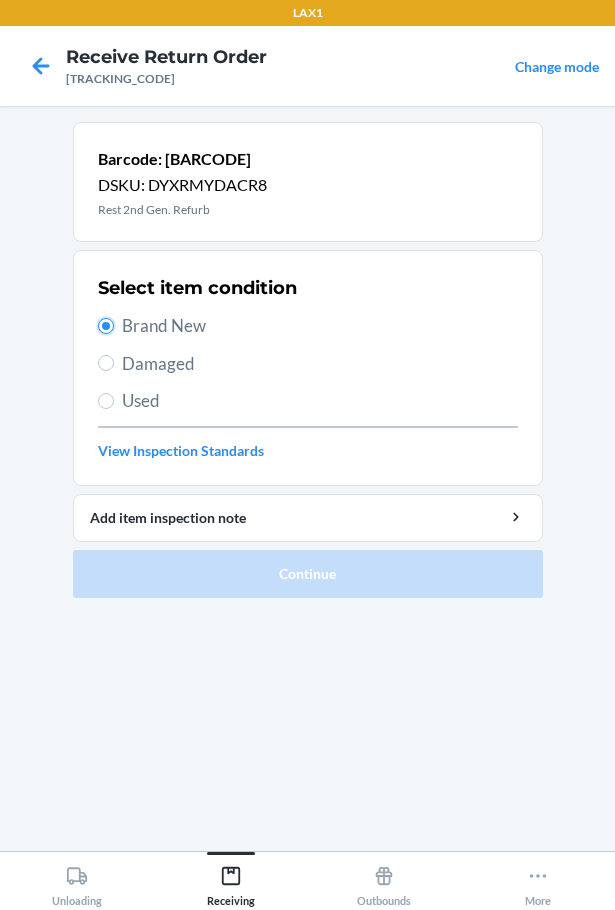 radio on "true" 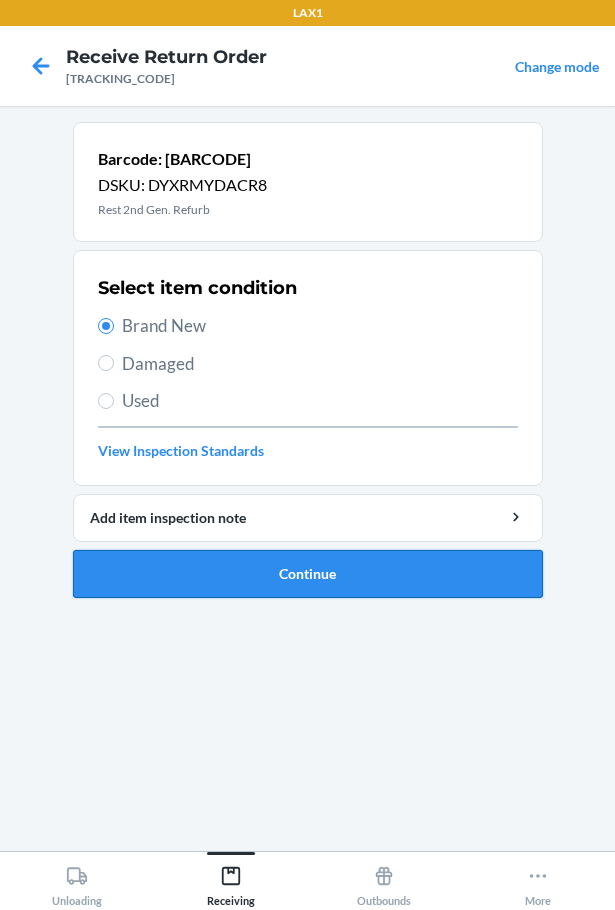 click on "Continue" at bounding box center [308, 574] 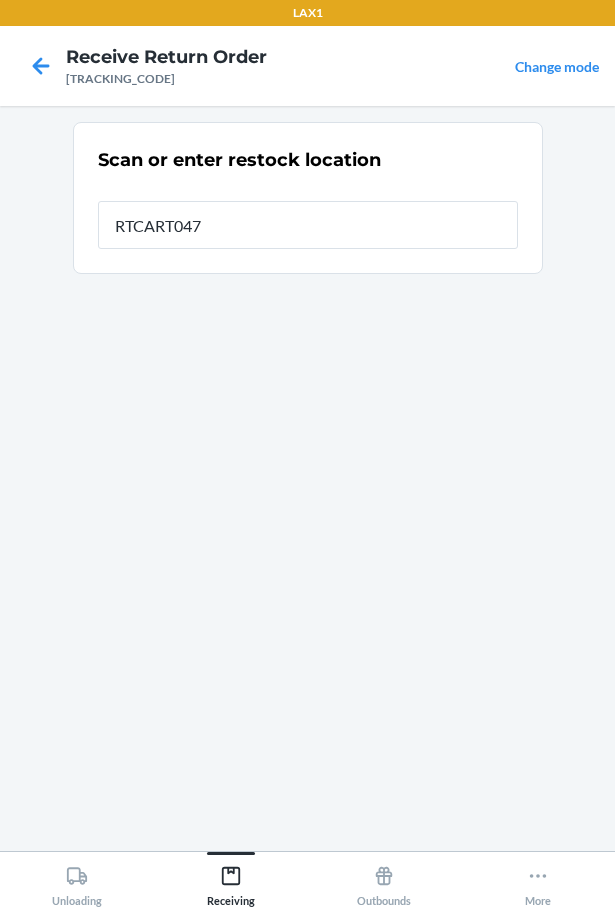 type on "RTCART047" 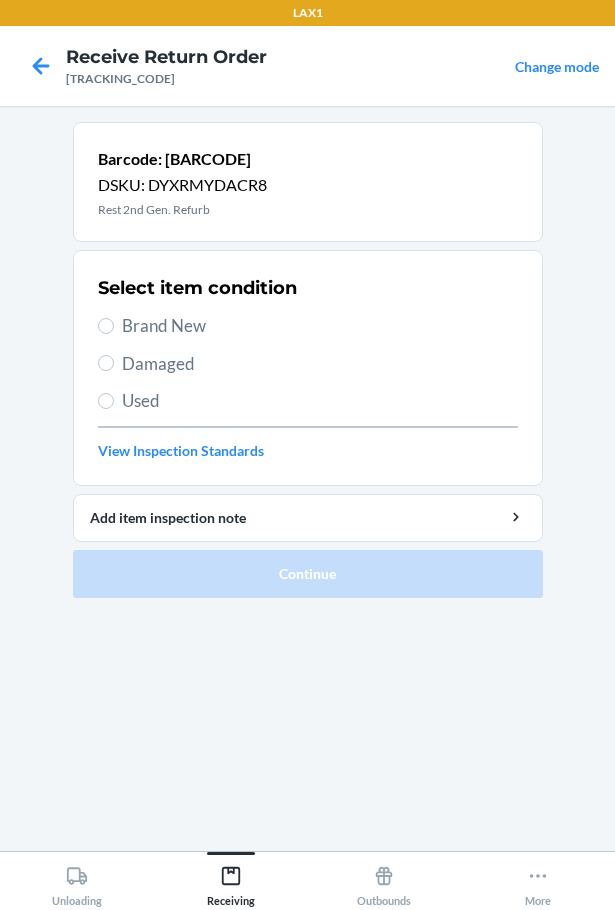click on "Brand New" at bounding box center (320, 326) 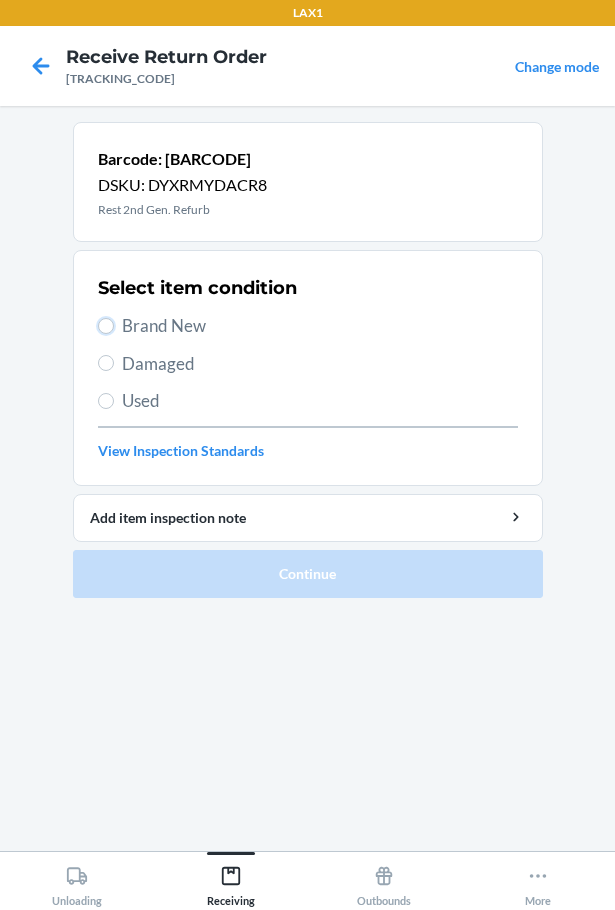 click on "Brand New" at bounding box center (106, 326) 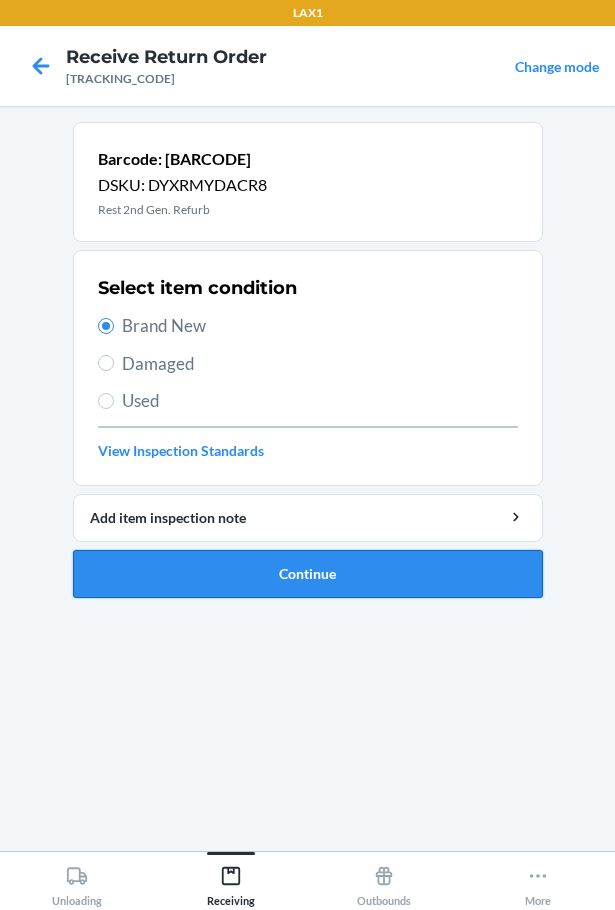 click on "Continue" at bounding box center [308, 574] 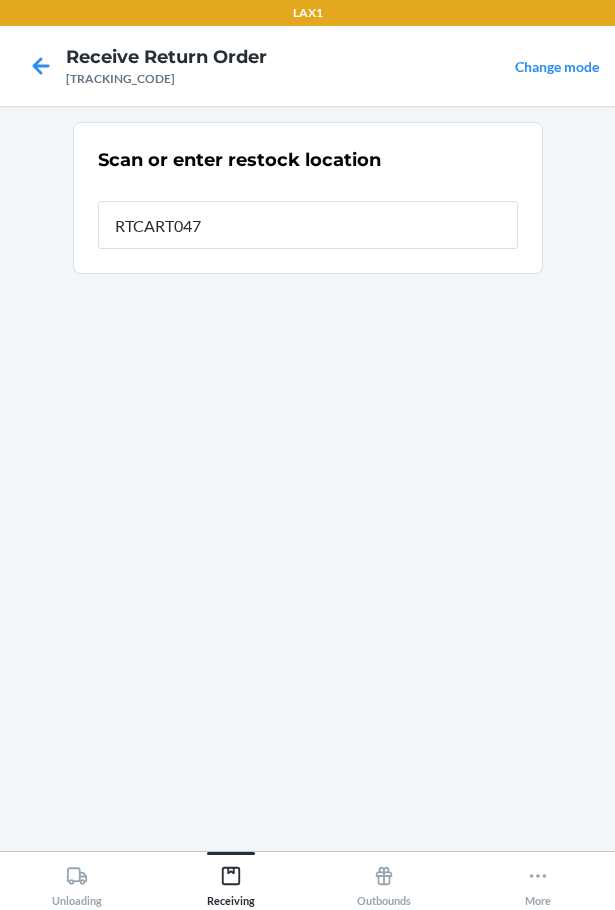 type on "RTCART047" 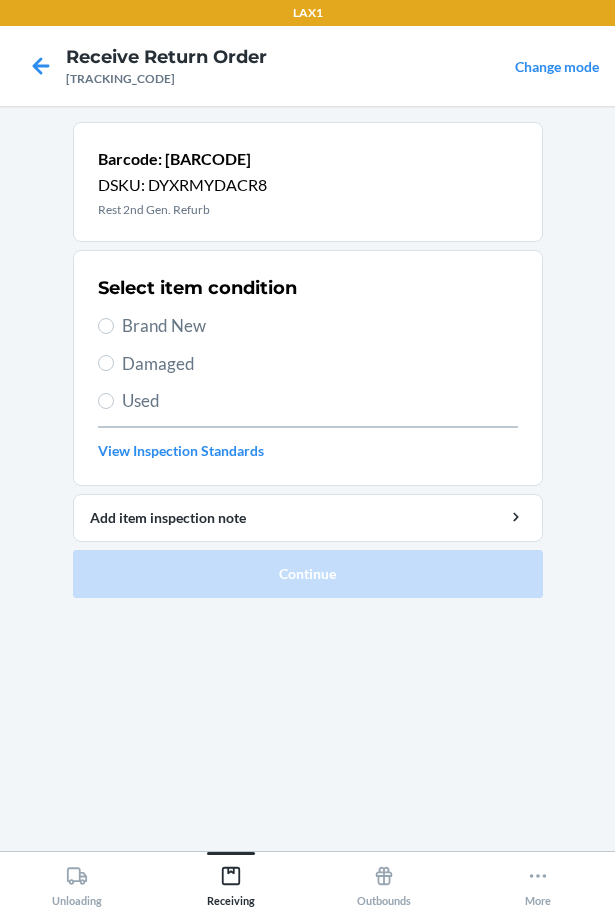 click on "Brand New" at bounding box center [320, 326] 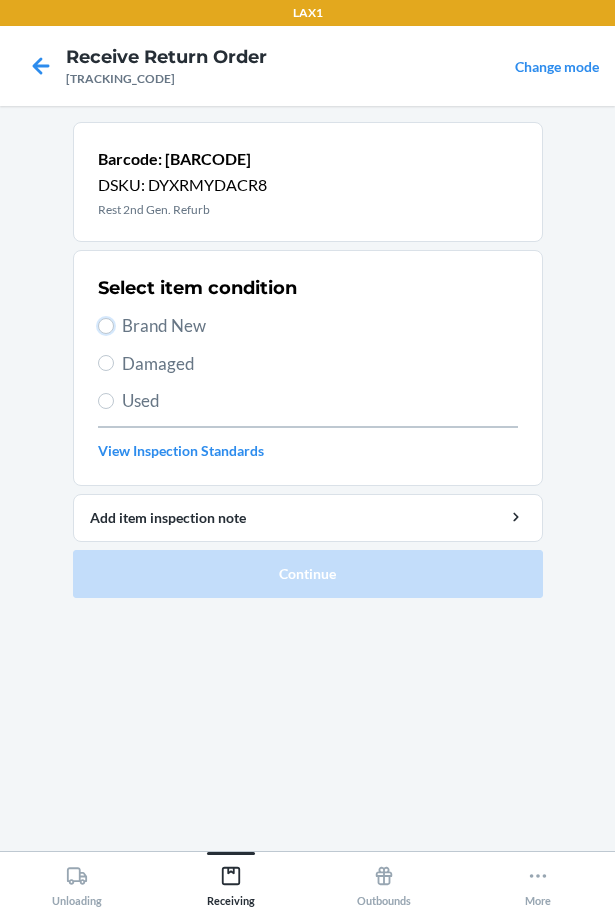 click on "Brand New" at bounding box center (106, 326) 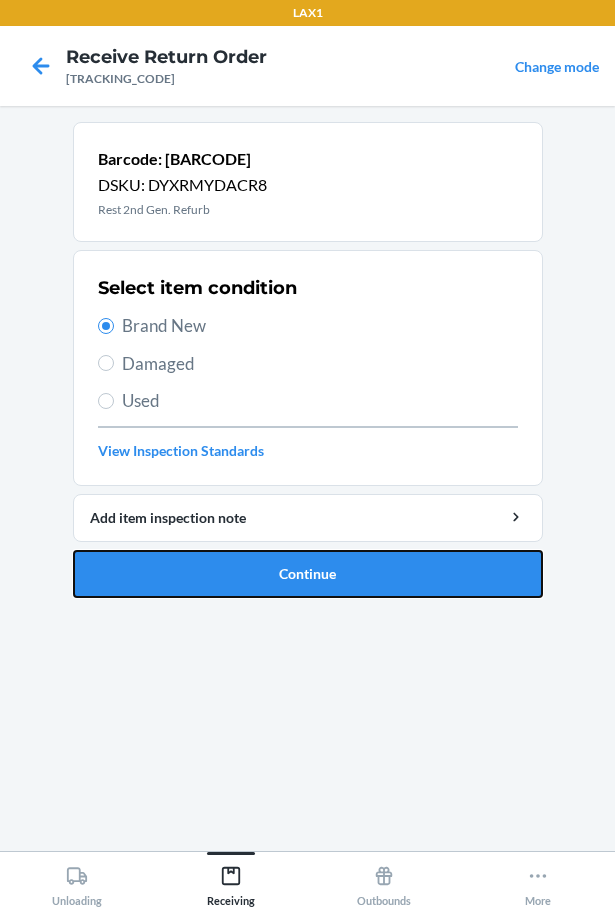 click on "Continue" at bounding box center [308, 574] 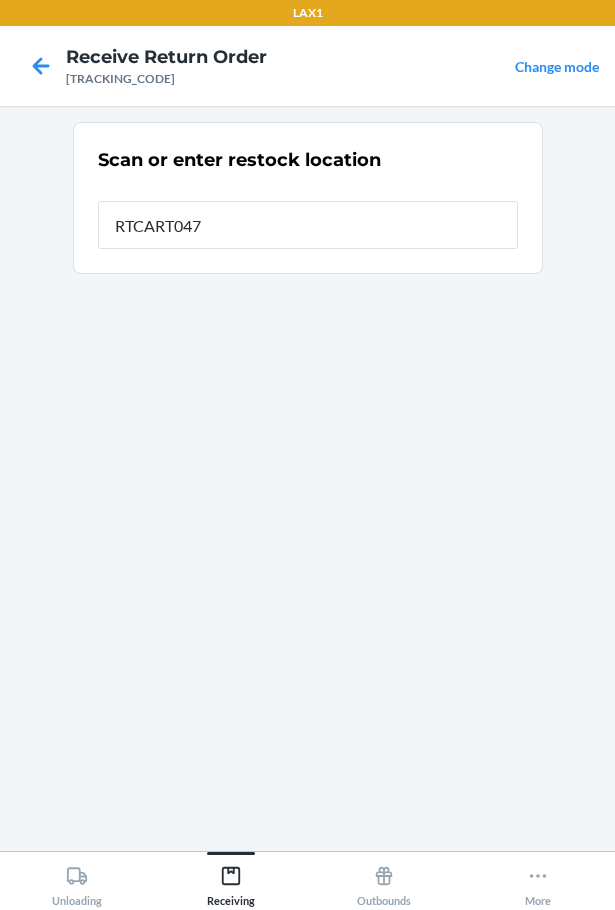 type on "RTCART047" 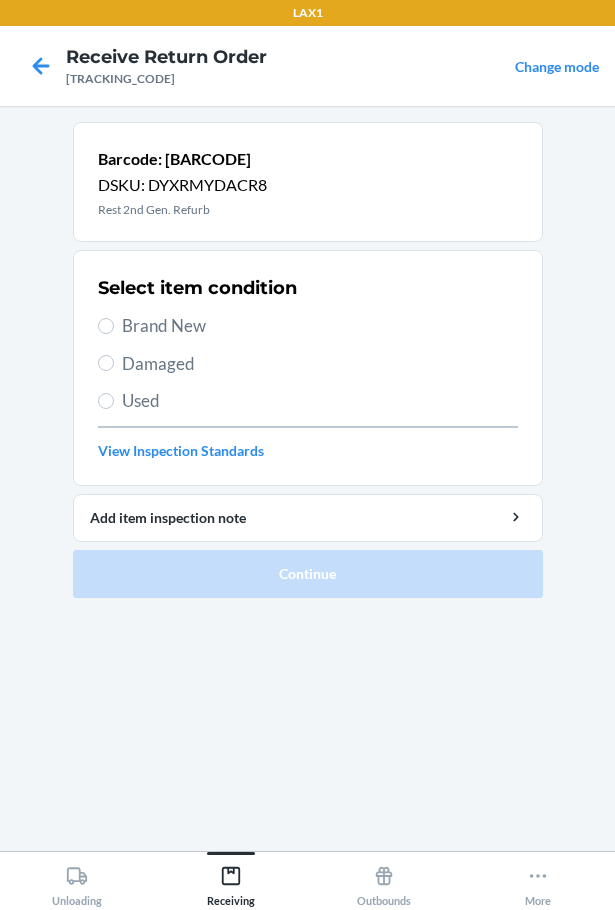 click on "Brand New" at bounding box center (320, 326) 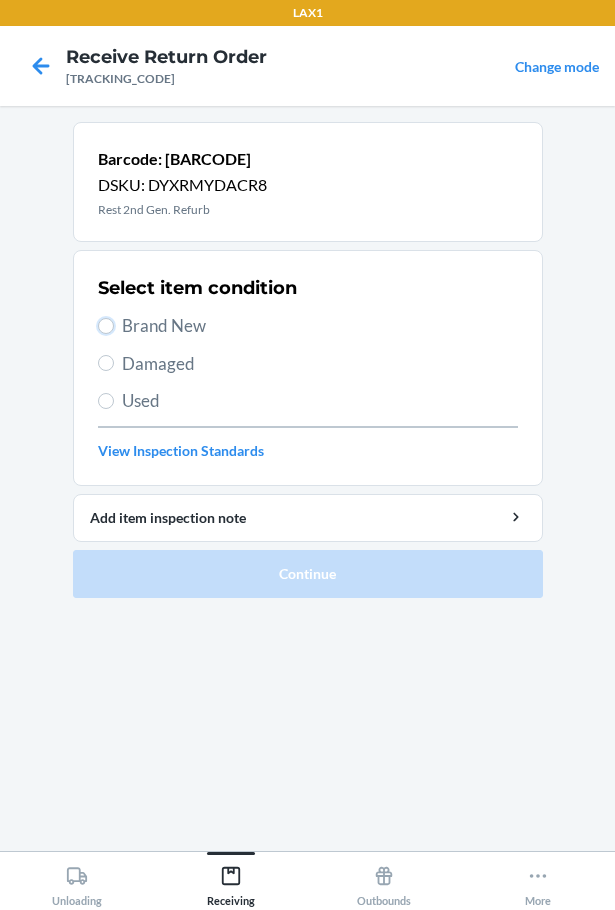 click on "Brand New" at bounding box center (106, 326) 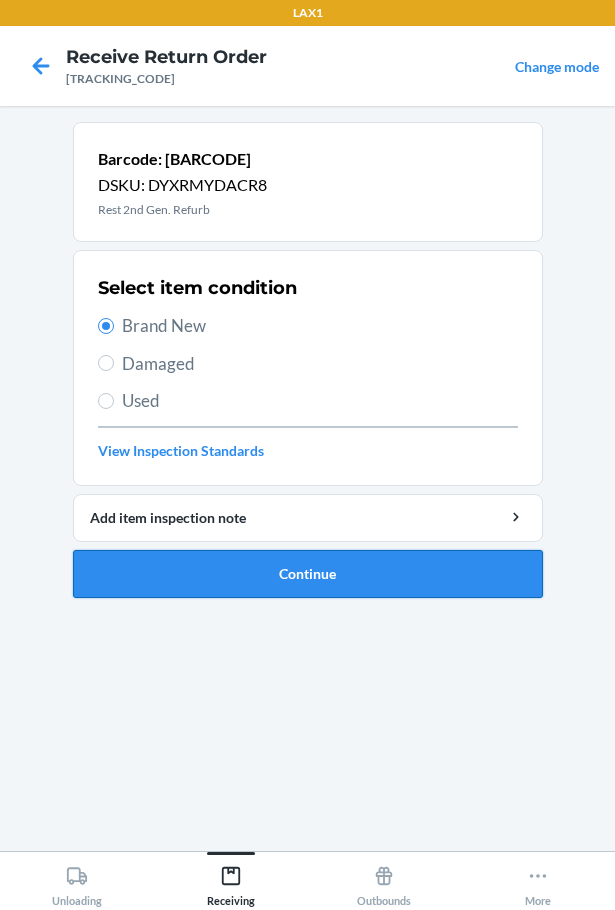 click on "Continue" at bounding box center (308, 574) 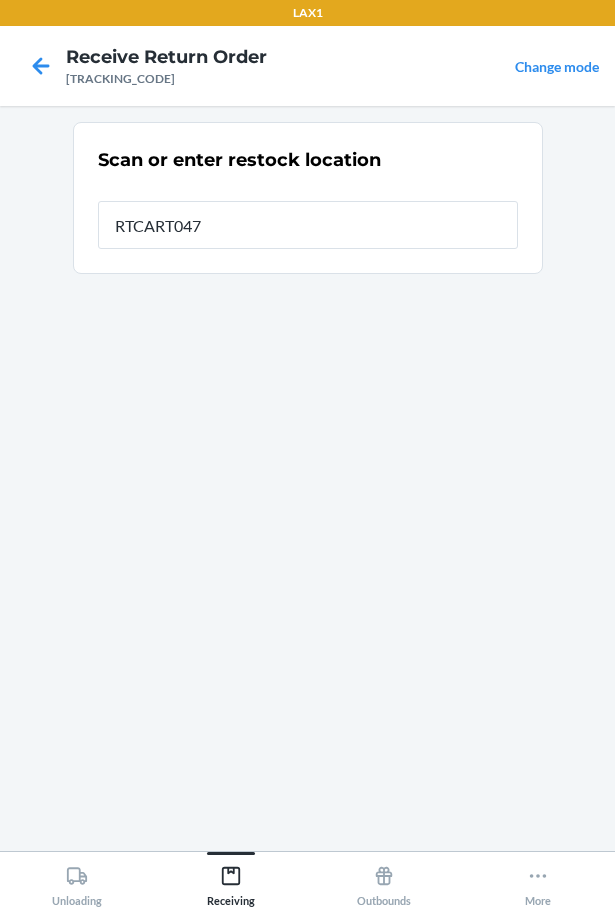 type on "RTCART047" 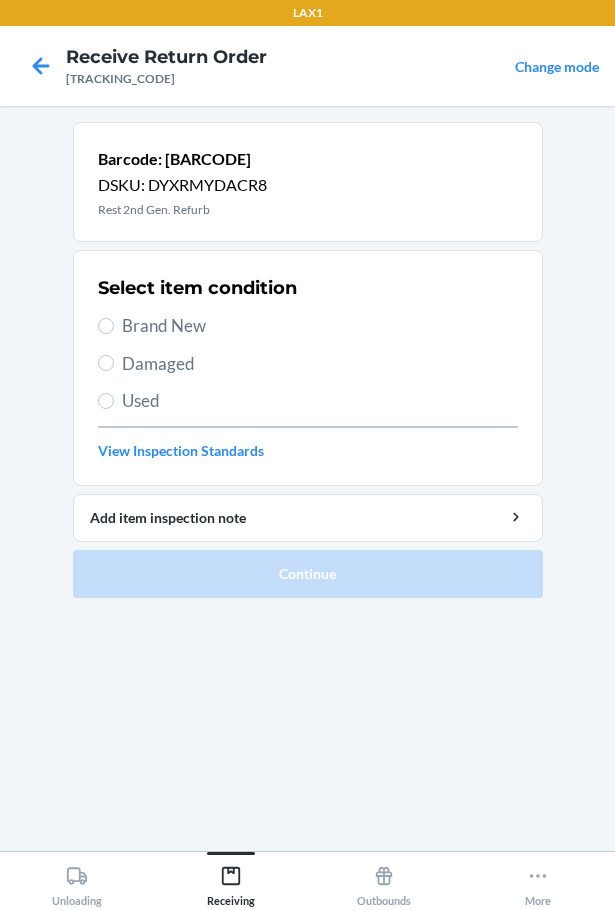 click on "Brand New" at bounding box center [308, 326] 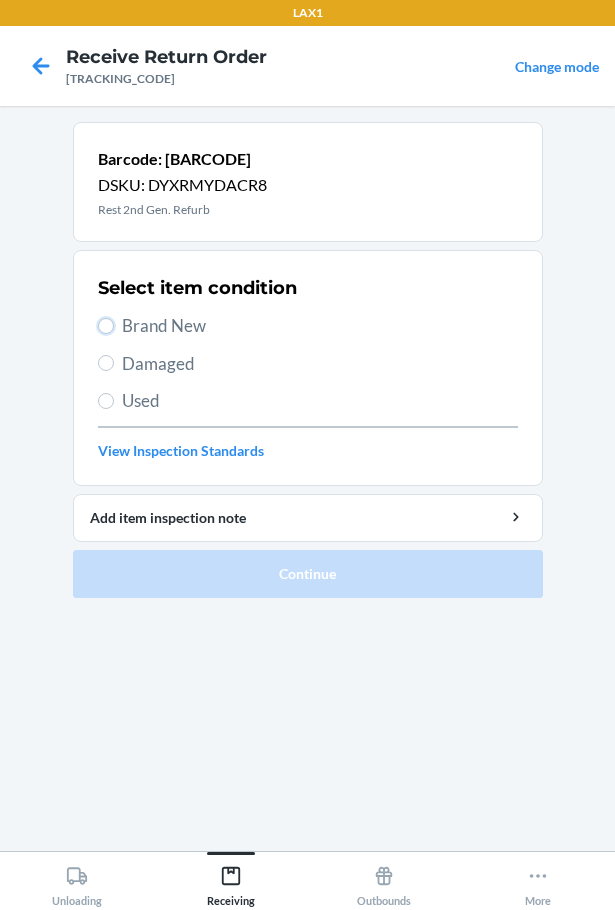 click on "Brand New" at bounding box center [106, 326] 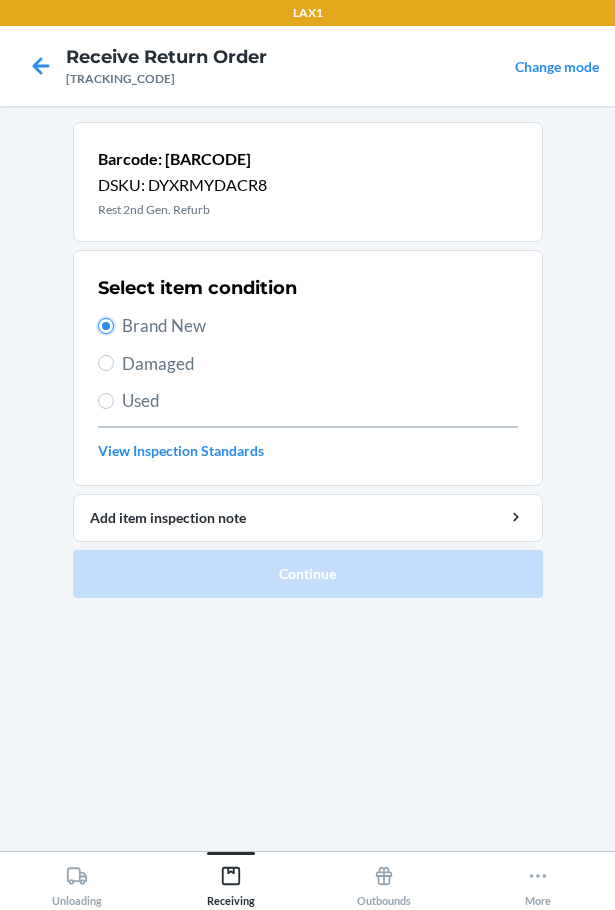 radio on "true" 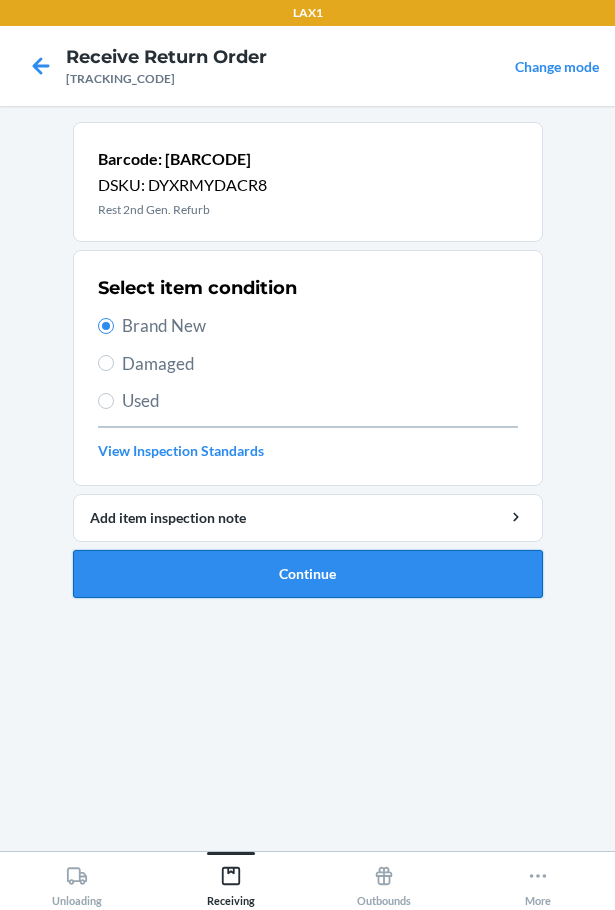 click on "Continue" at bounding box center [308, 574] 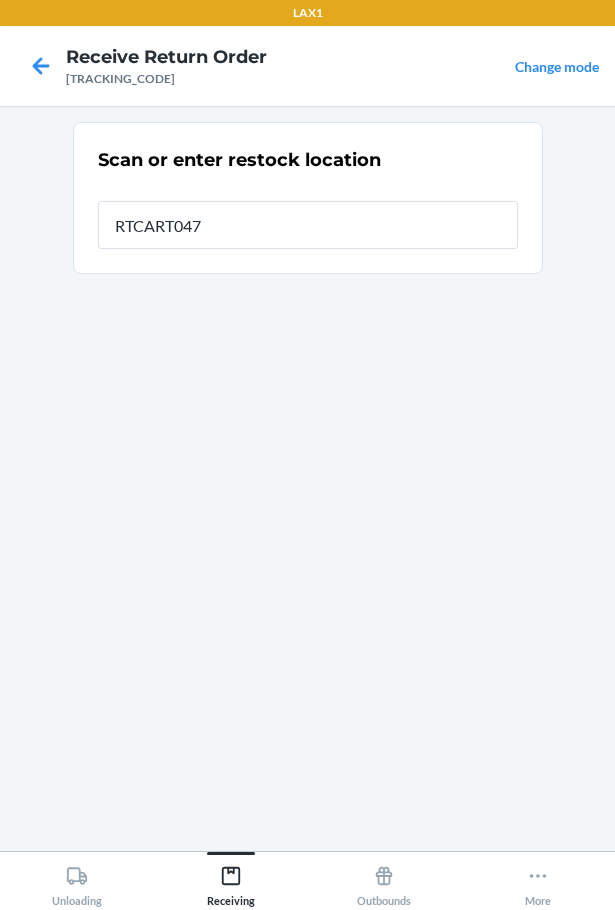 type on "RTCART047" 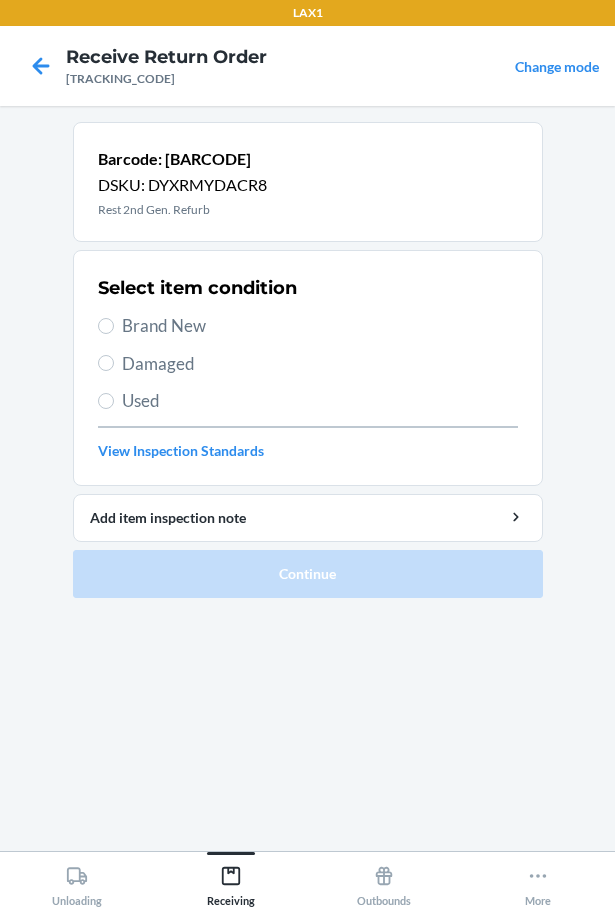 click on "Brand New" at bounding box center [320, 326] 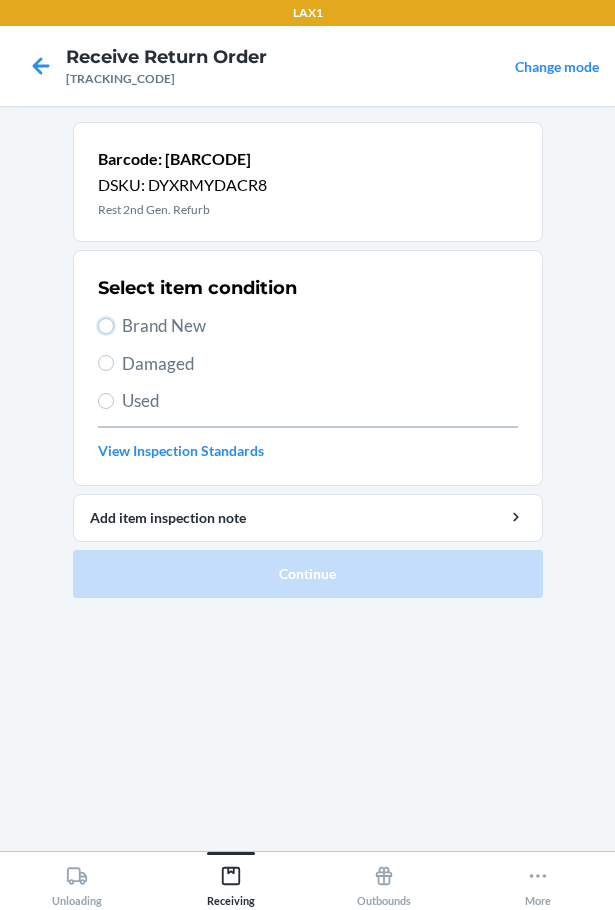 click on "Brand New" at bounding box center (106, 326) 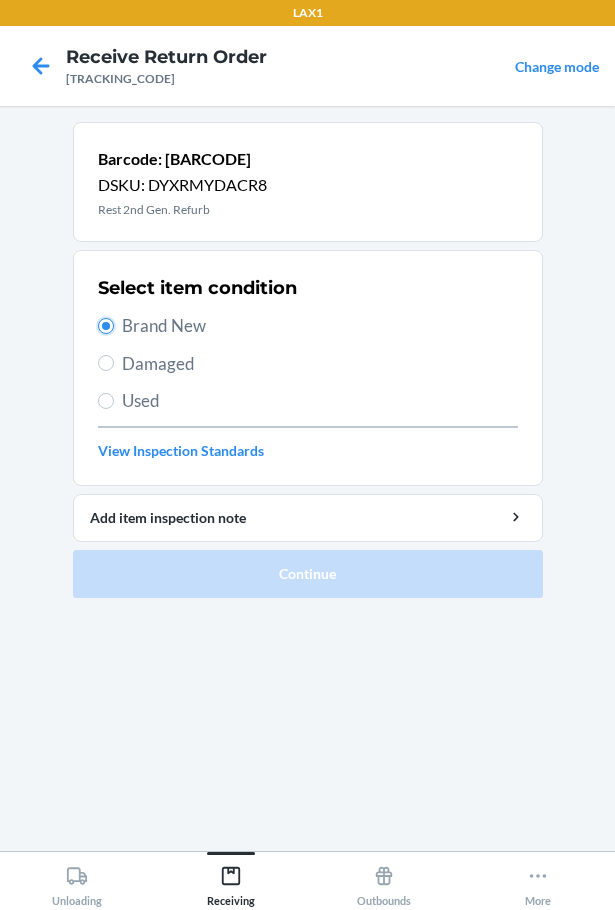 radio on "true" 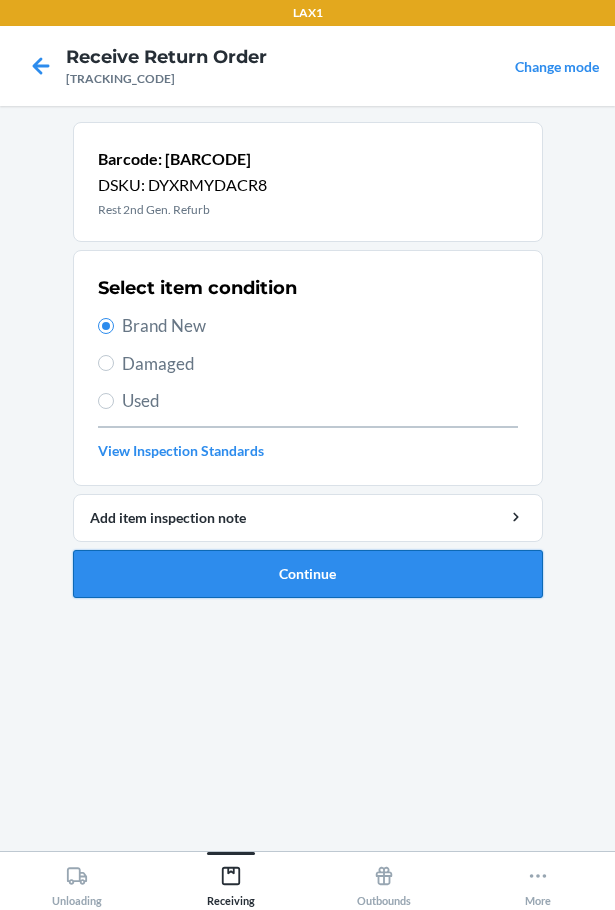 click on "Continue" at bounding box center (308, 574) 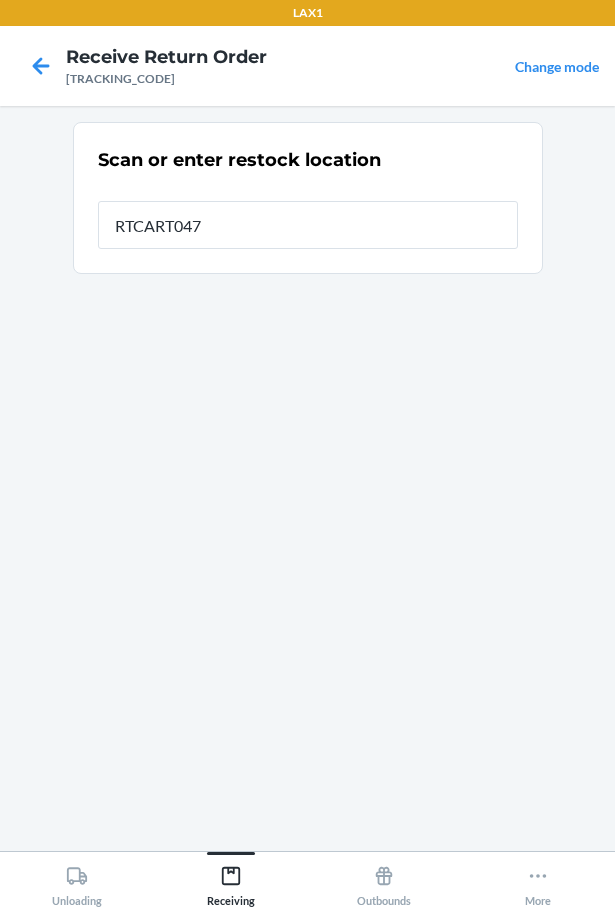 type on "RTCART047" 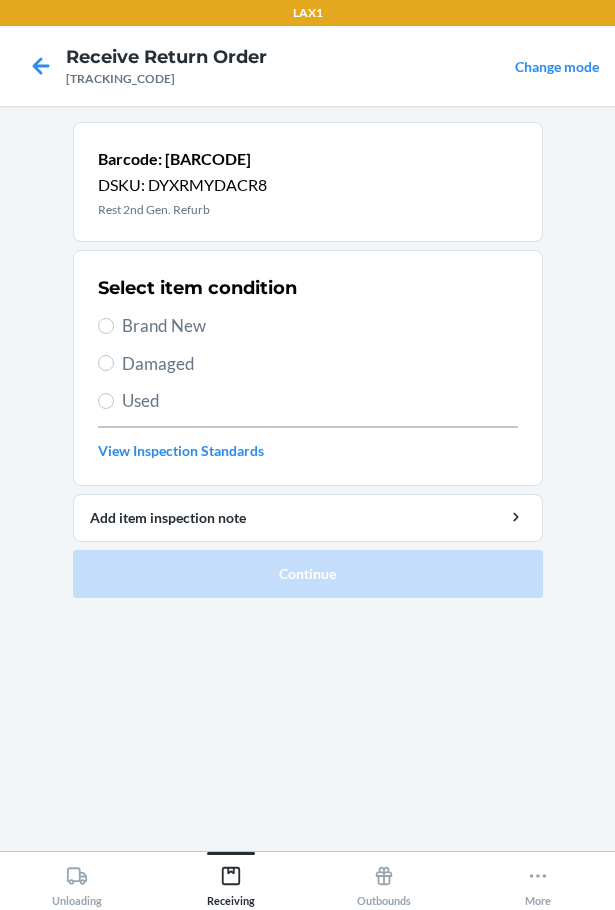click on "Brand New" at bounding box center [308, 326] 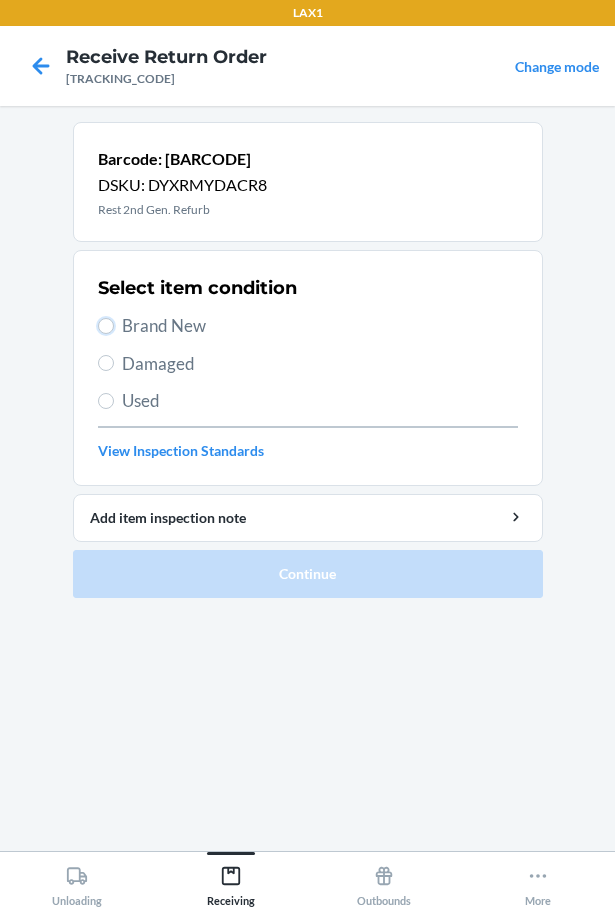 click on "Brand New" at bounding box center (106, 326) 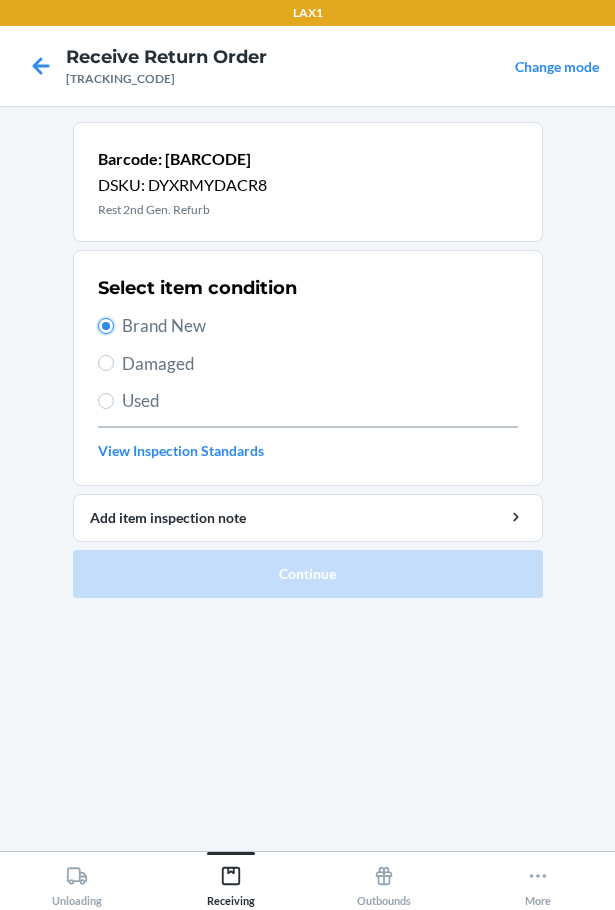 radio on "true" 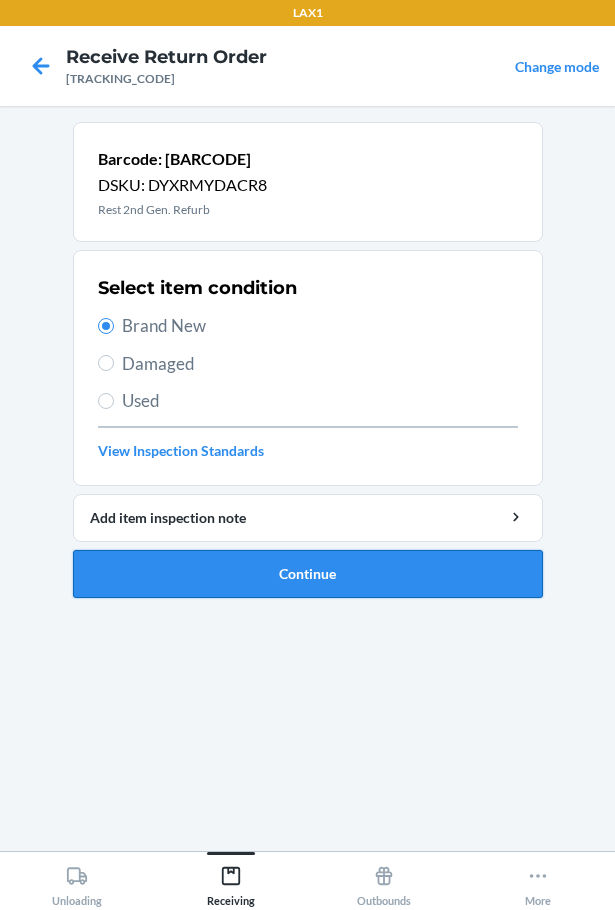 click on "Continue" at bounding box center [308, 574] 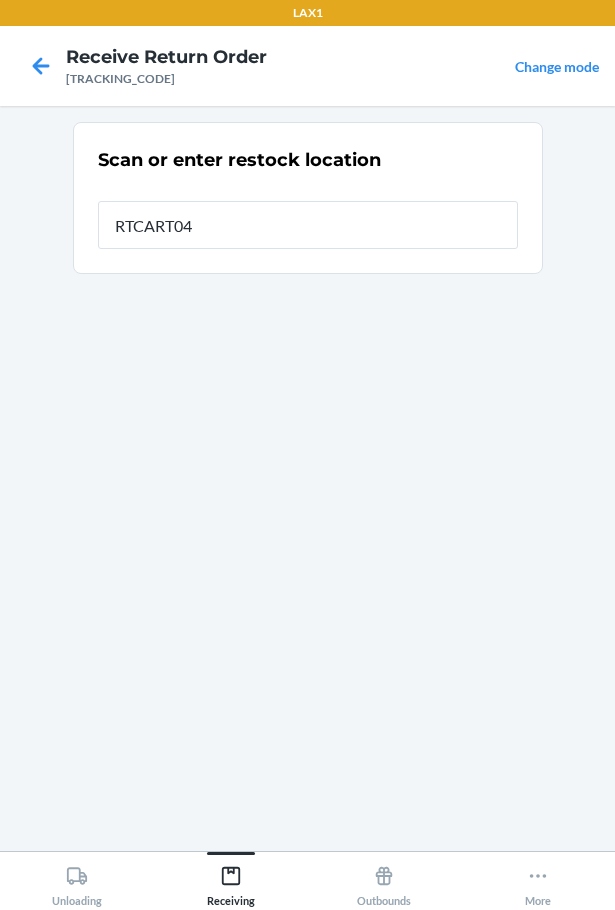 type on "RTCART047" 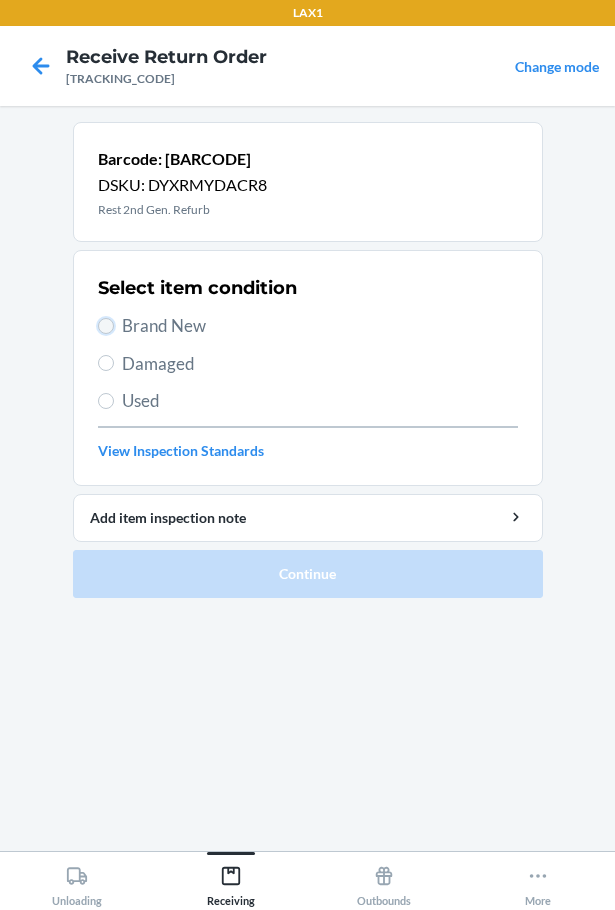click on "Brand New" at bounding box center [106, 326] 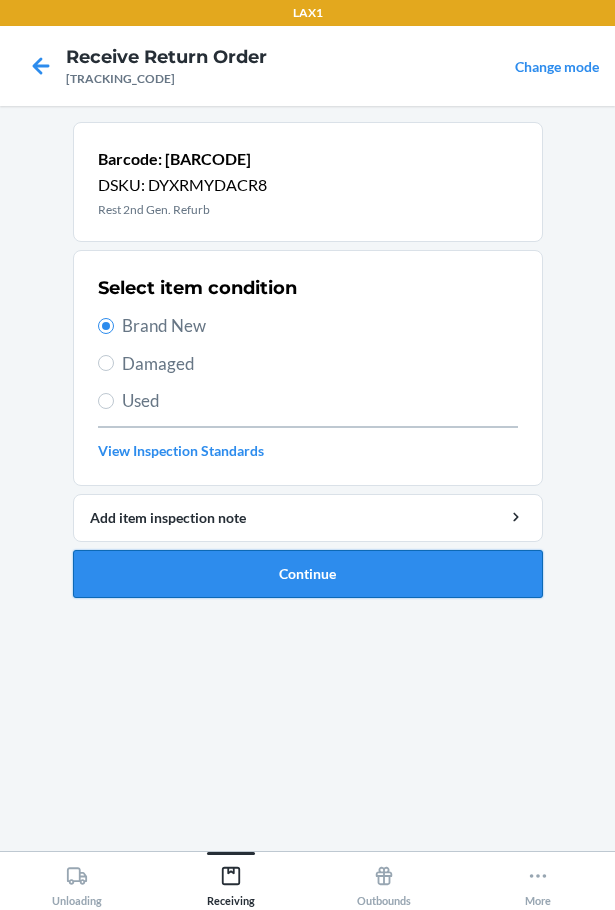 click on "Continue" at bounding box center [308, 574] 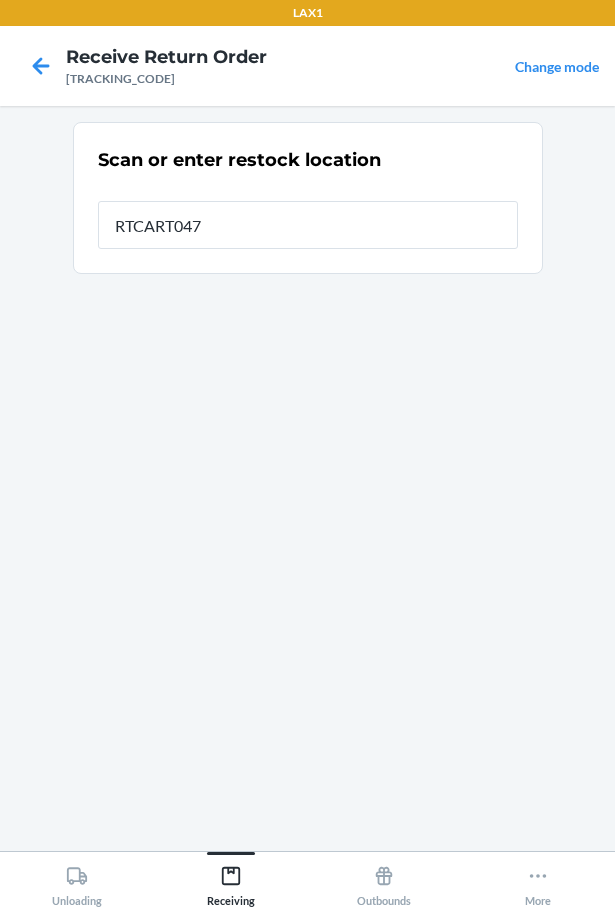 type on "RTCART047" 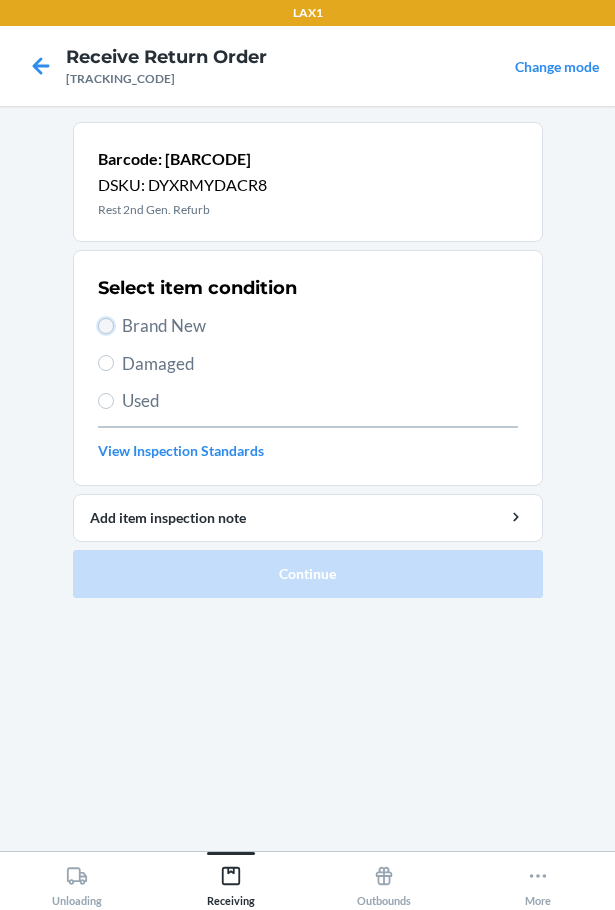 click on "Brand New" at bounding box center [106, 326] 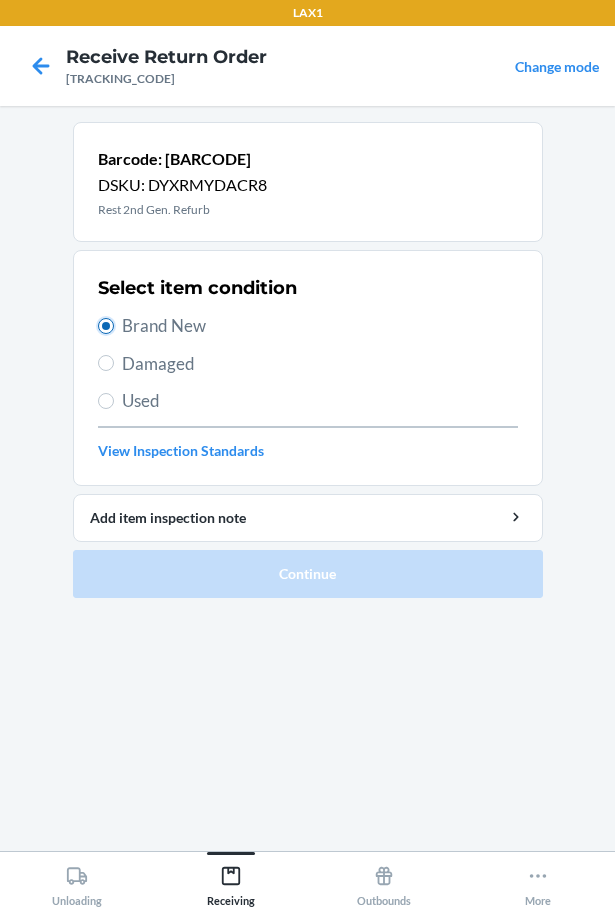radio on "true" 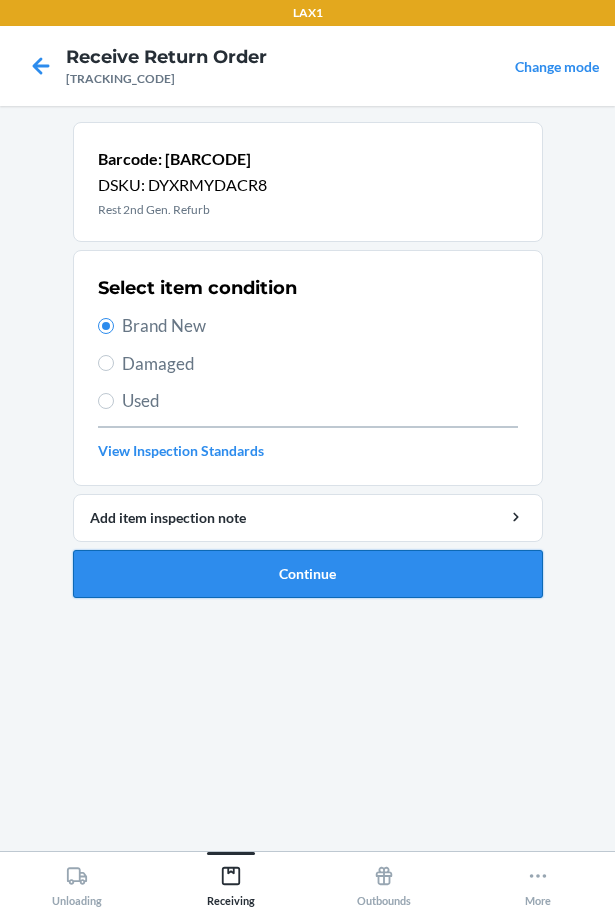 click on "Continue" at bounding box center (308, 574) 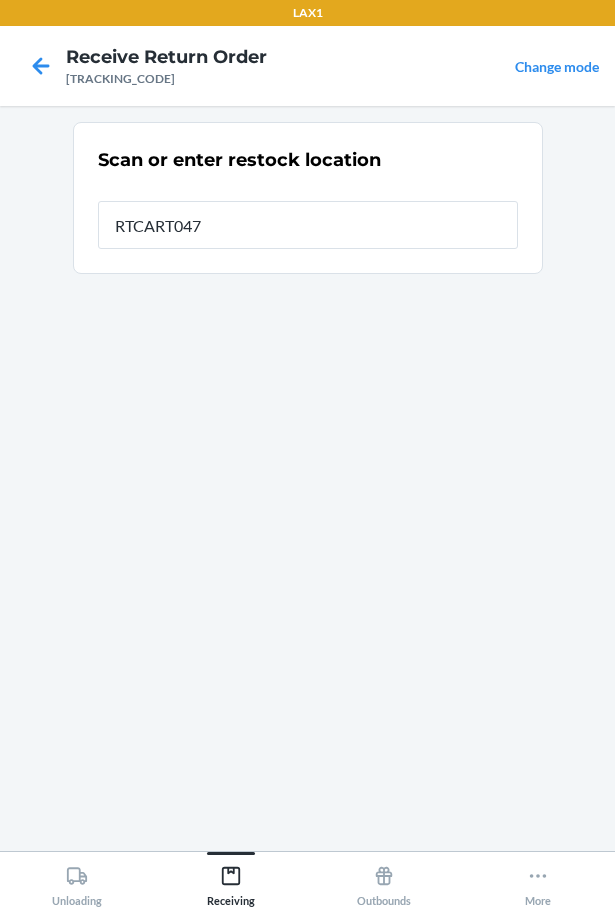 type on "RTCART047" 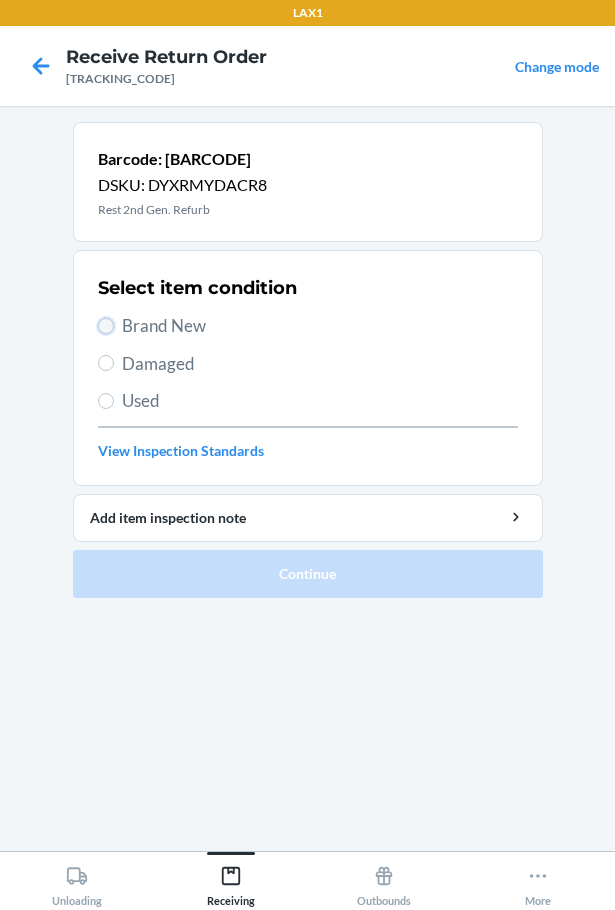 click on "Brand New" at bounding box center (106, 326) 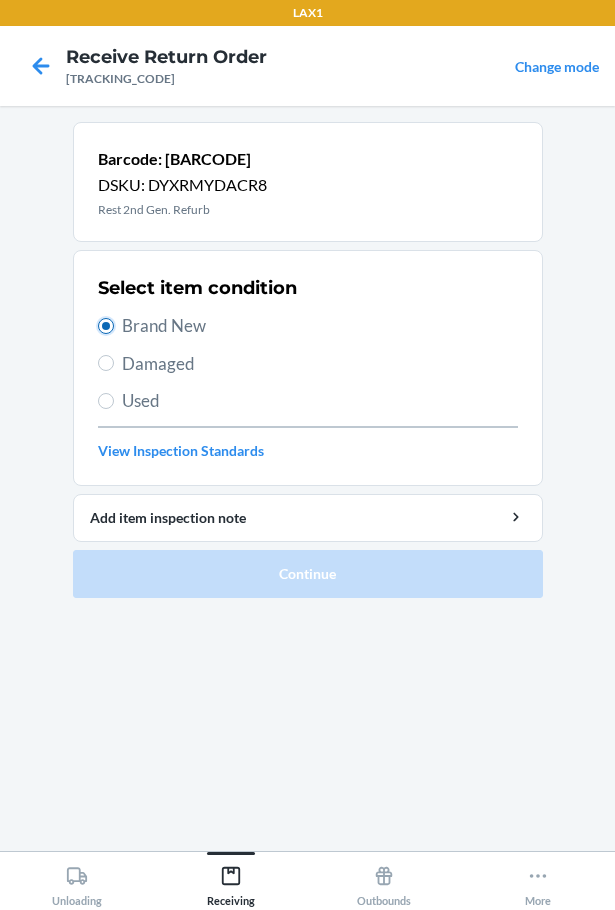 radio on "true" 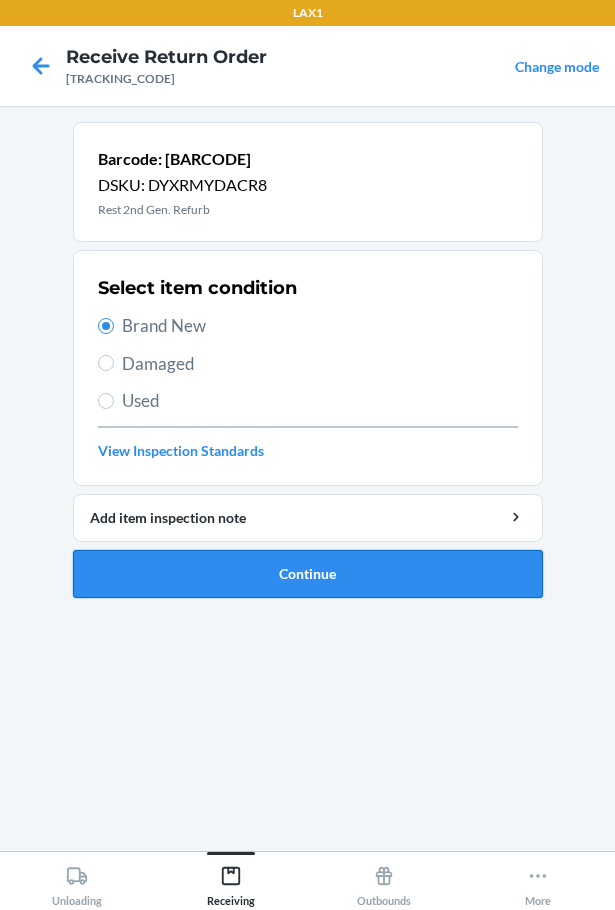 click on "Continue" at bounding box center (308, 574) 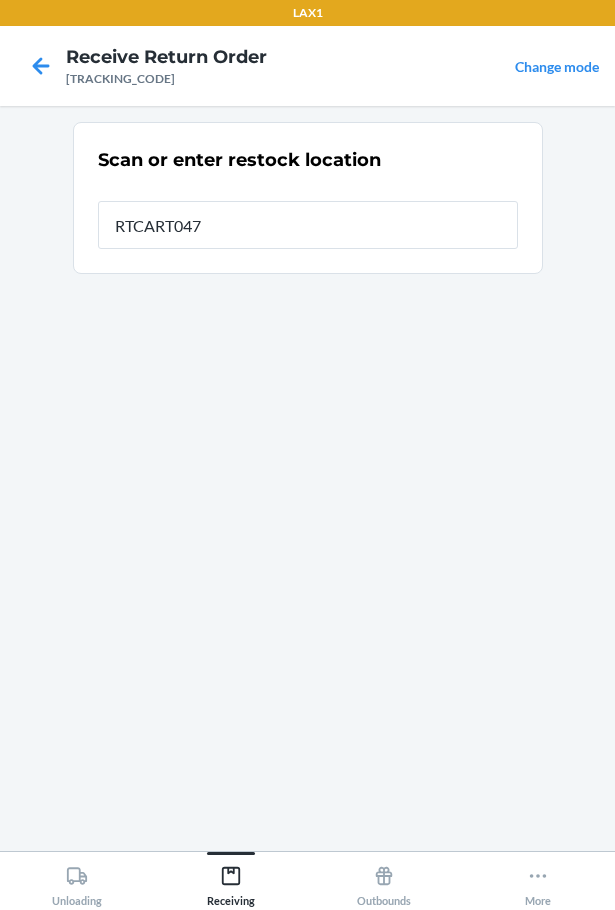 type on "RTCART047" 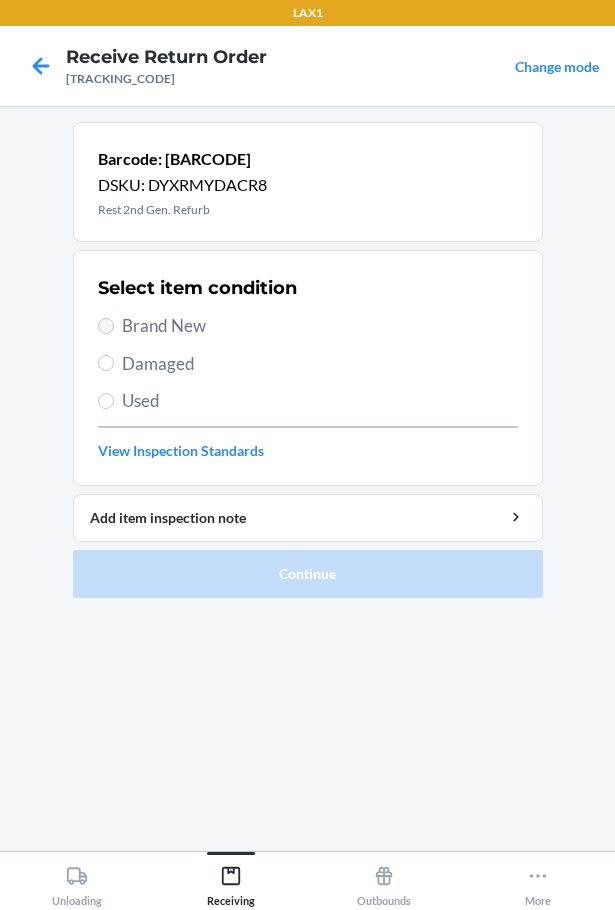click on "Brand New" at bounding box center (308, 326) 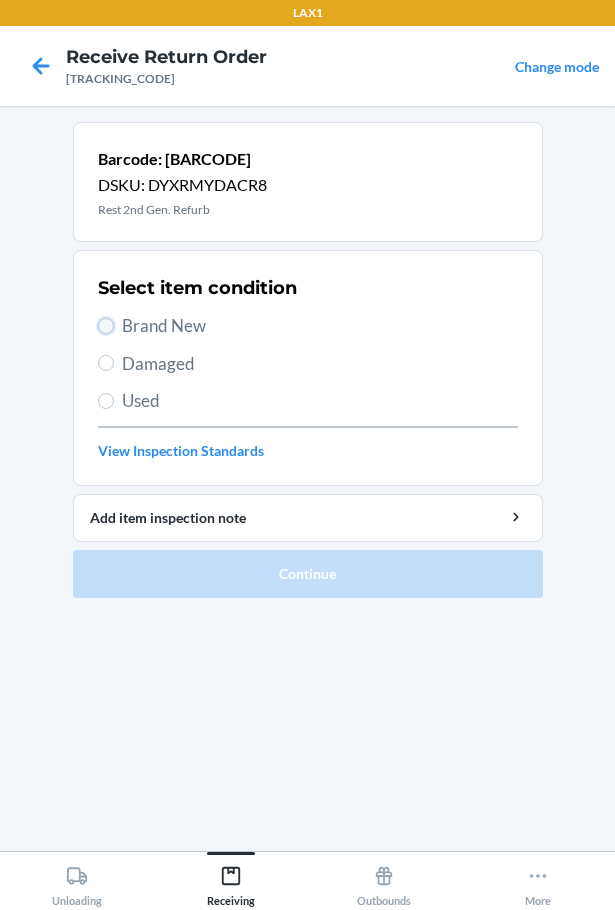 click on "Brand New" at bounding box center [106, 326] 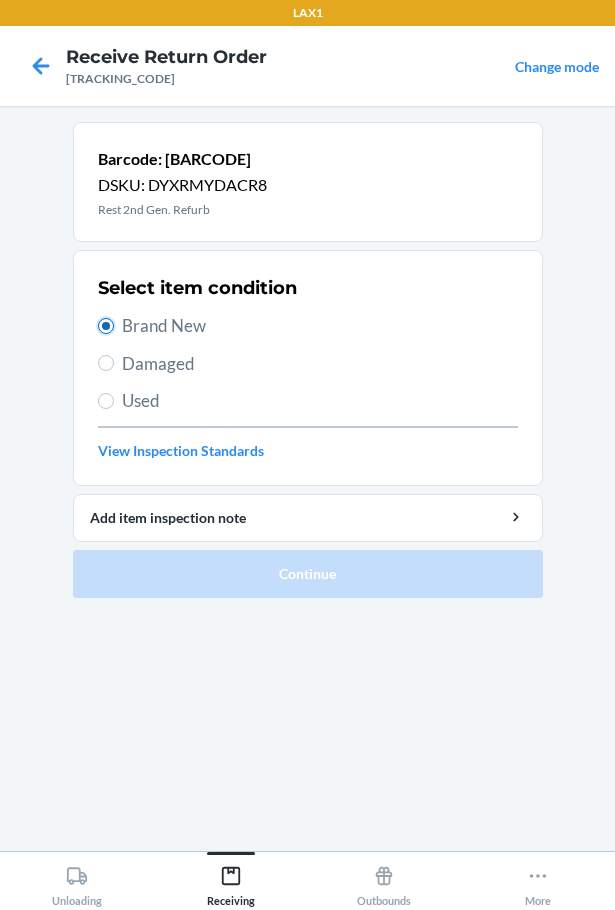radio on "true" 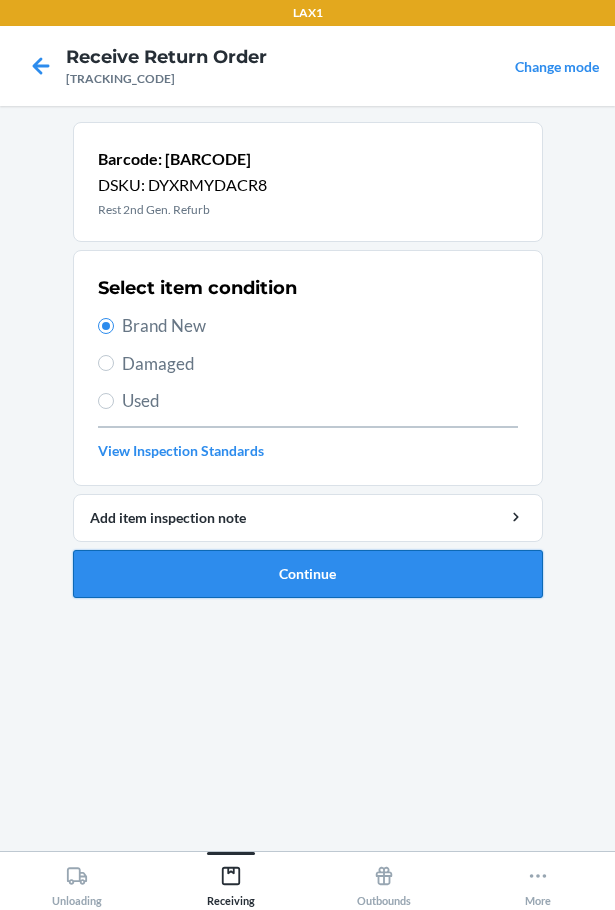 click on "Continue" at bounding box center (308, 574) 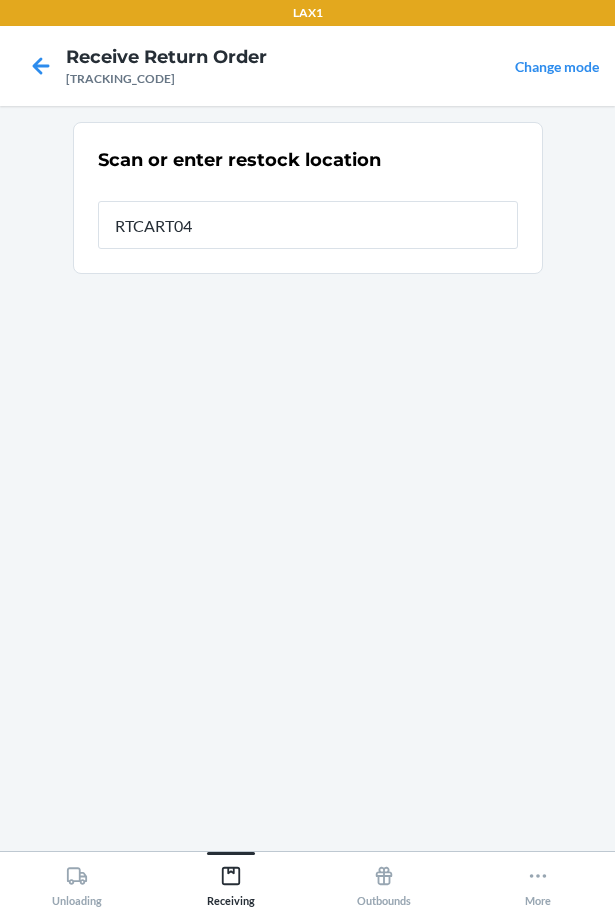 type on "RTCART047" 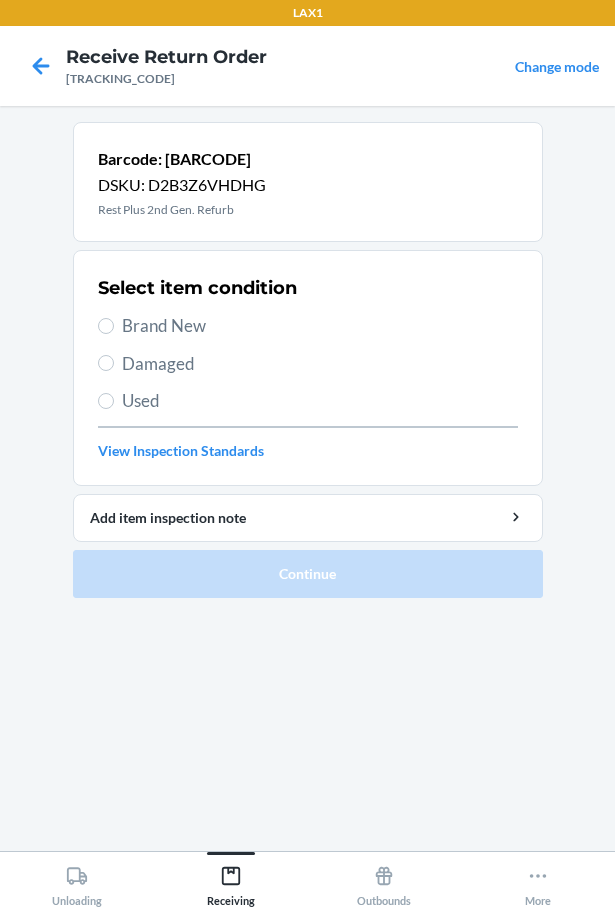 click on "Brand New" at bounding box center (308, 326) 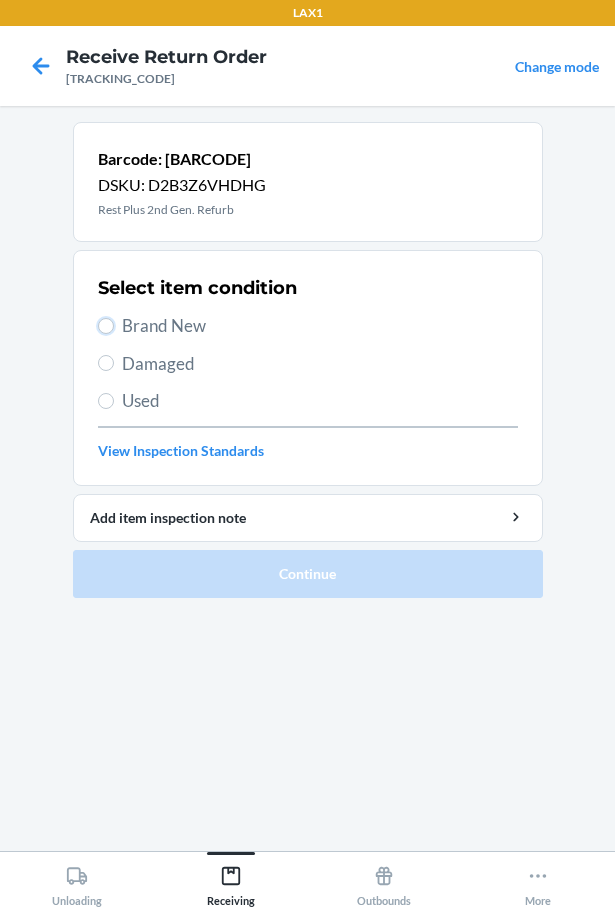 click on "Brand New" at bounding box center [106, 326] 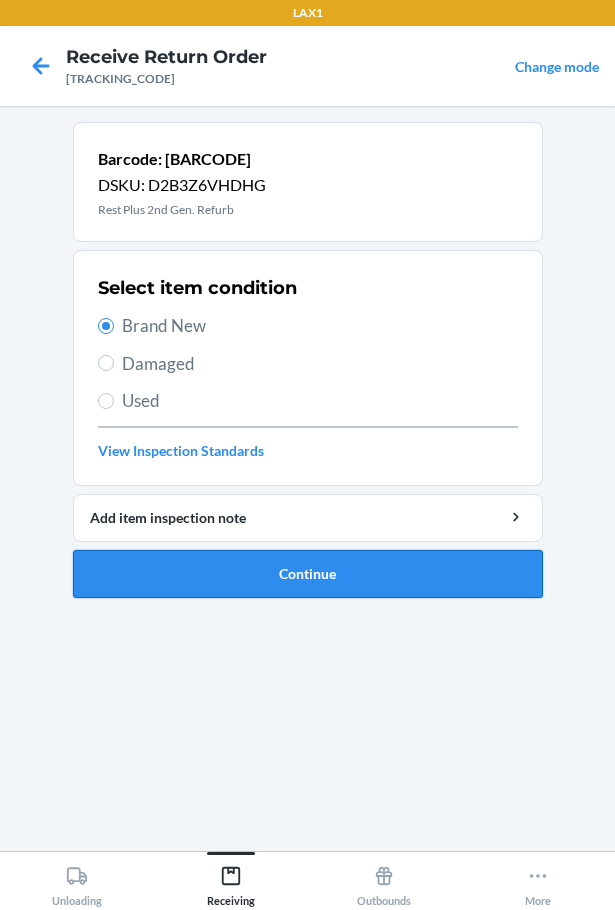 click on "Continue" at bounding box center (308, 574) 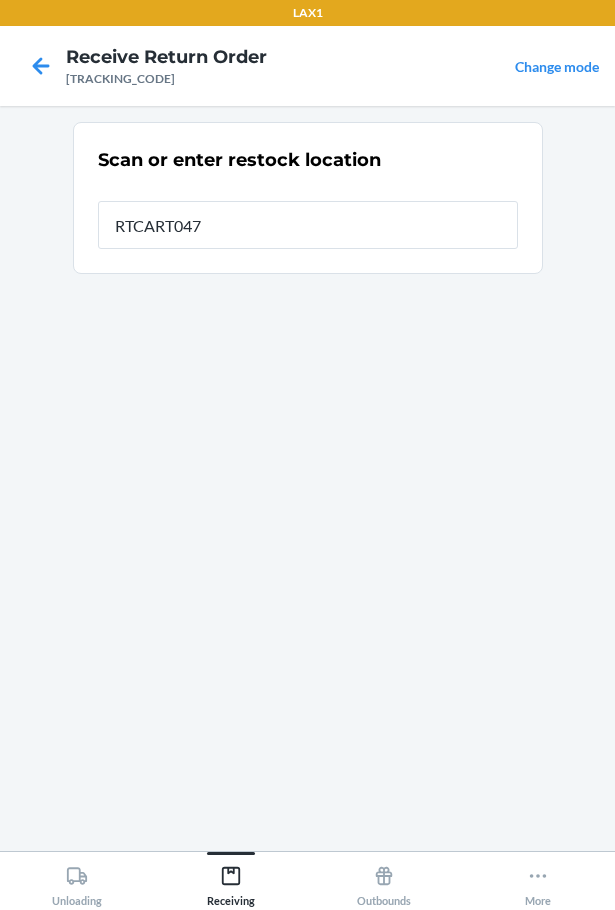 type on "RTCART047" 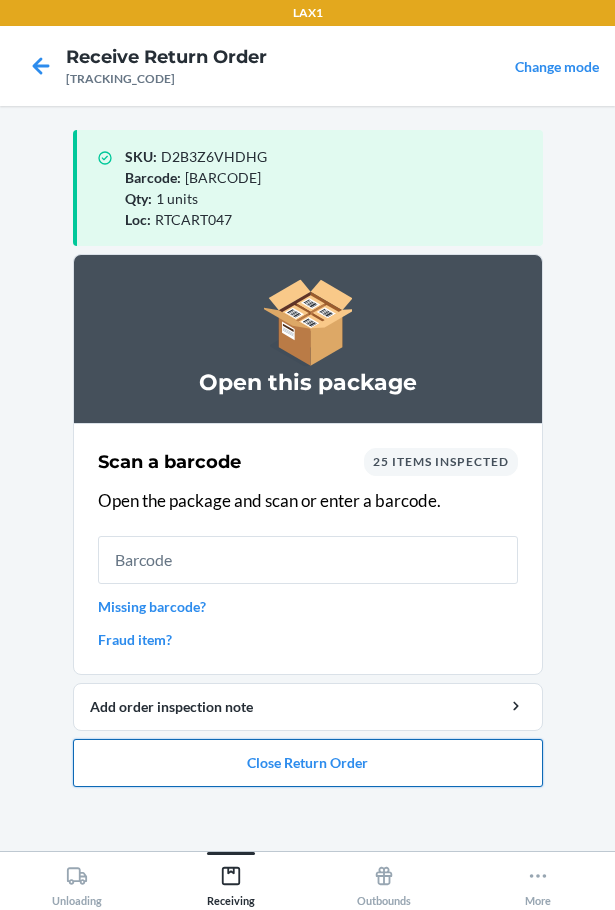 click on "Close Return Order" at bounding box center (308, 763) 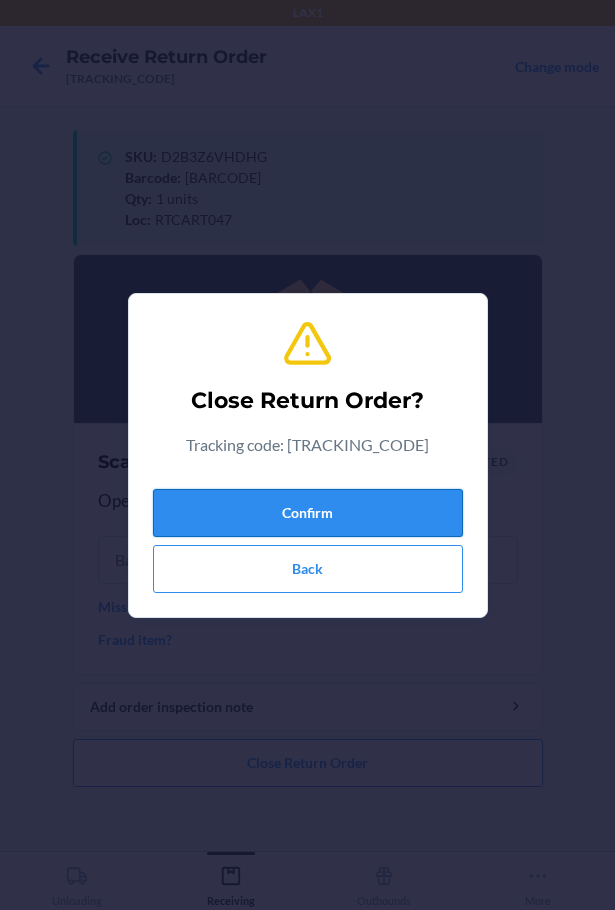 click on "Confirm" at bounding box center (308, 513) 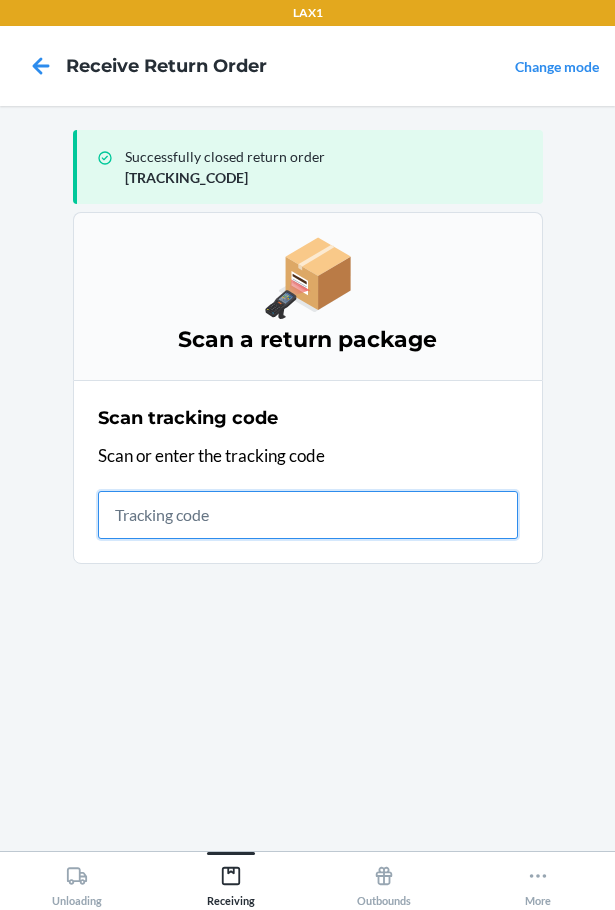 click at bounding box center (308, 515) 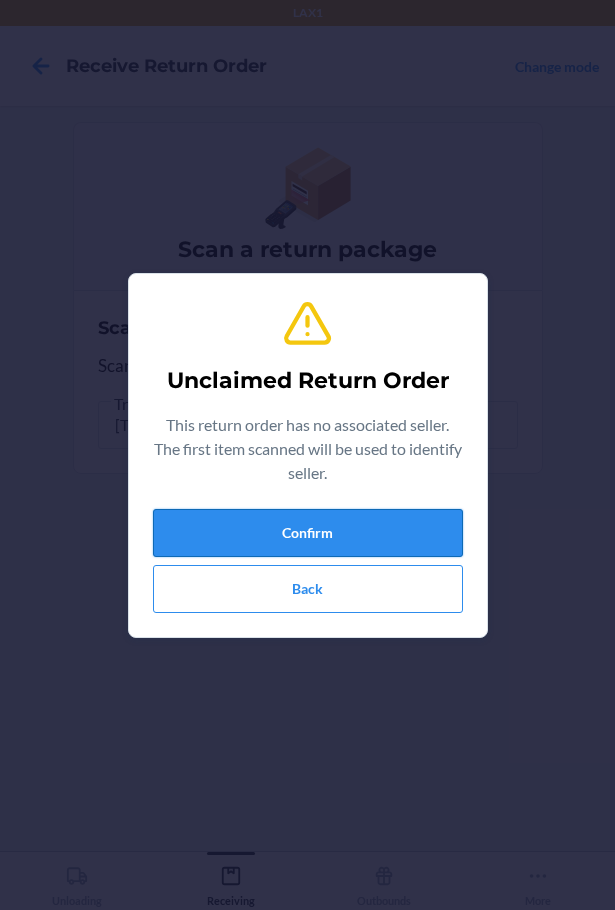 click on "Confirm" at bounding box center [308, 533] 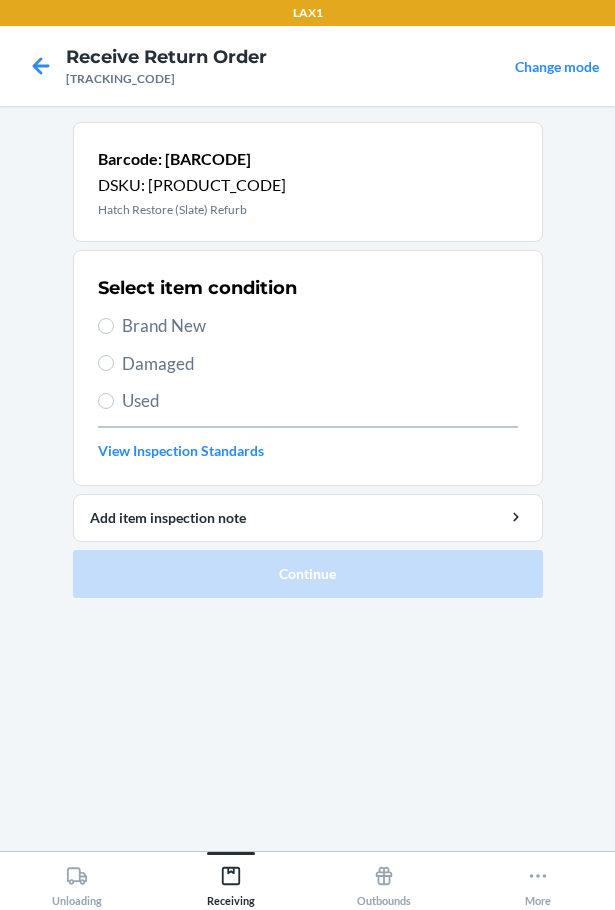 drag, startPoint x: 106, startPoint y: 335, endPoint x: 123, endPoint y: 369, distance: 38.013157 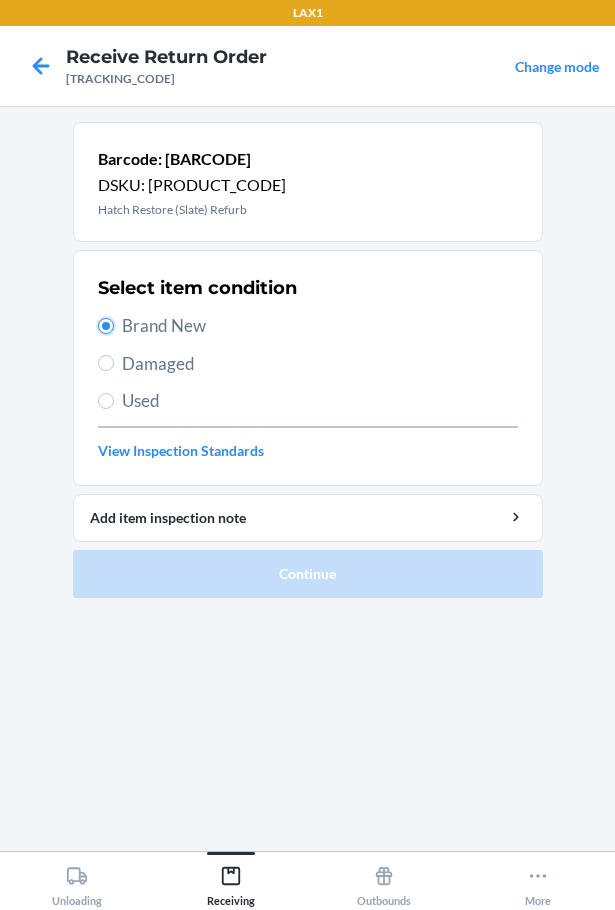 radio on "true" 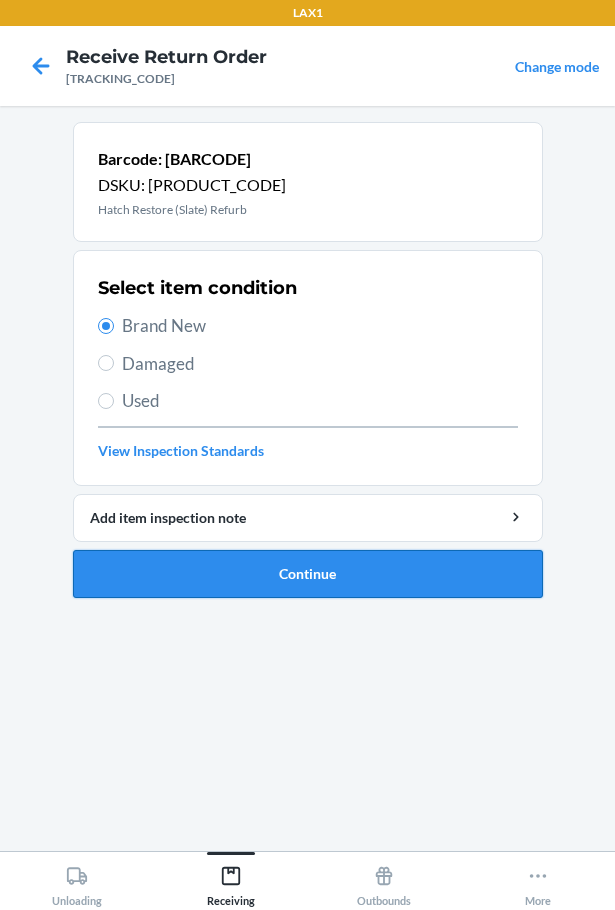 click on "Continue" at bounding box center [308, 574] 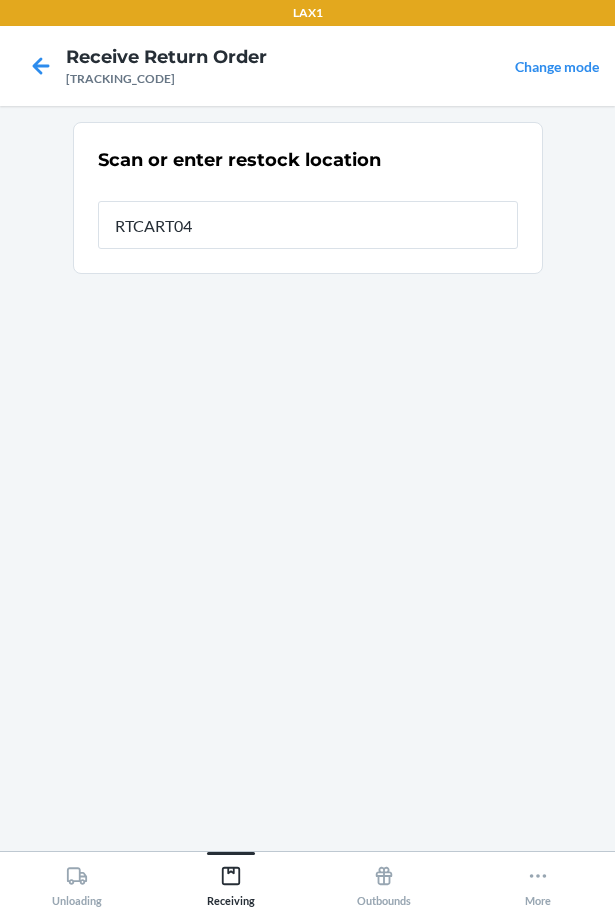type on "RTCART047" 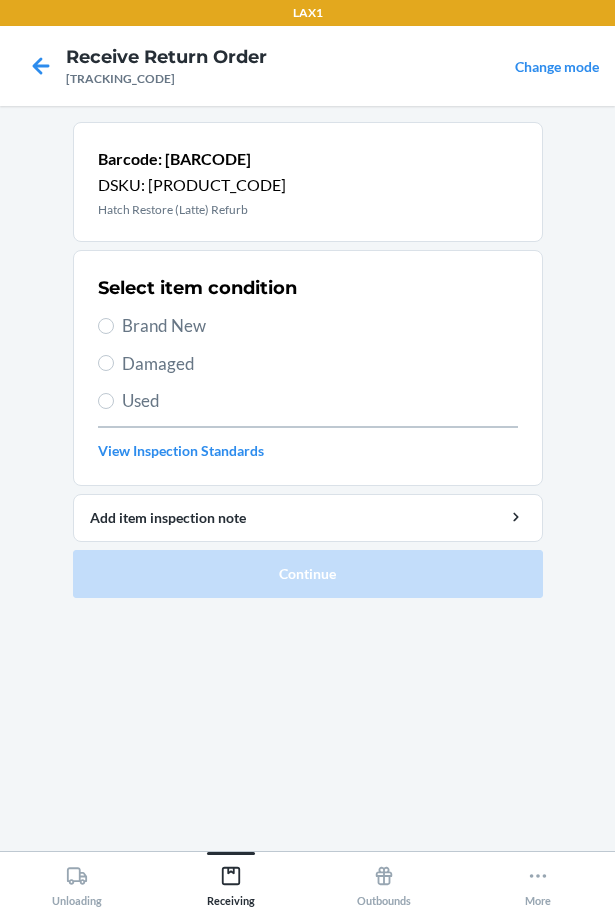 click on "Damaged" at bounding box center (320, 364) 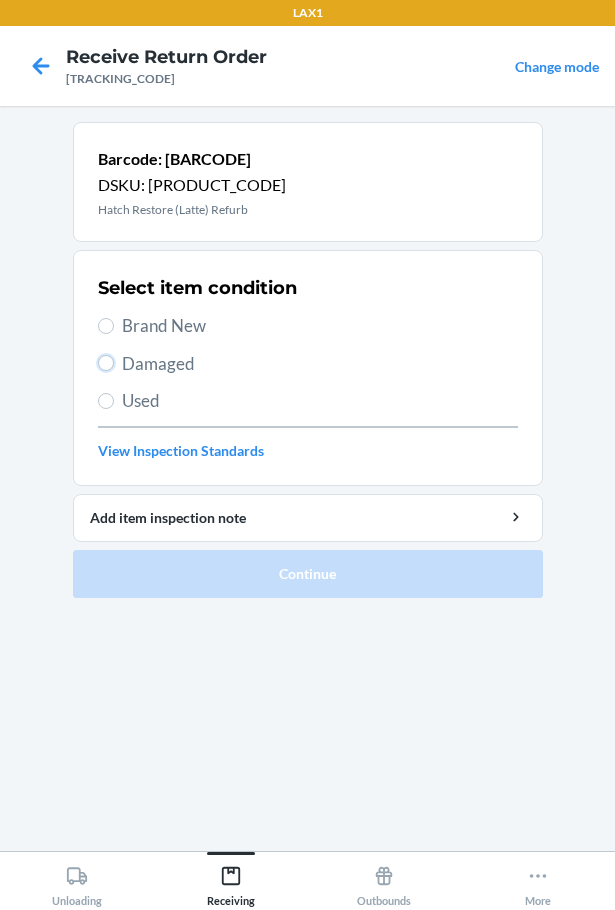 click on "Damaged" at bounding box center [106, 363] 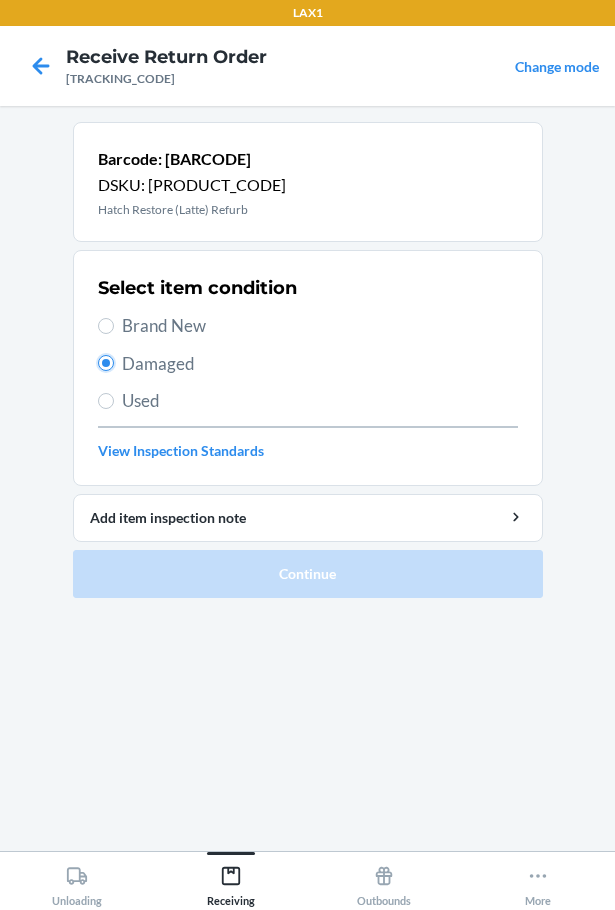 radio on "true" 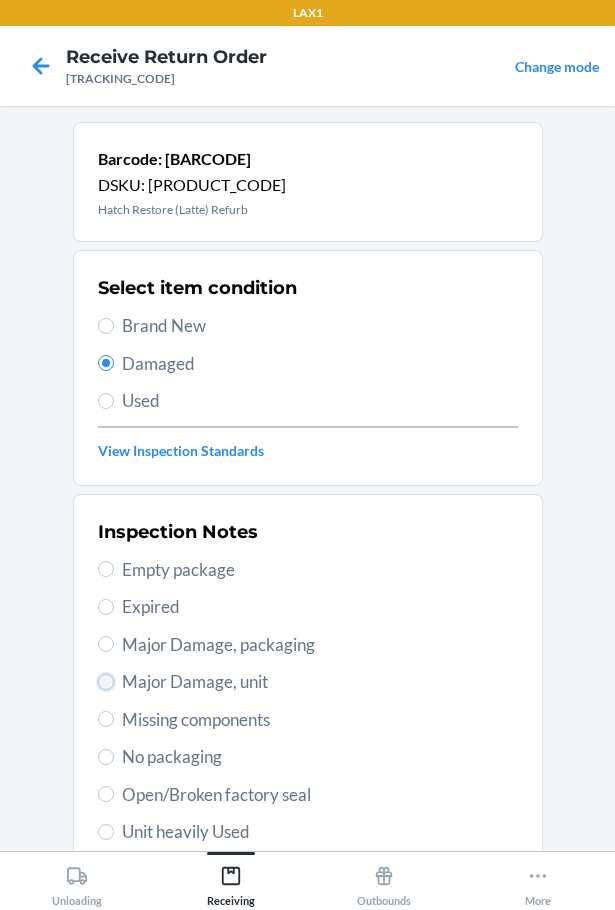 click on "Major Damage, unit" at bounding box center [106, 682] 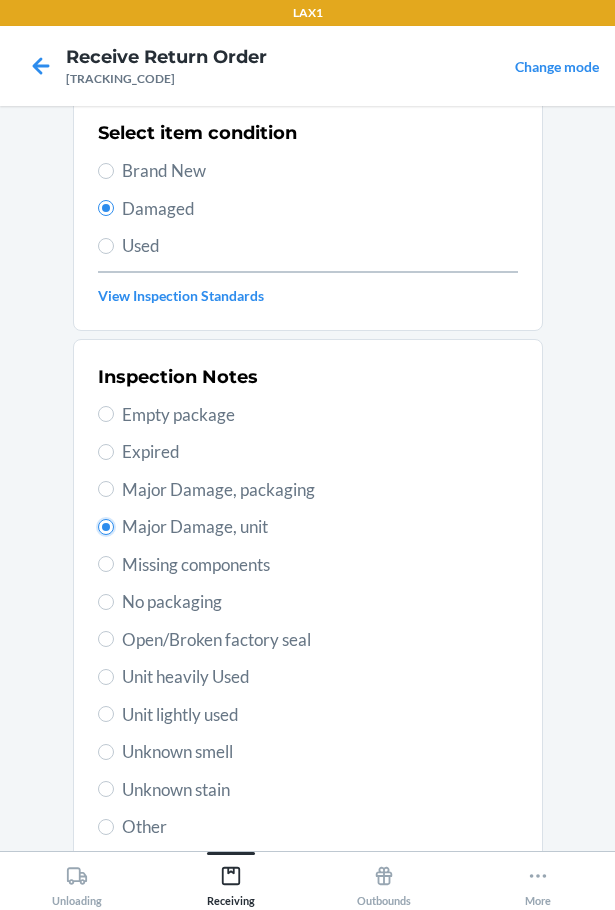 scroll, scrollTop: 297, scrollLeft: 0, axis: vertical 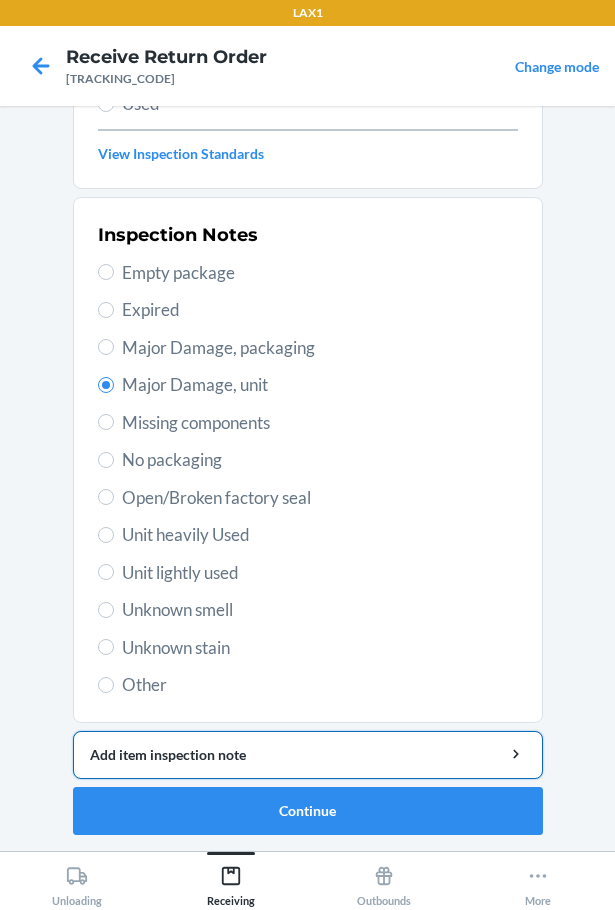 click on "Add item inspection note" at bounding box center [308, 754] 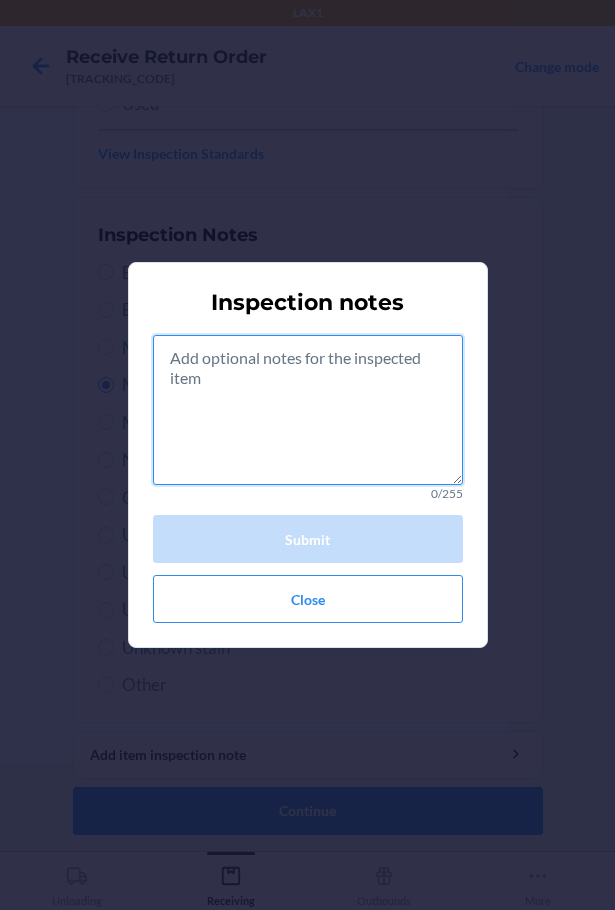 click at bounding box center [308, 410] 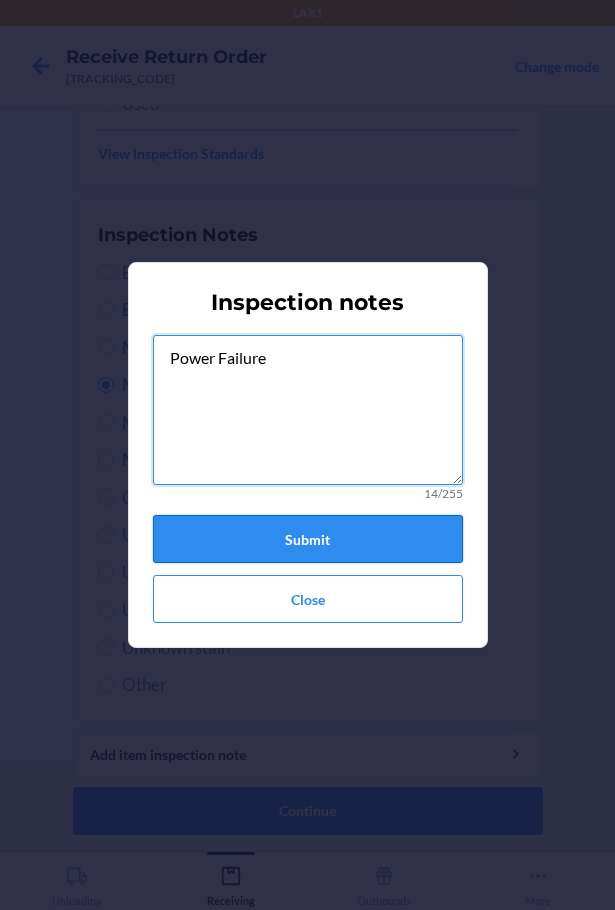 type on "Power Failure" 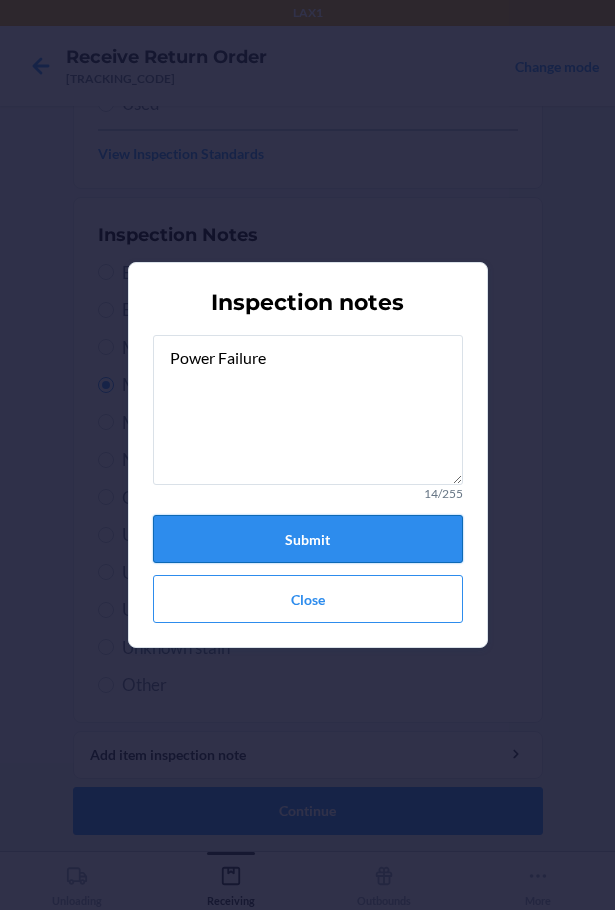 click on "Submit" at bounding box center (308, 539) 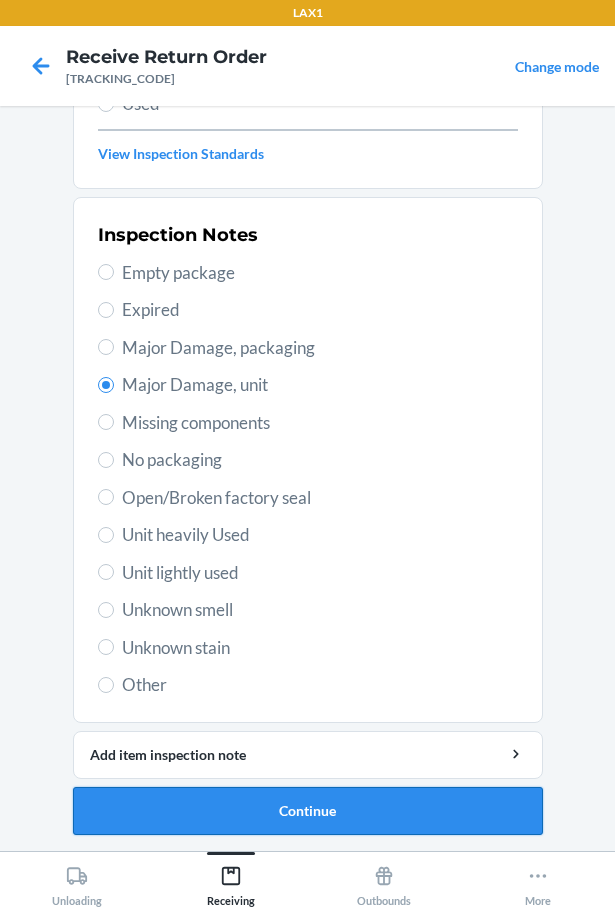 click on "Continue" at bounding box center (308, 811) 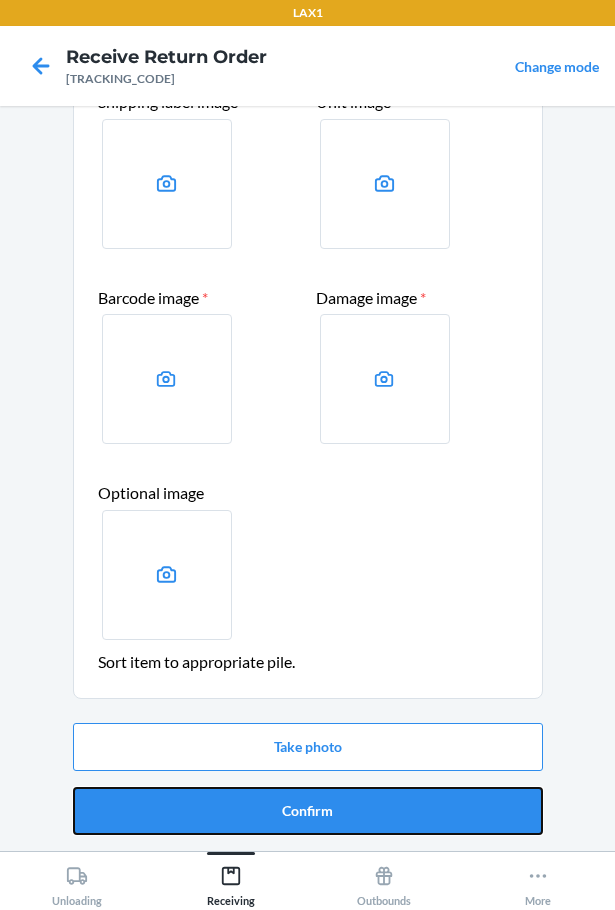 click on "Confirm" at bounding box center [308, 811] 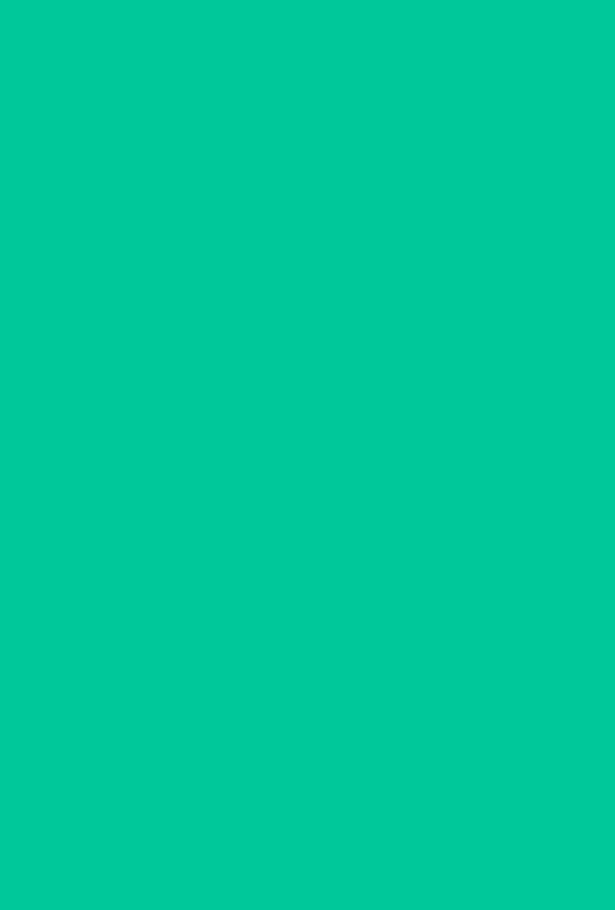 scroll, scrollTop: 0, scrollLeft: 0, axis: both 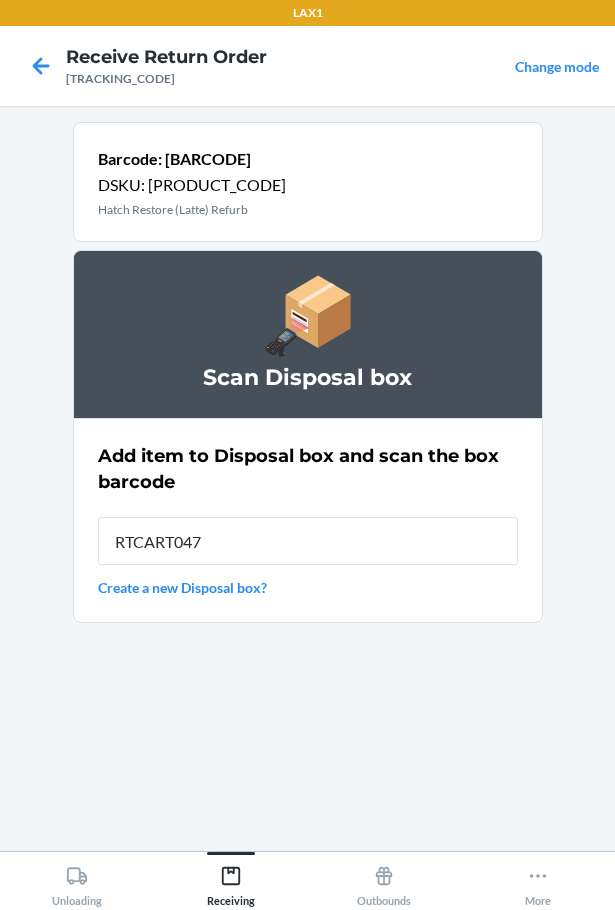 type on "RTCART047" 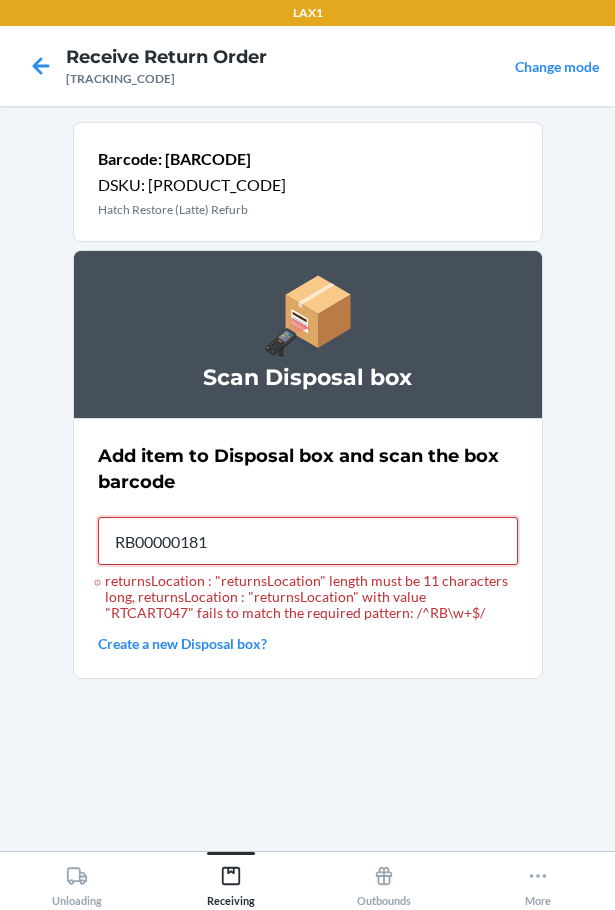type on "RB000001819" 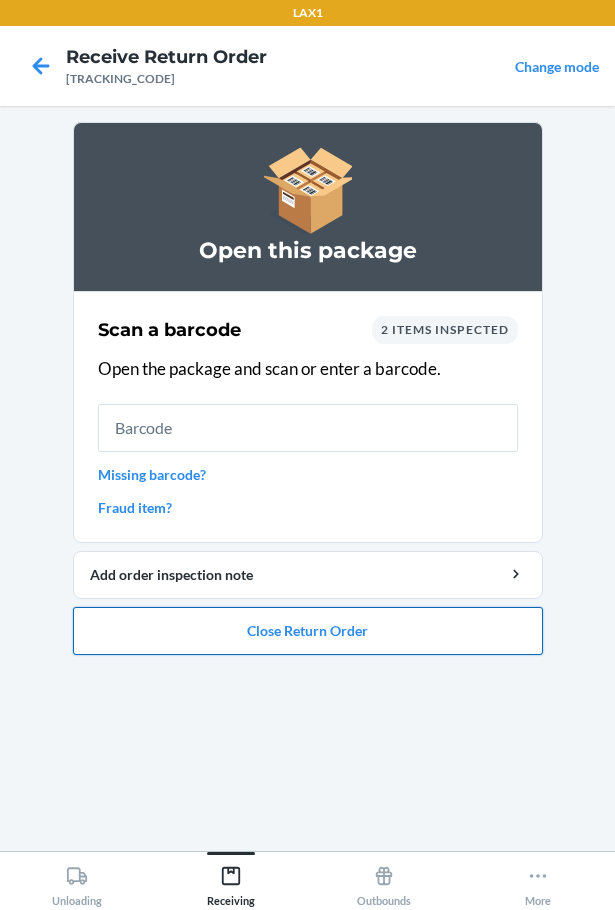click on "Close Return Order" at bounding box center (308, 631) 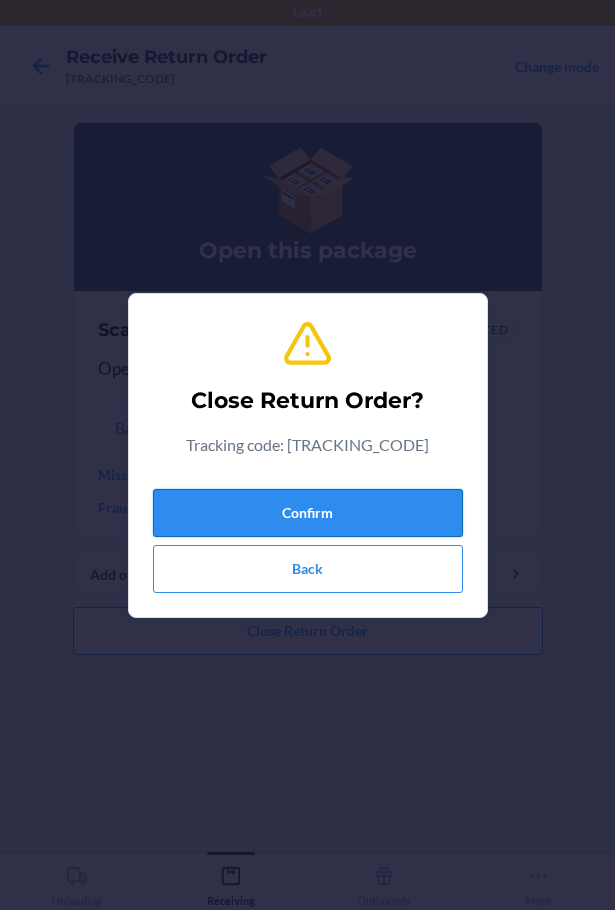 click on "Confirm" at bounding box center [308, 513] 